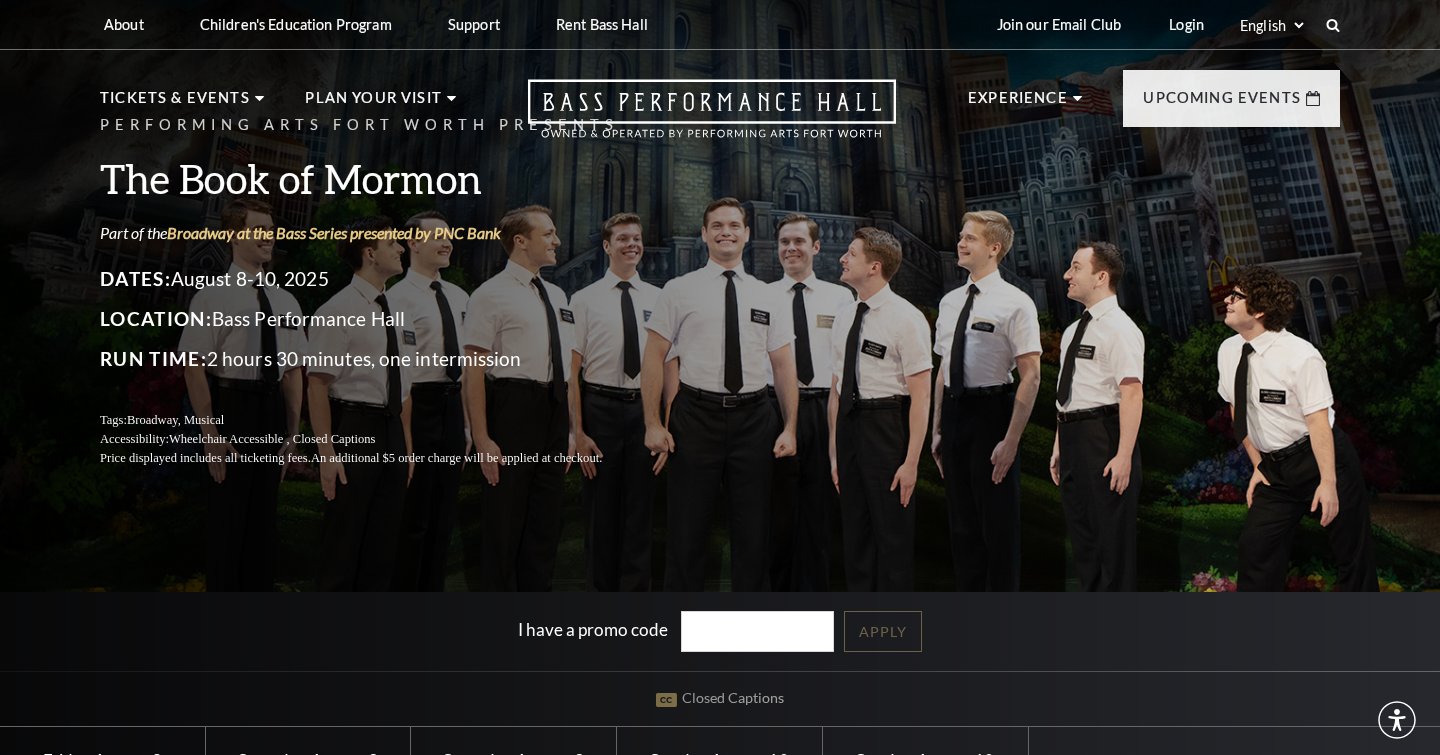 scroll, scrollTop: 0, scrollLeft: 0, axis: both 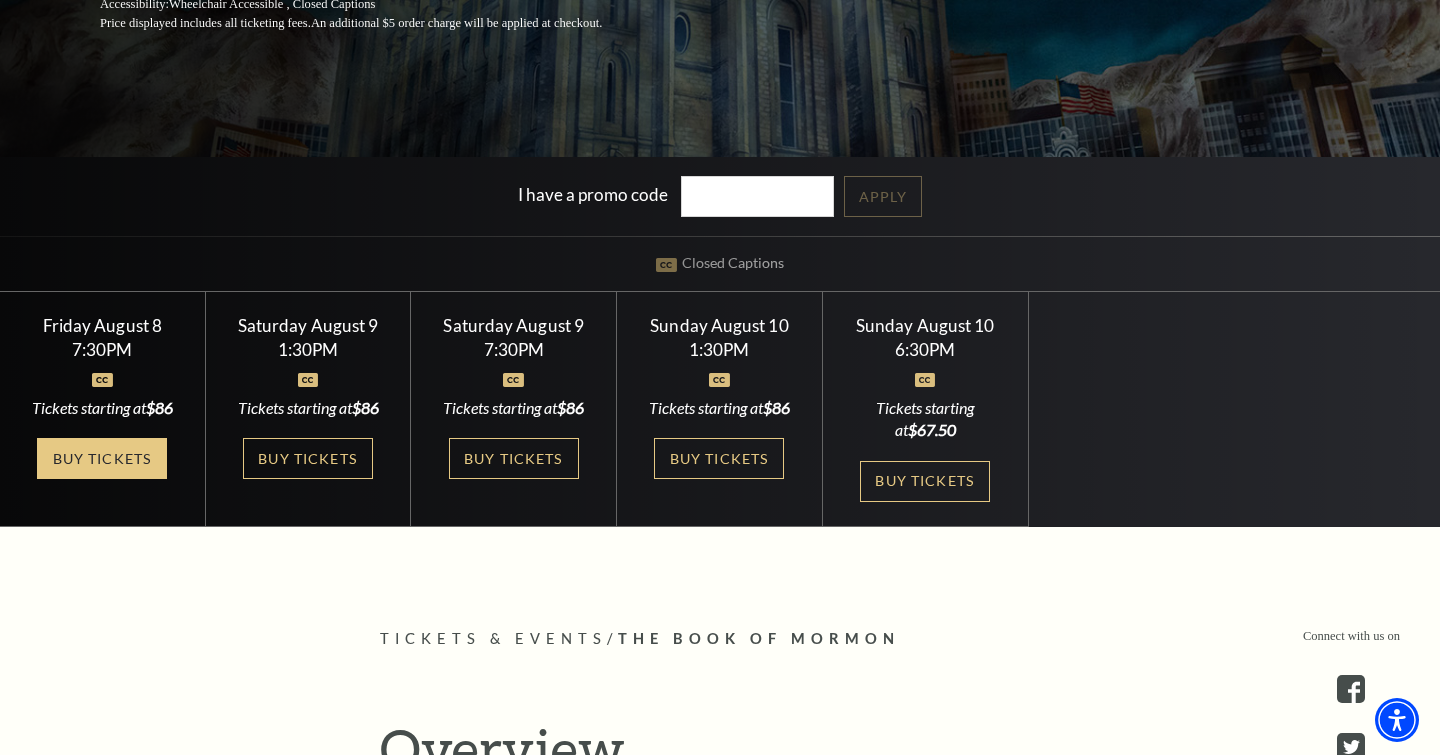 click on "Buy Tickets" at bounding box center [102, 458] 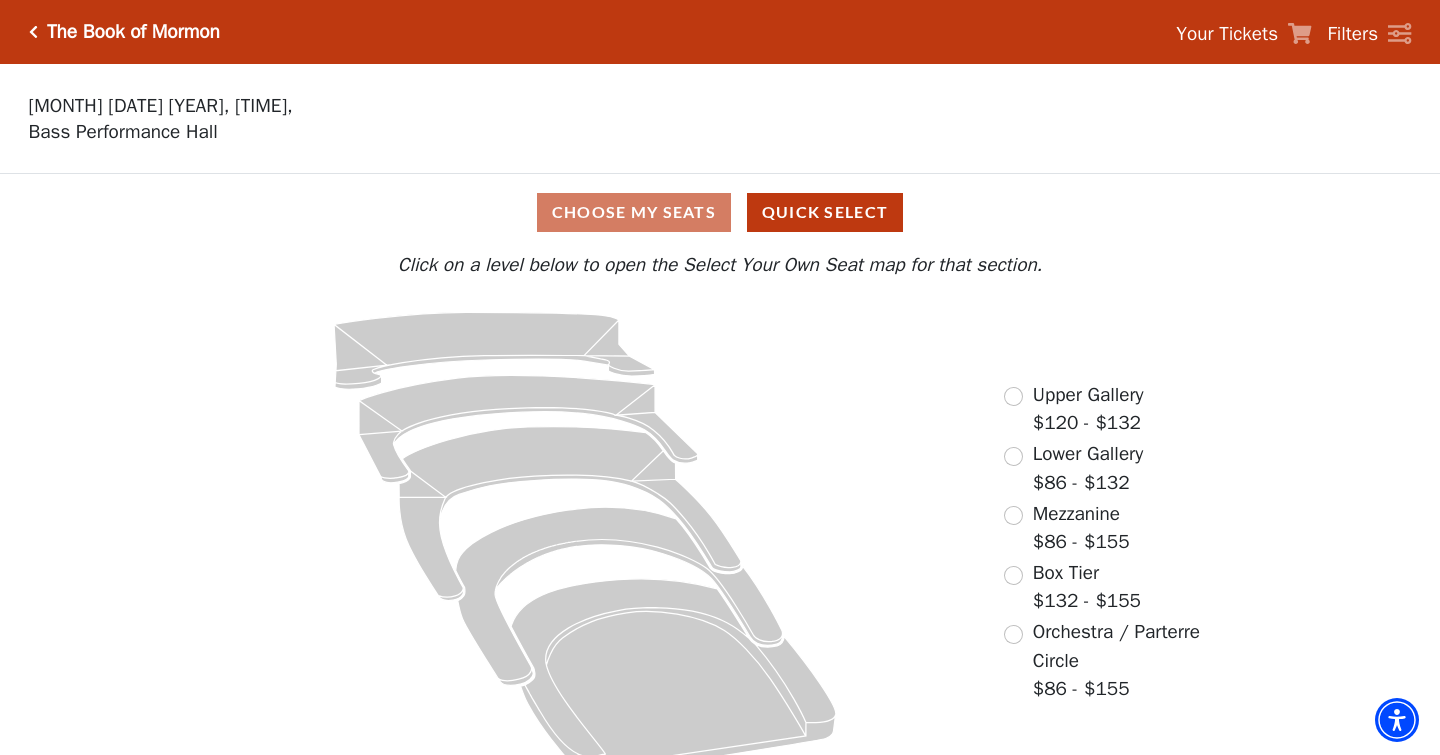 scroll, scrollTop: 0, scrollLeft: 0, axis: both 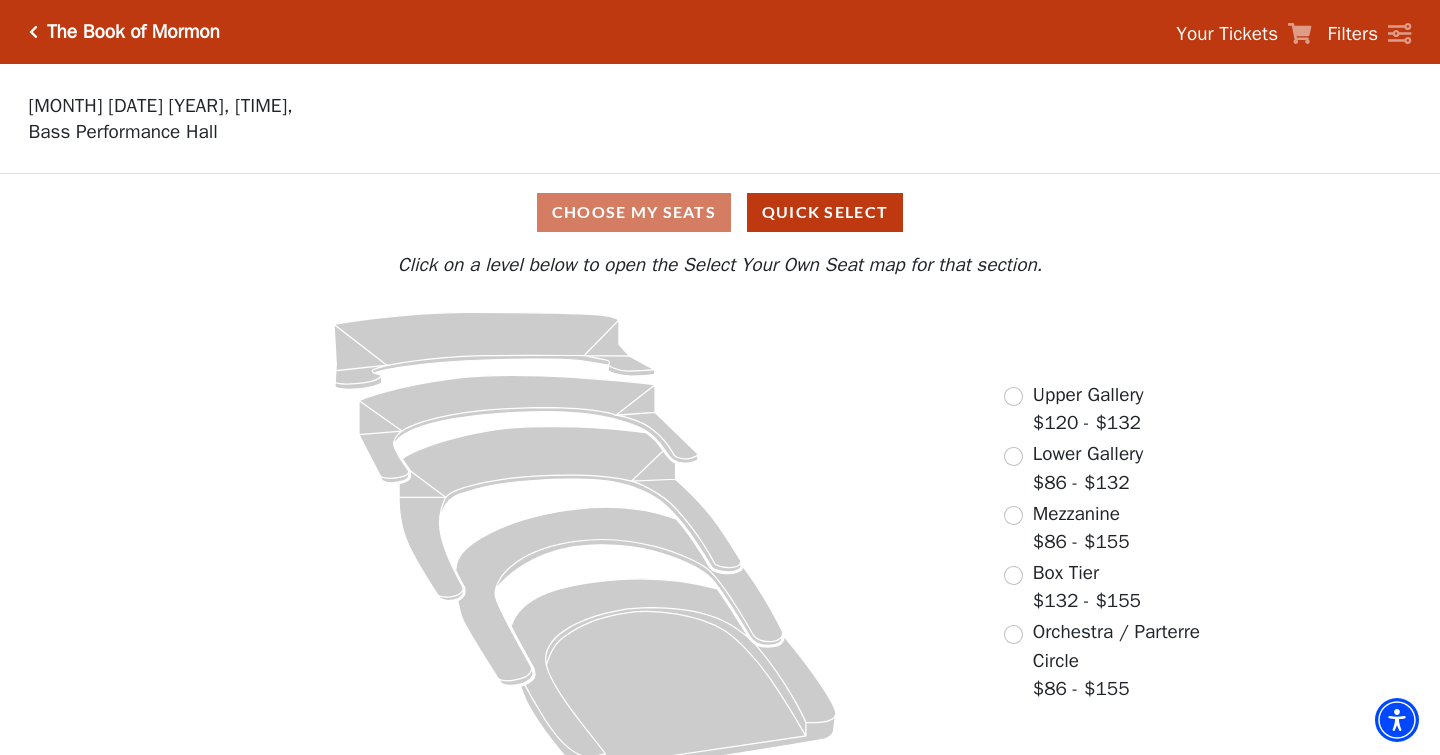 click at bounding box center (1013, 515) 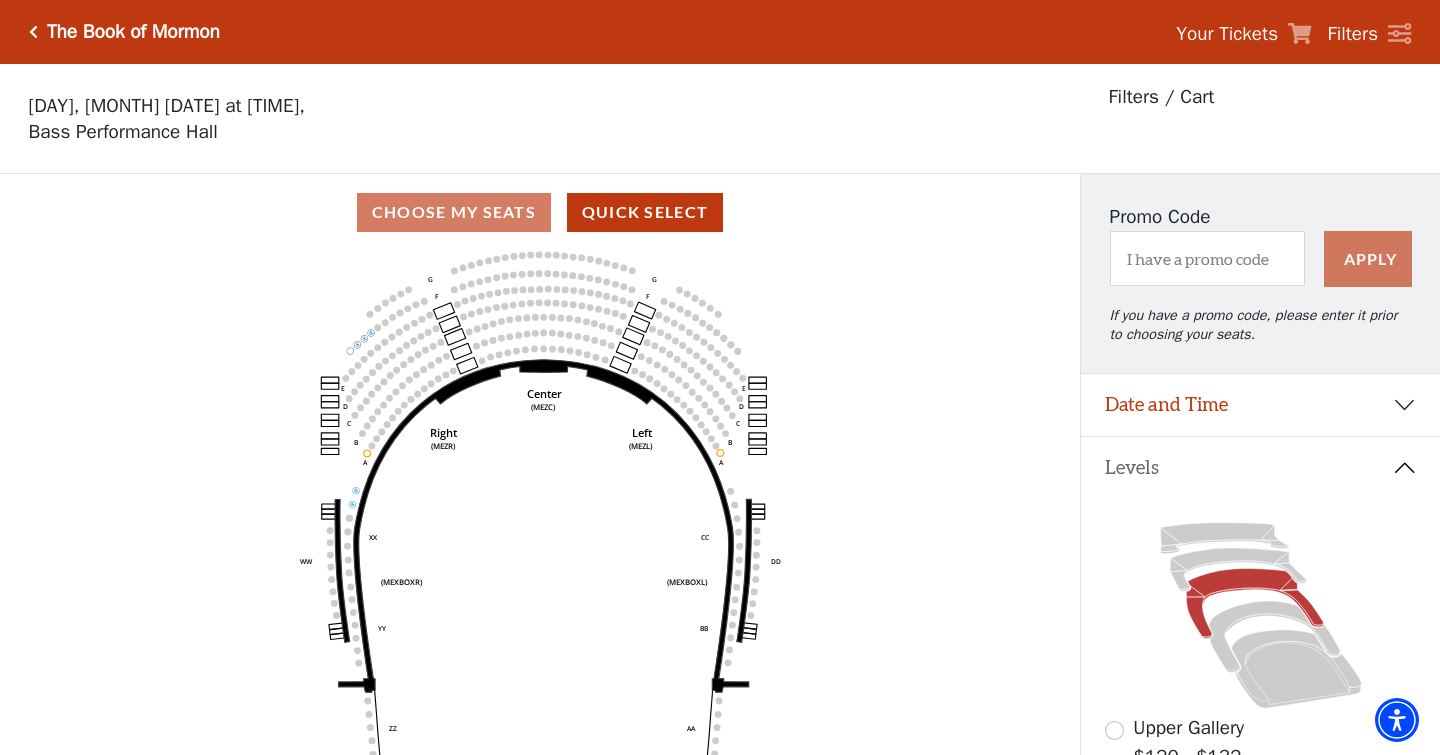 scroll, scrollTop: 93, scrollLeft: 0, axis: vertical 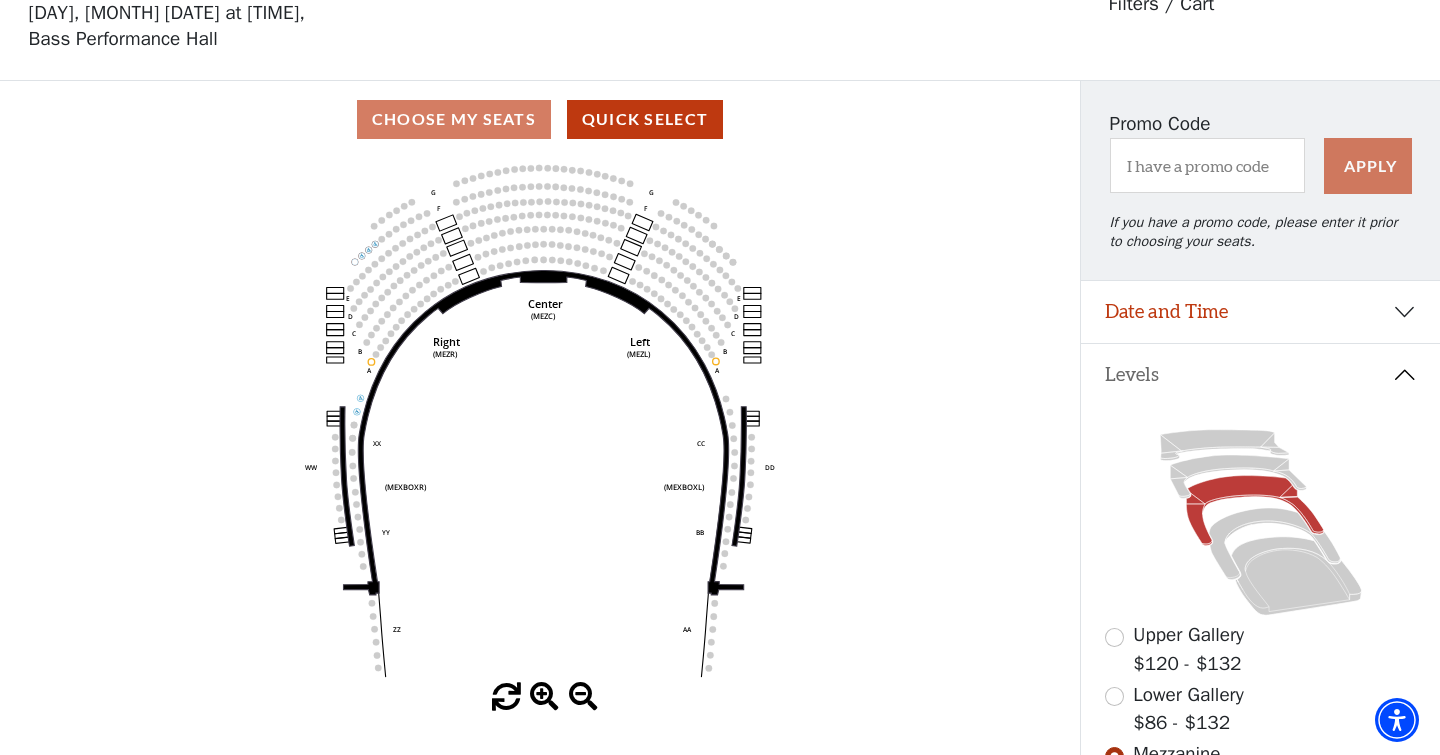 click on "Choose My Seats
Quick Select" at bounding box center [540, 119] 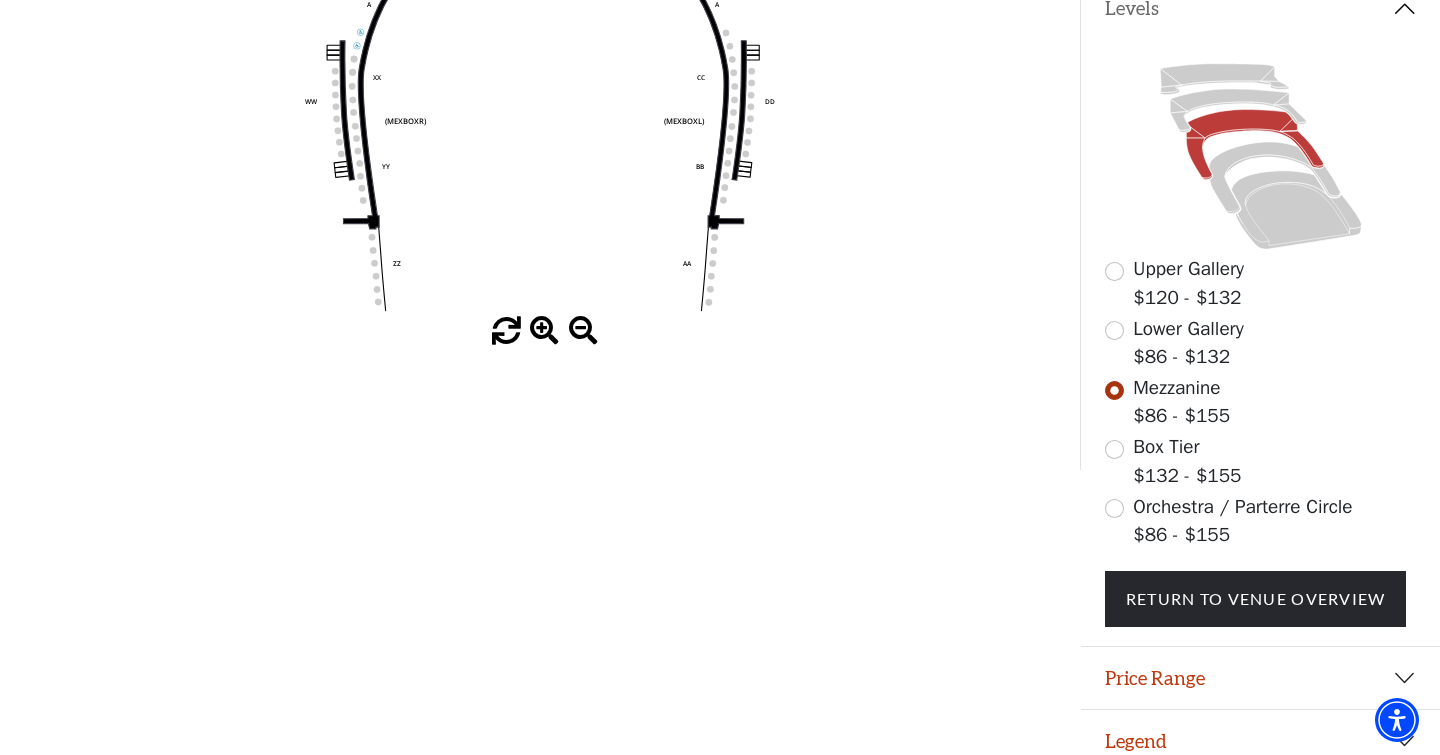 scroll, scrollTop: 458, scrollLeft: 0, axis: vertical 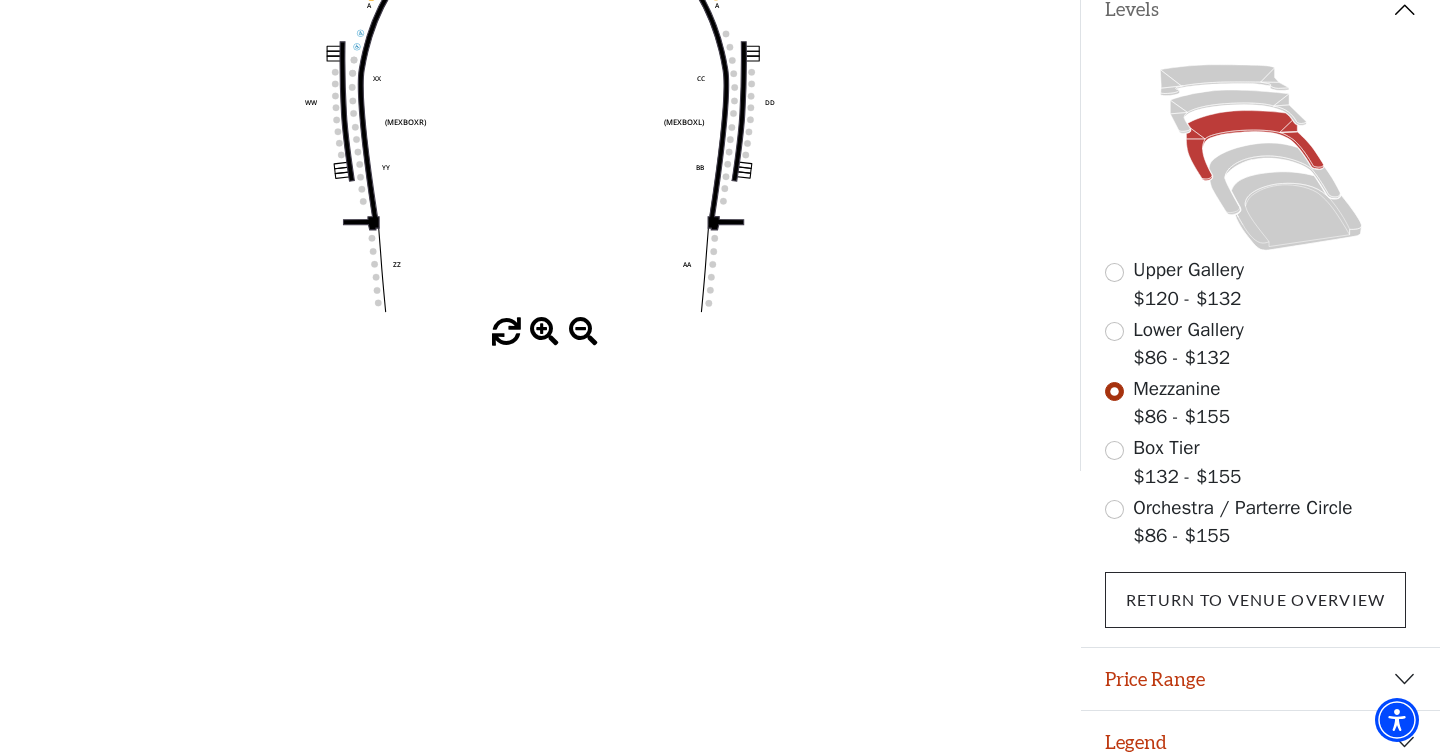 click on "Return To Venue Overview" at bounding box center (1256, 600) 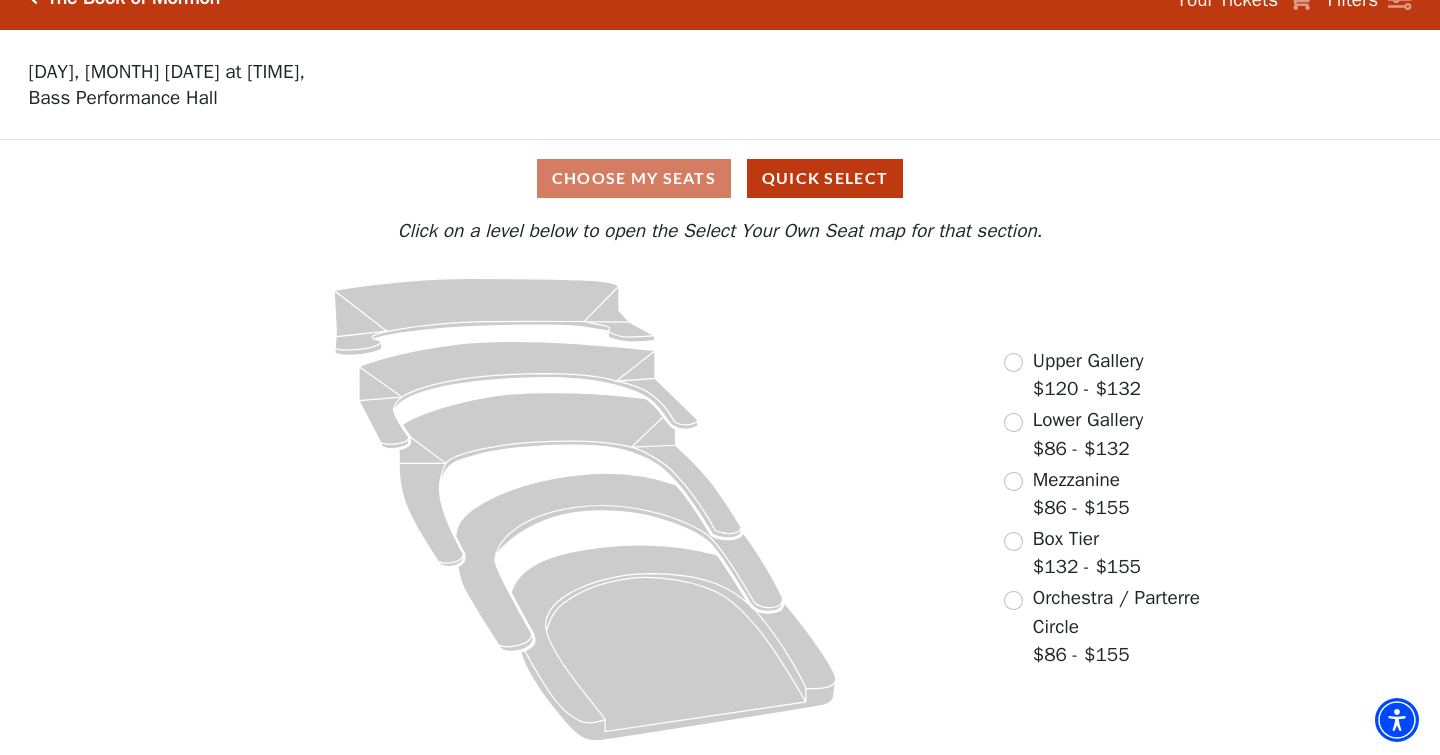 scroll, scrollTop: 25, scrollLeft: 0, axis: vertical 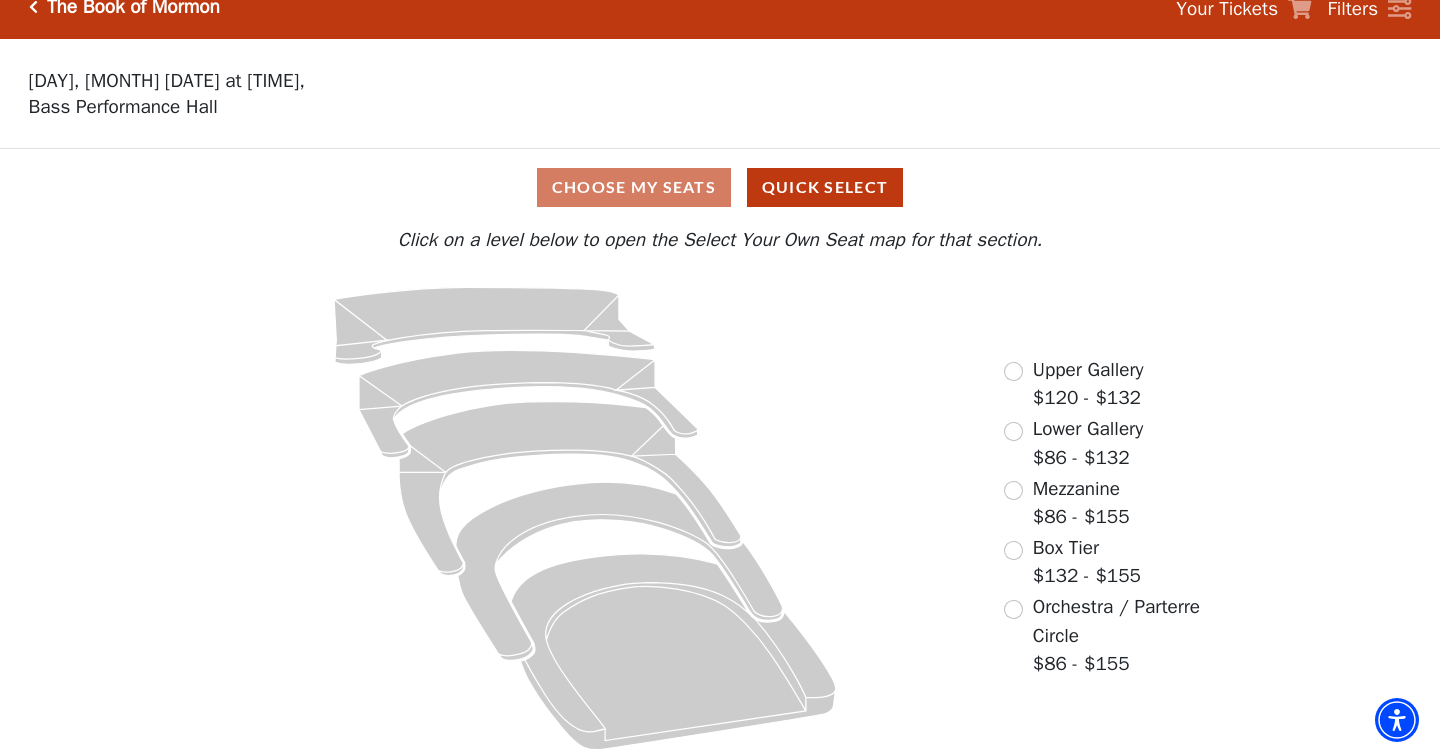 click at bounding box center [1013, 490] 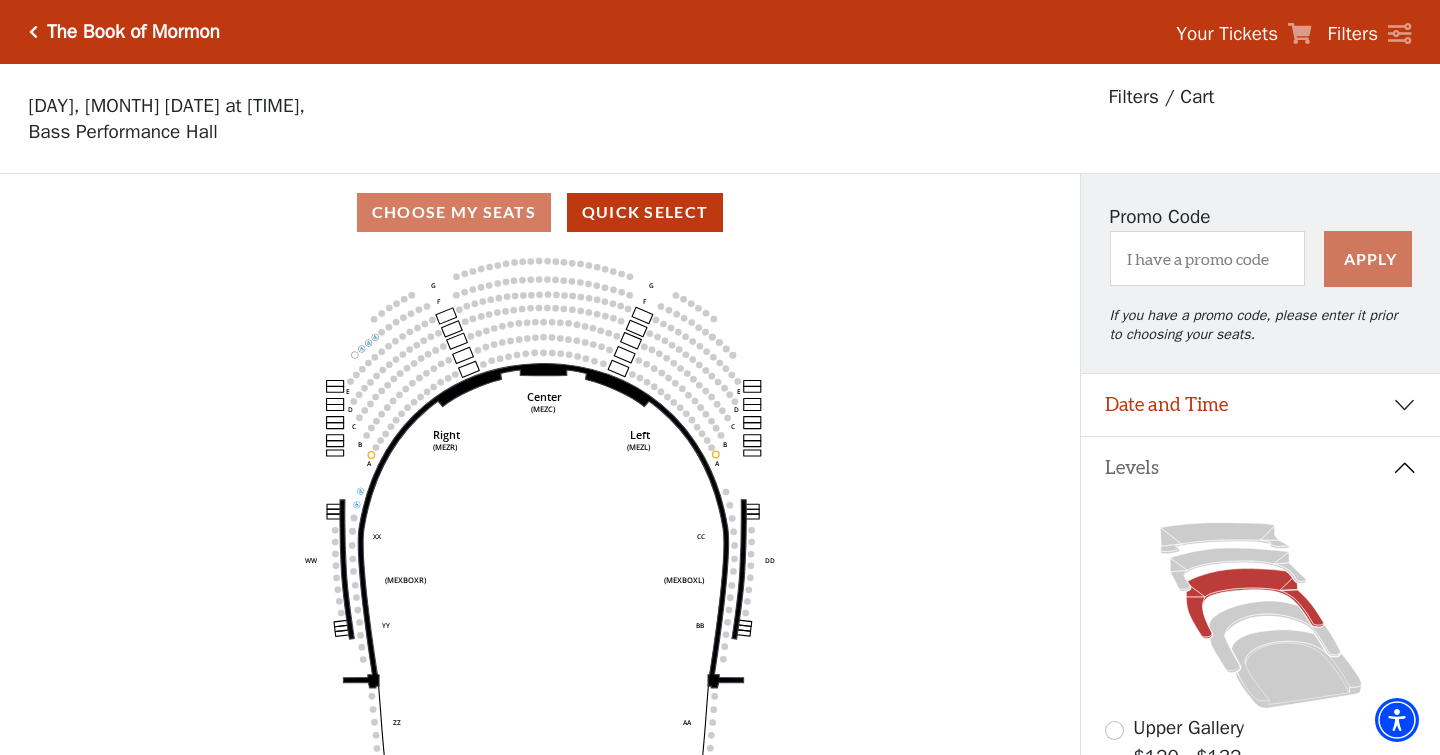 scroll, scrollTop: 93, scrollLeft: 0, axis: vertical 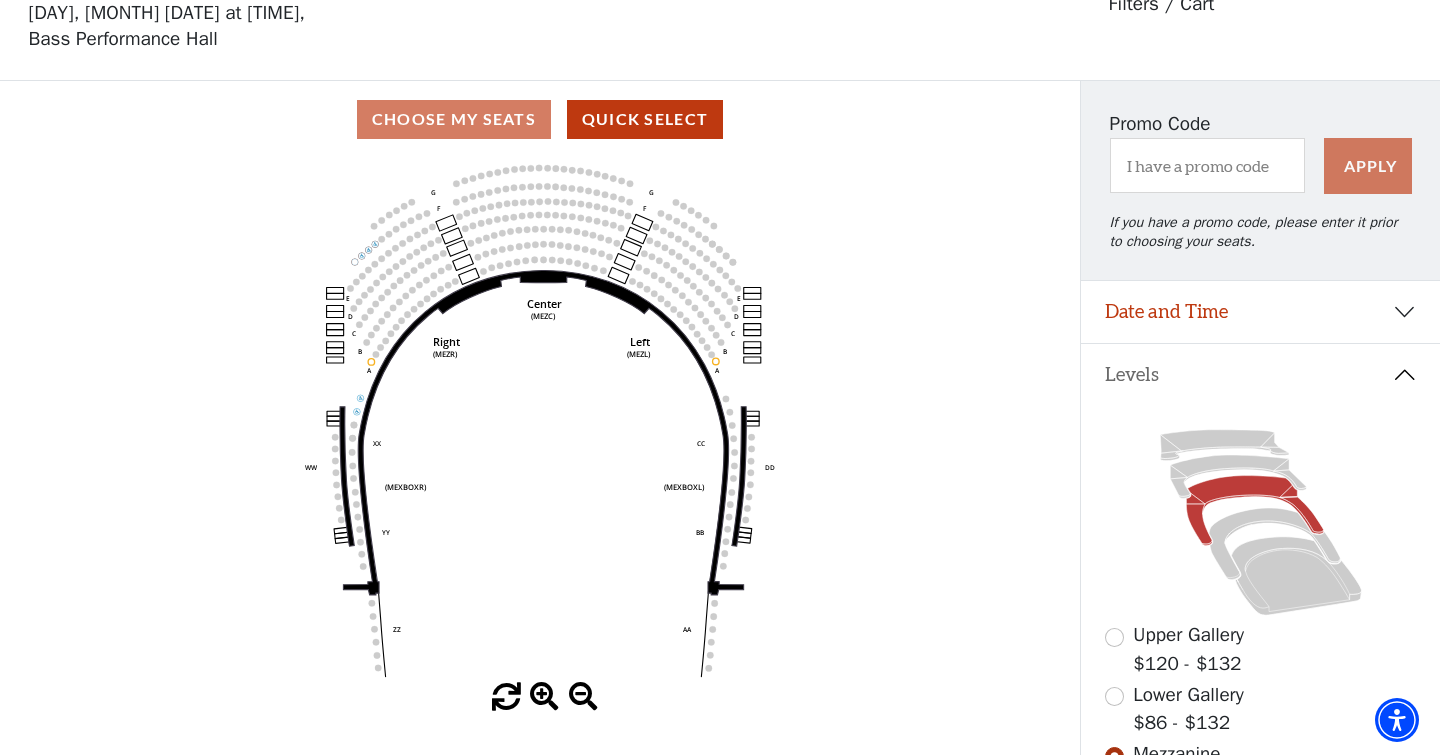 click on "Choose My Seats
Quick Select" at bounding box center [540, 119] 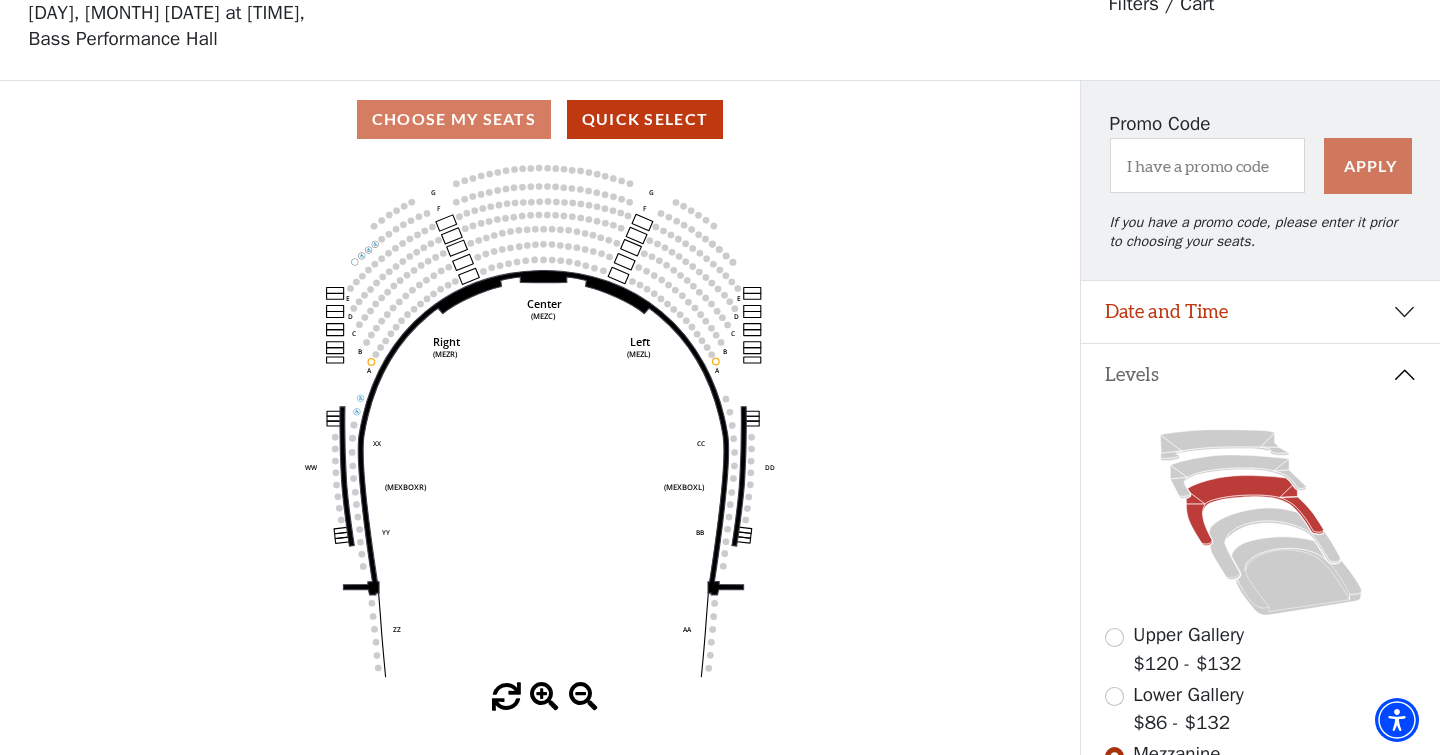 click at bounding box center [544, 697] 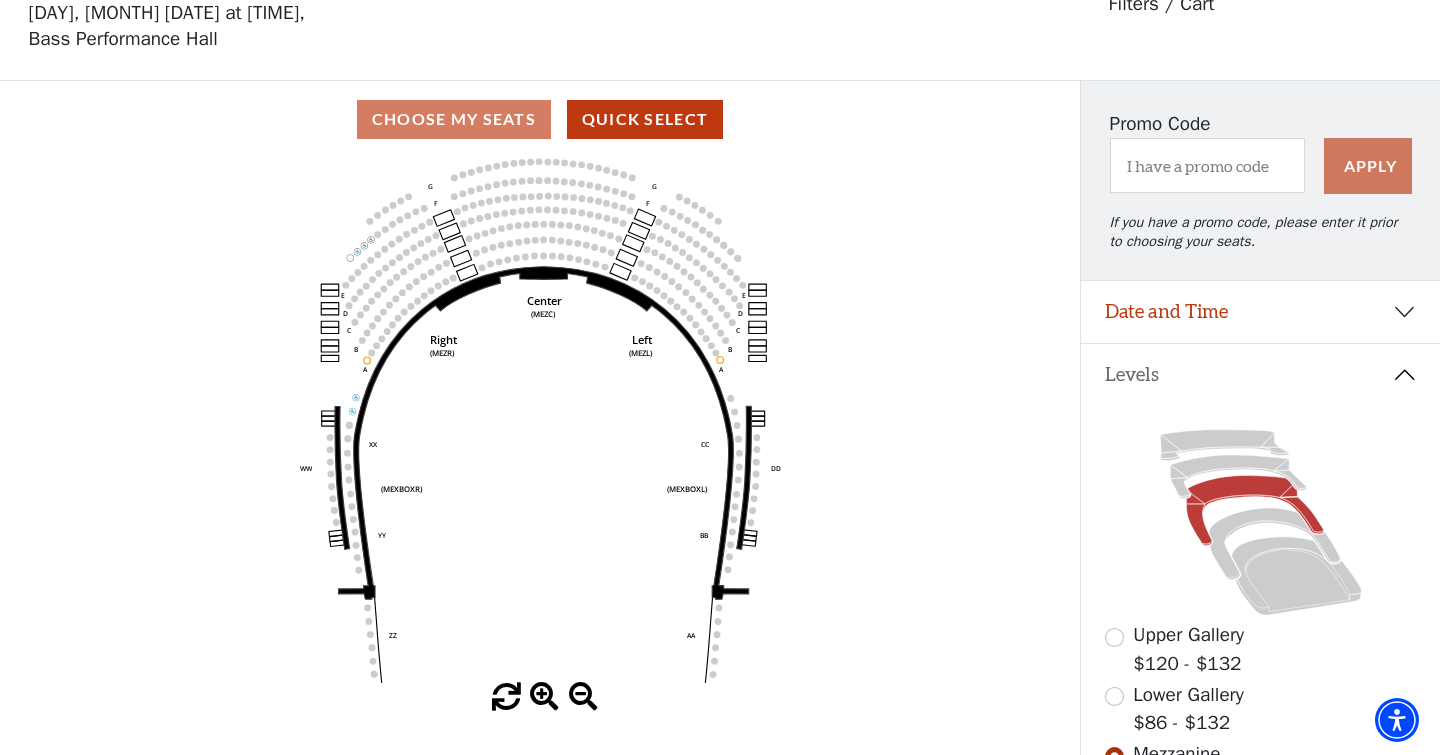 click at bounding box center (544, 697) 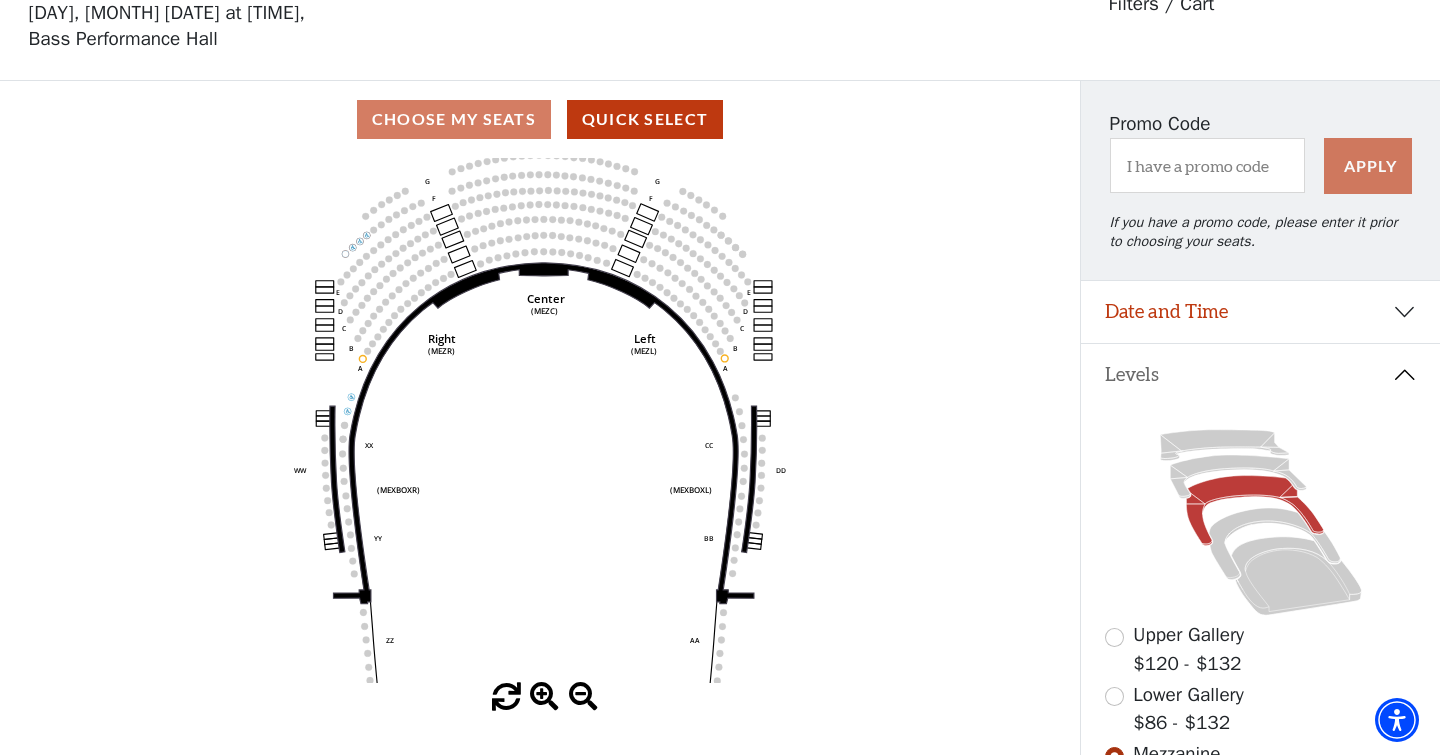 click at bounding box center (544, 697) 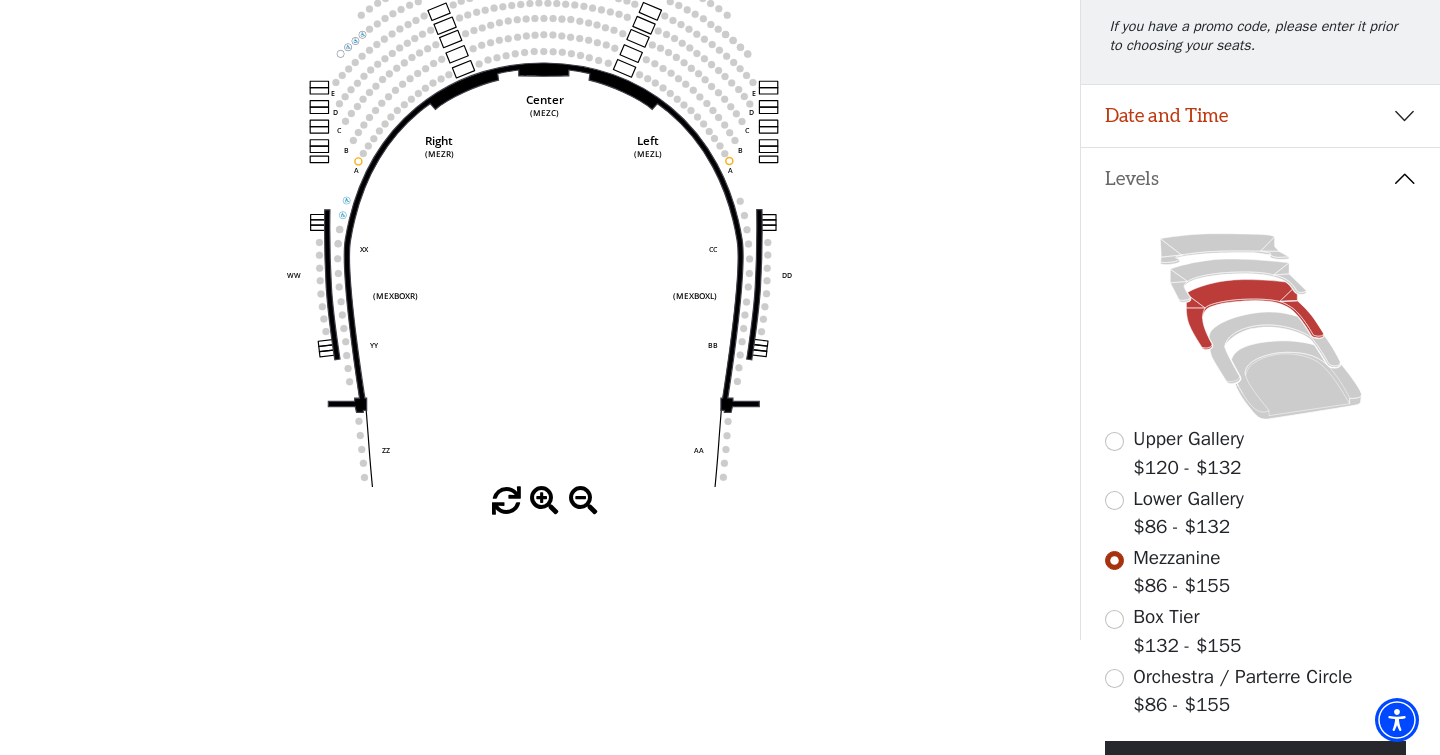 scroll, scrollTop: 304, scrollLeft: 0, axis: vertical 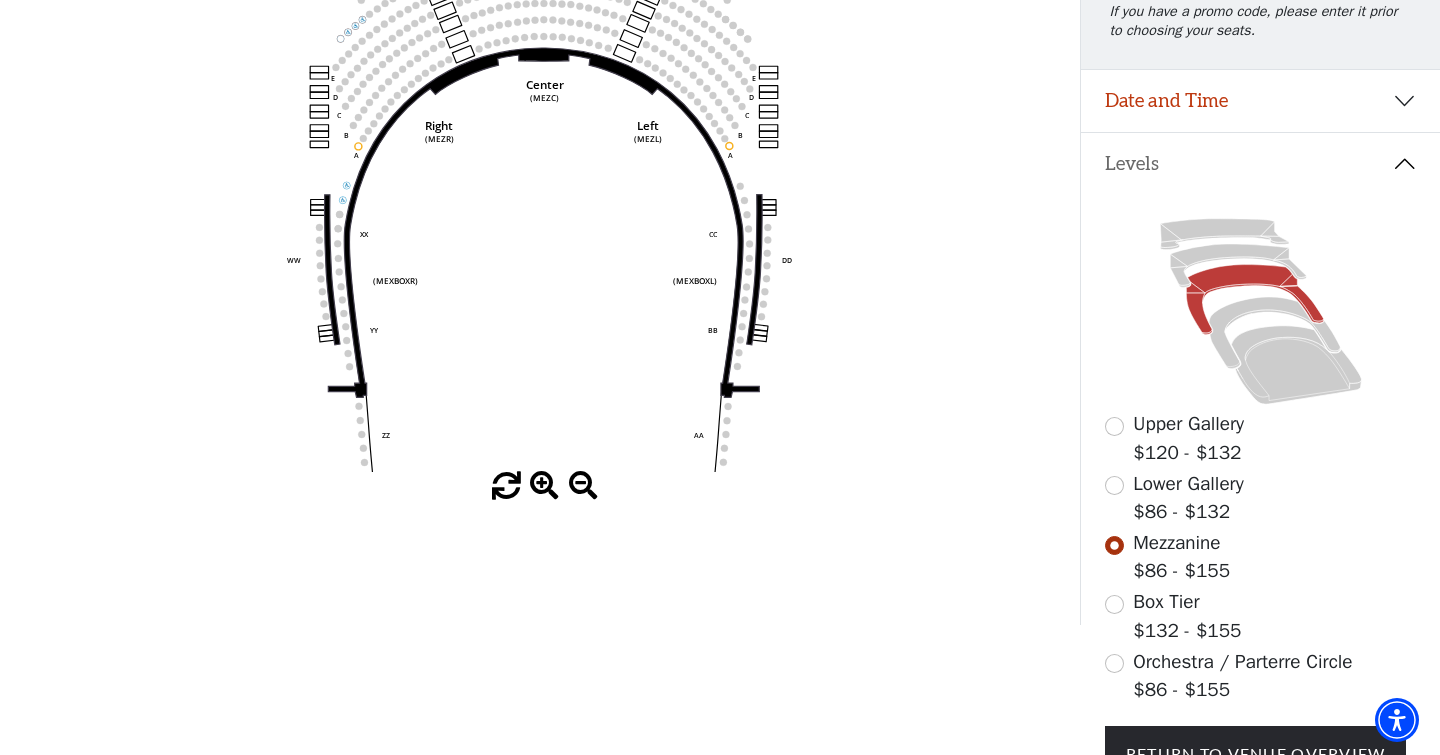 click at bounding box center (1114, 485) 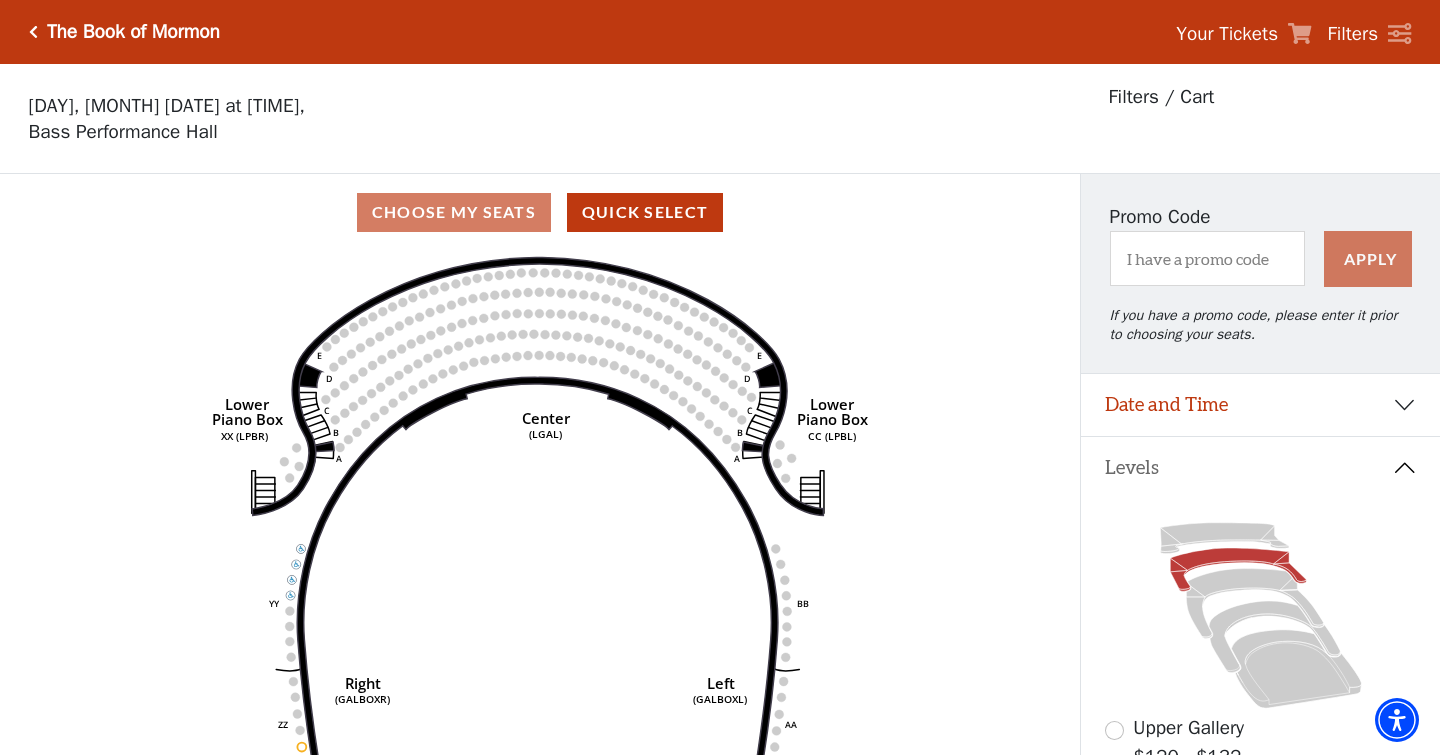 scroll, scrollTop: 93, scrollLeft: 0, axis: vertical 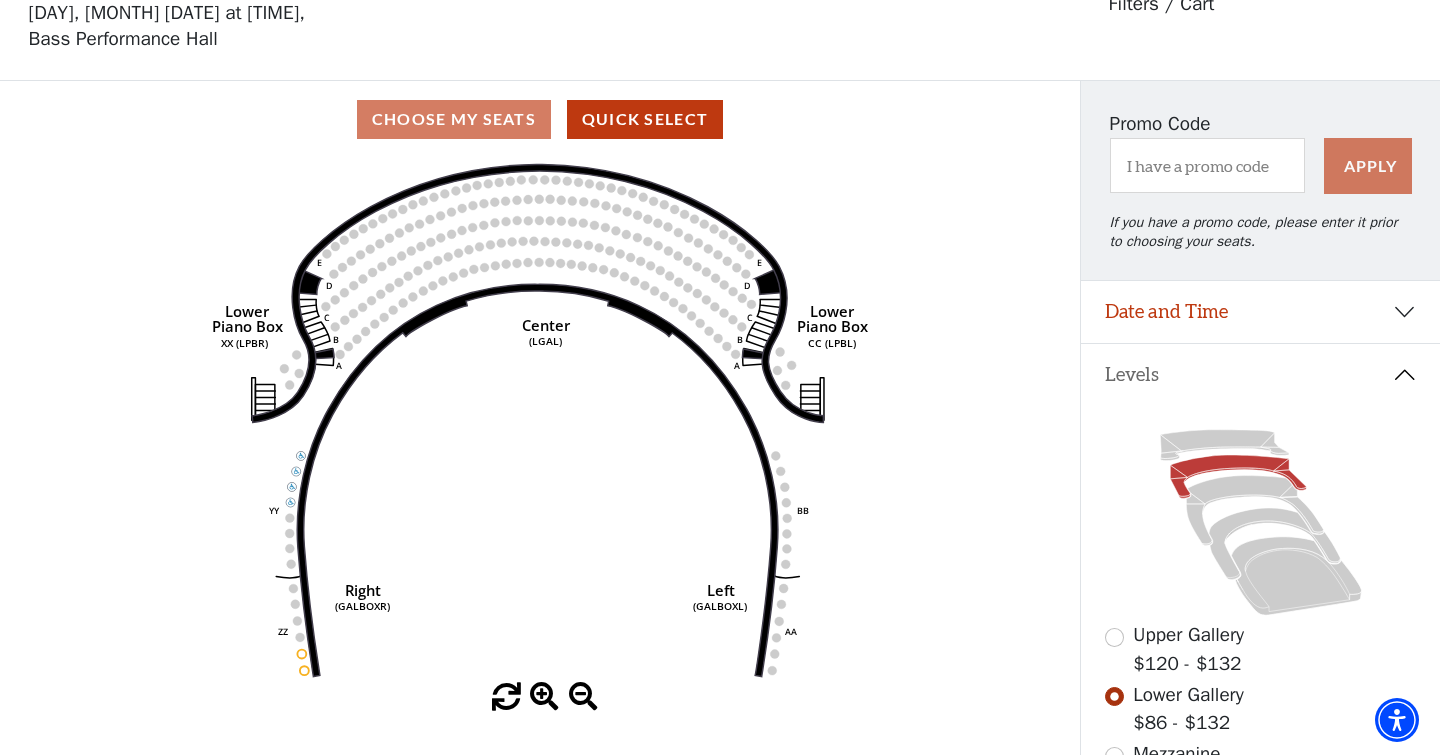 click 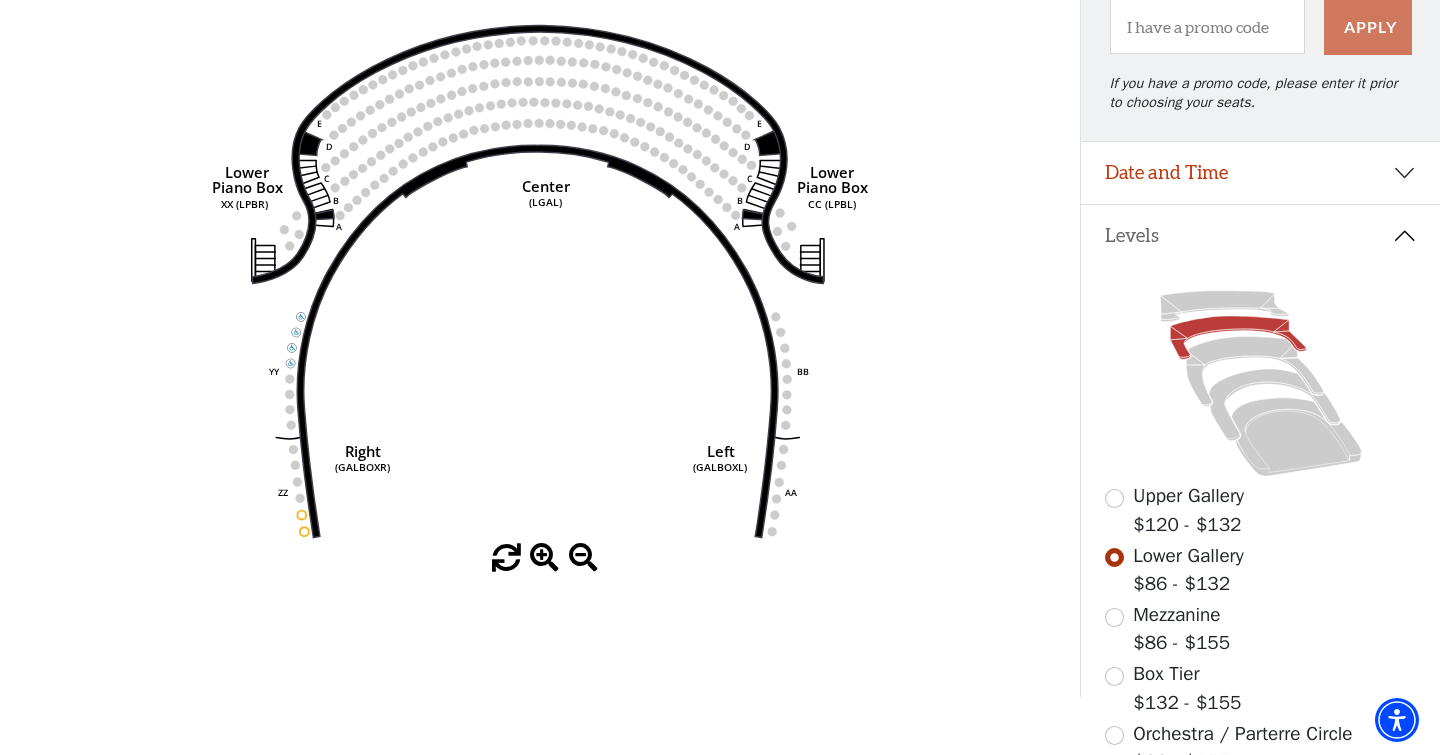 scroll, scrollTop: 274, scrollLeft: 0, axis: vertical 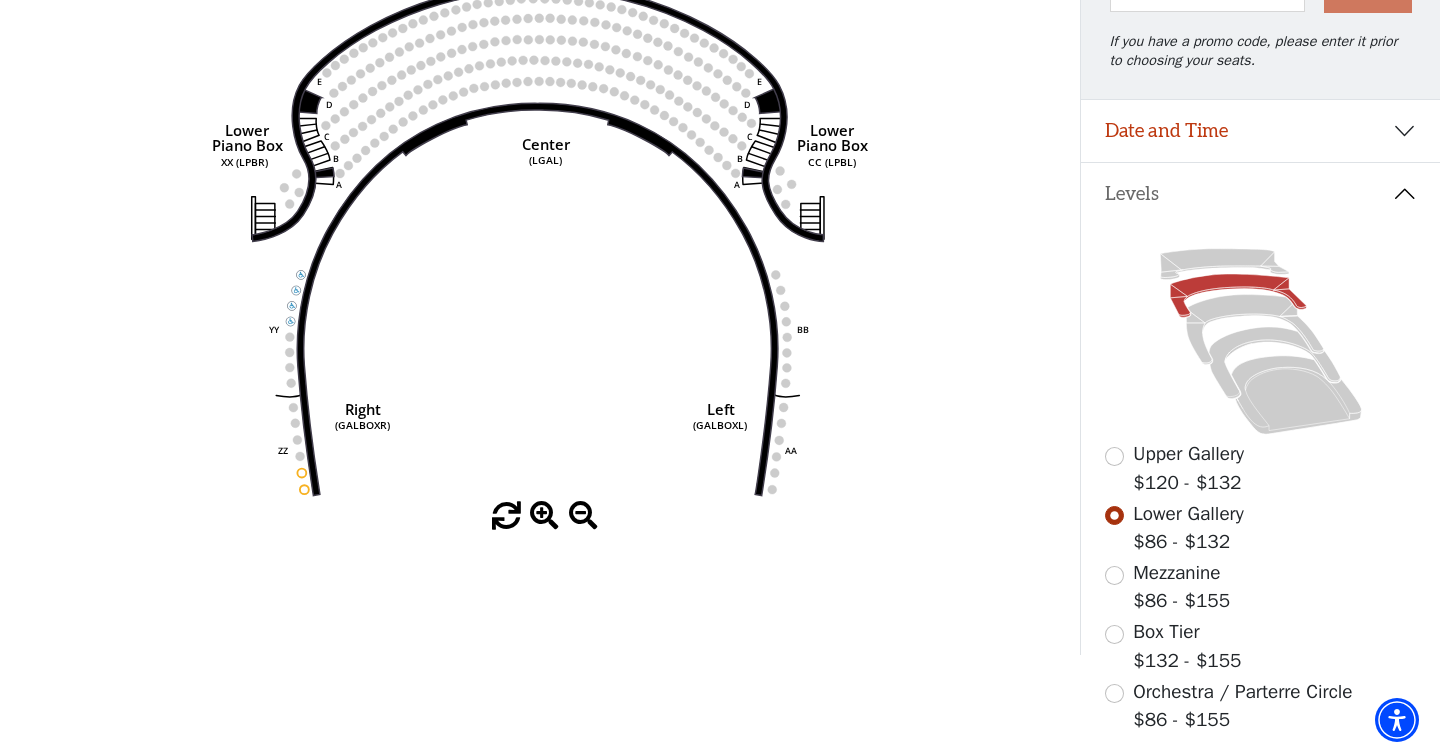 click at bounding box center (1114, 575) 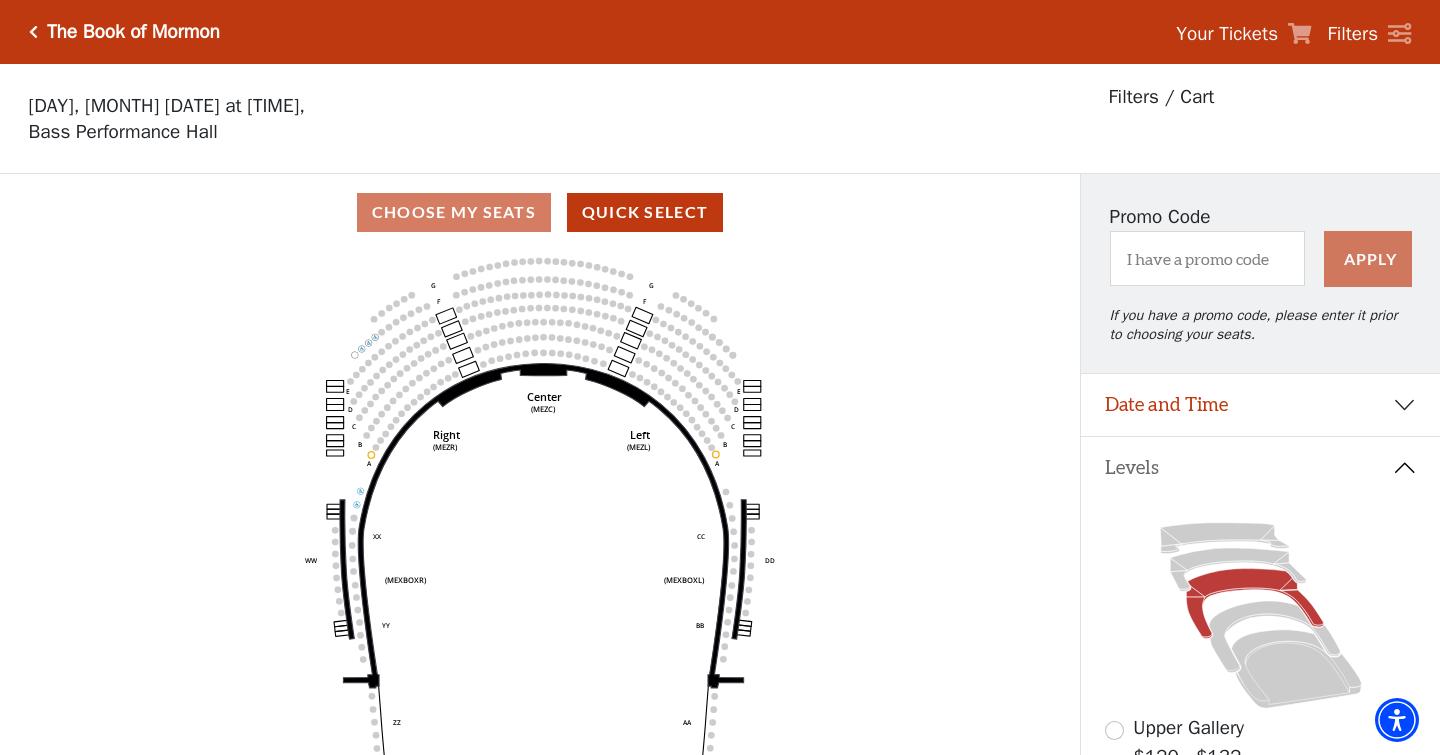 scroll, scrollTop: 93, scrollLeft: 0, axis: vertical 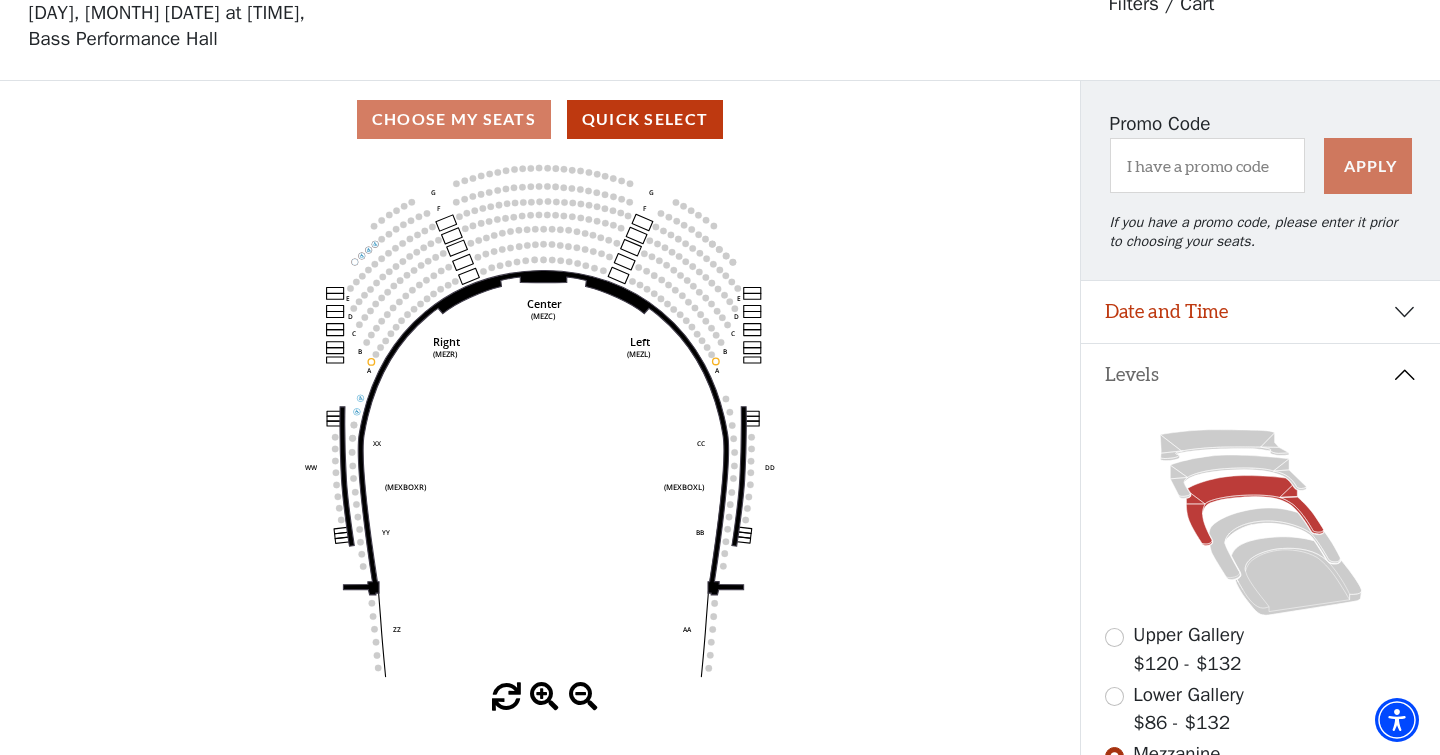 click at bounding box center [1114, 696] 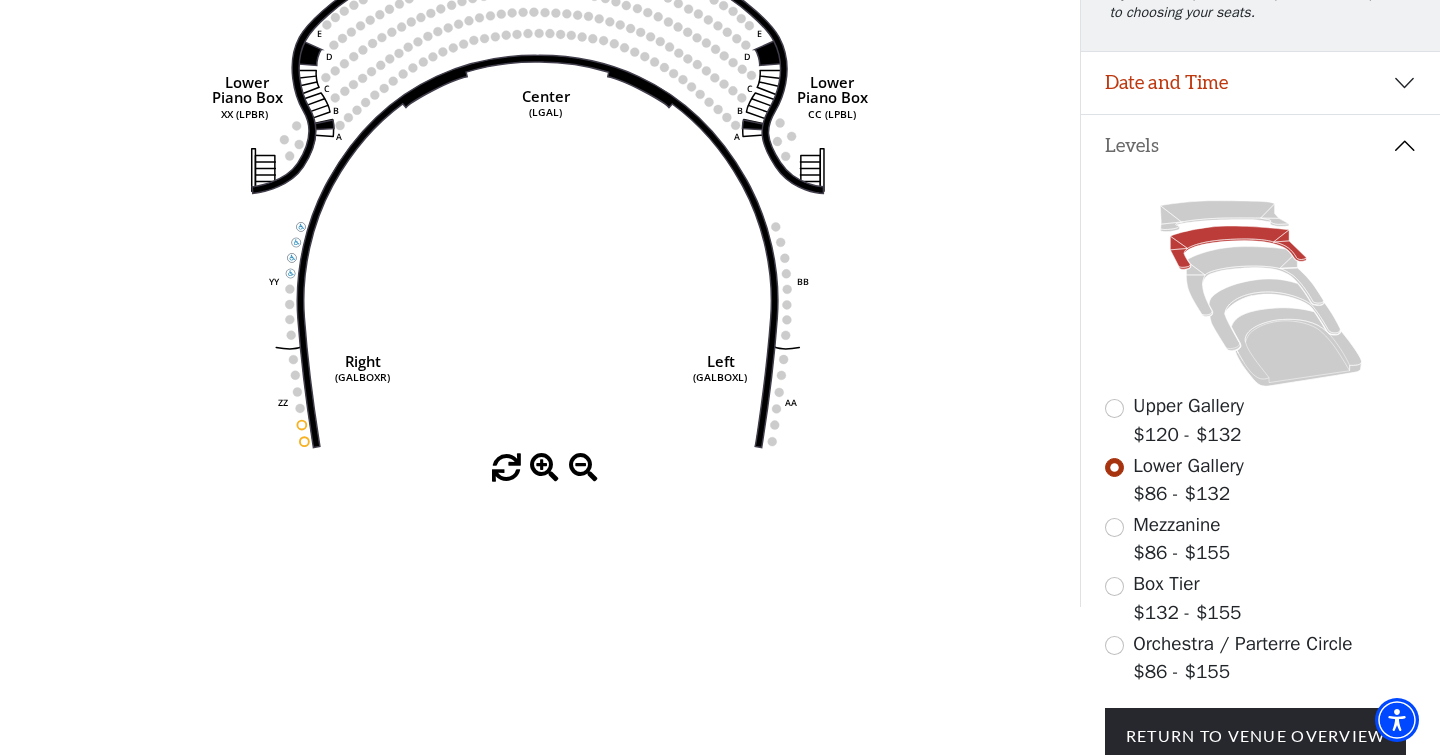 scroll, scrollTop: 325, scrollLeft: 0, axis: vertical 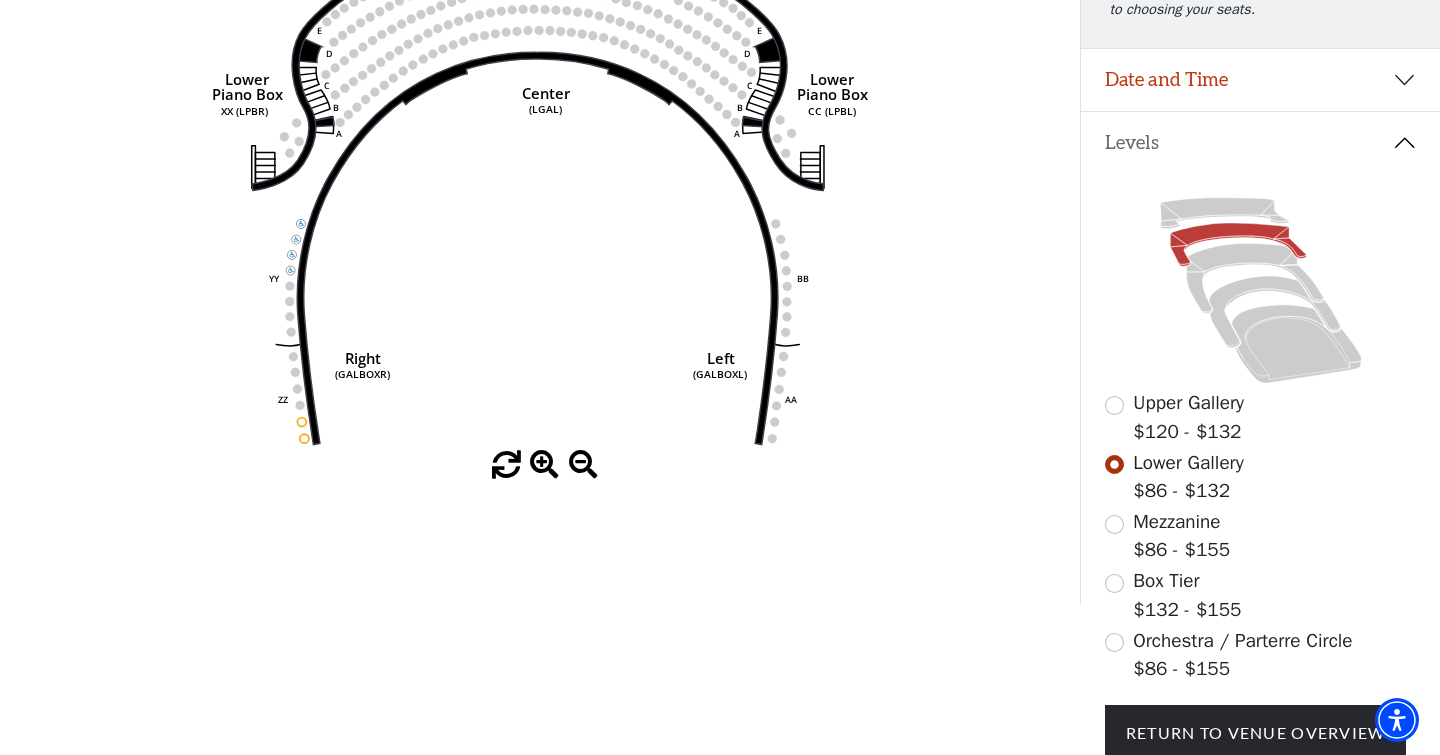 click at bounding box center [1114, 583] 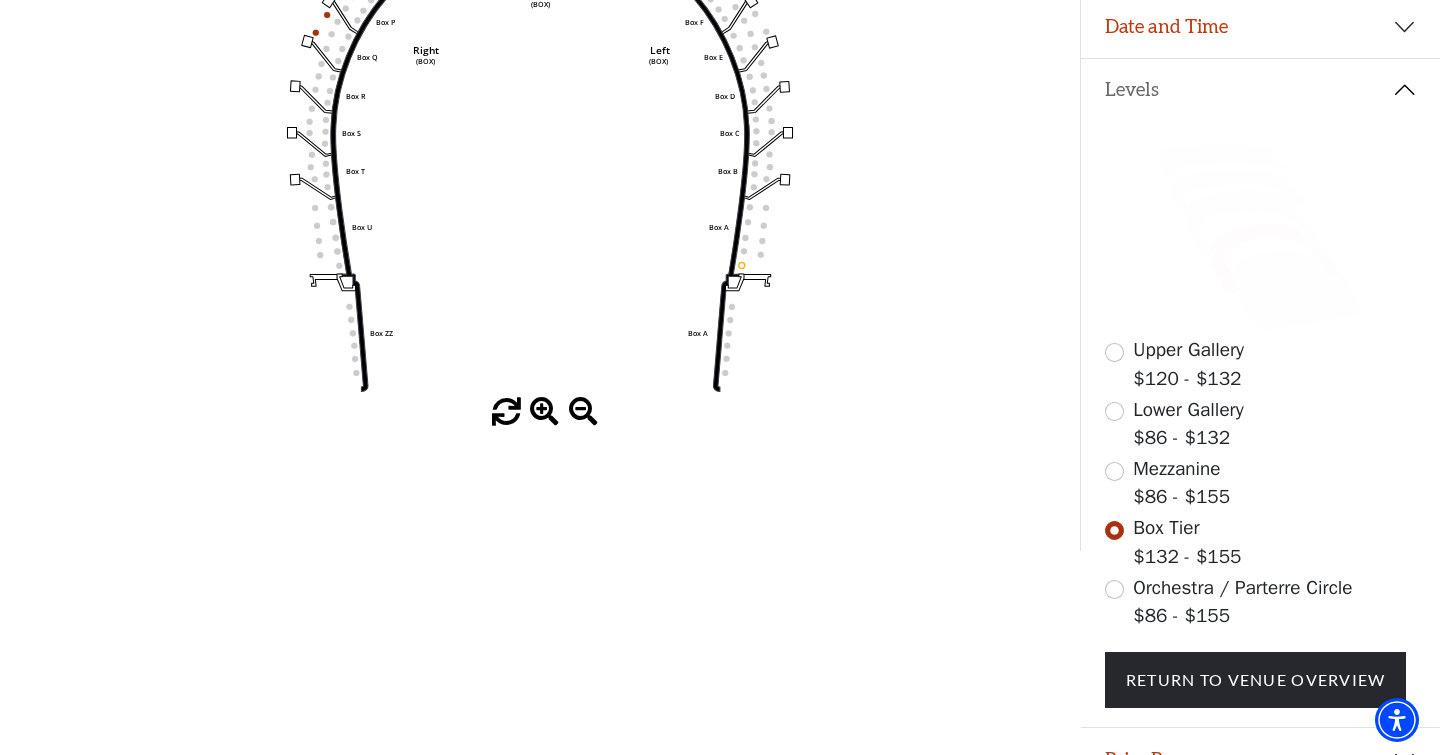 scroll, scrollTop: 379, scrollLeft: 0, axis: vertical 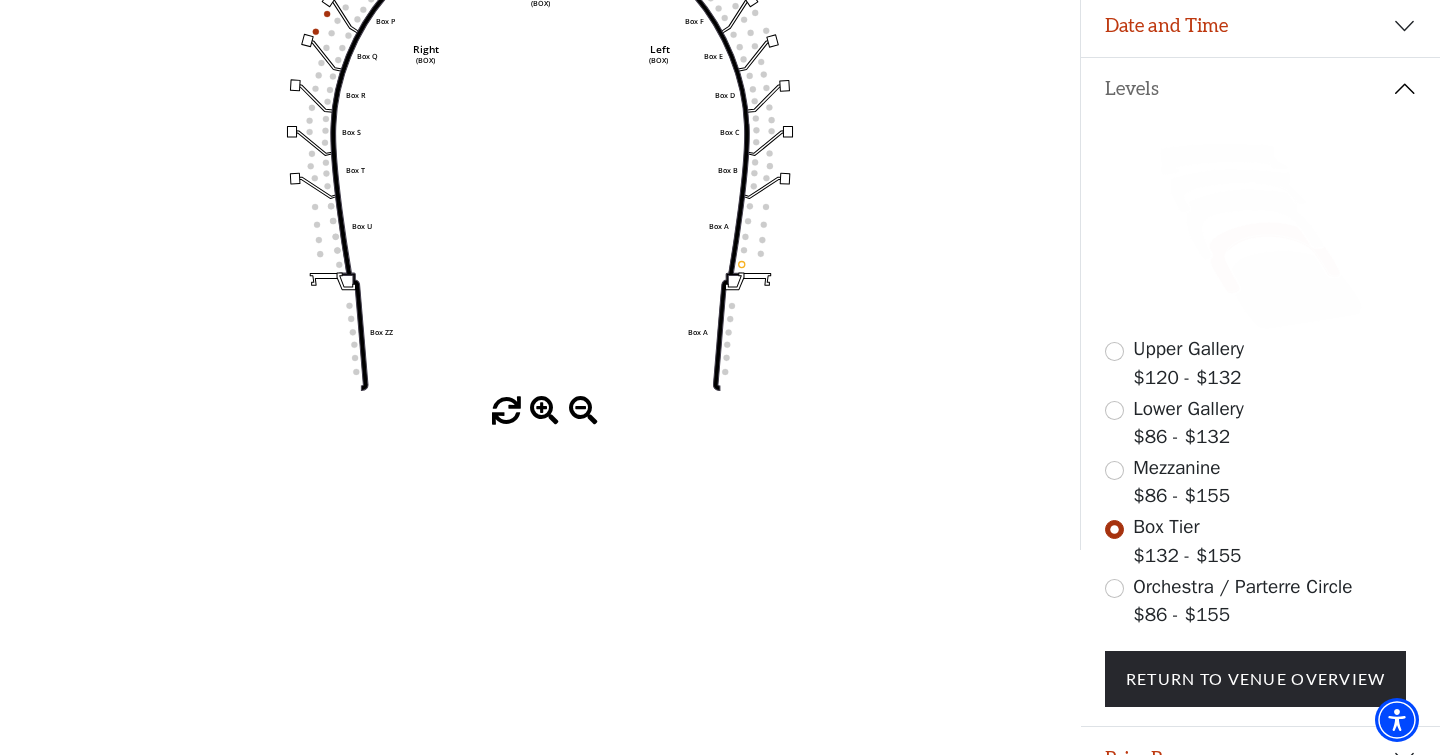 click at bounding box center (1114, 588) 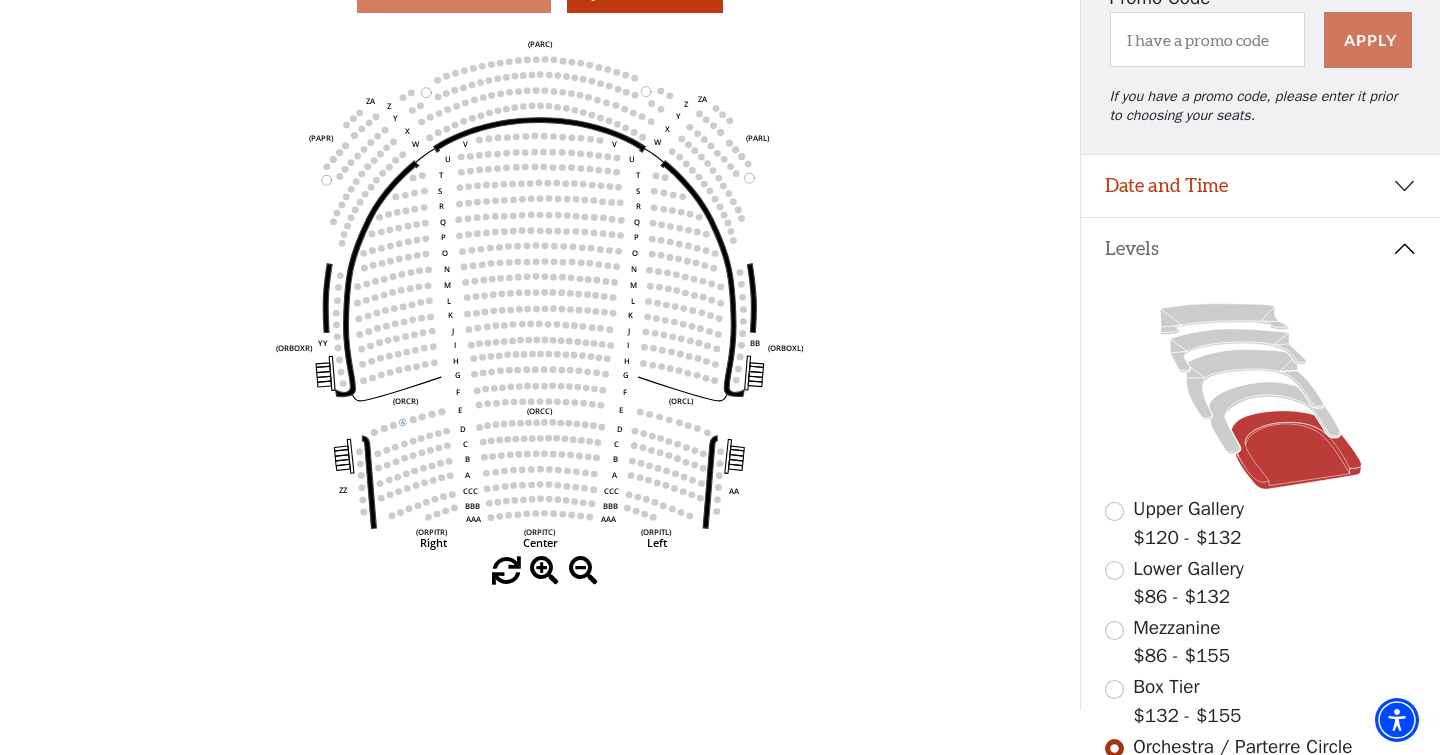 scroll, scrollTop: 119, scrollLeft: 0, axis: vertical 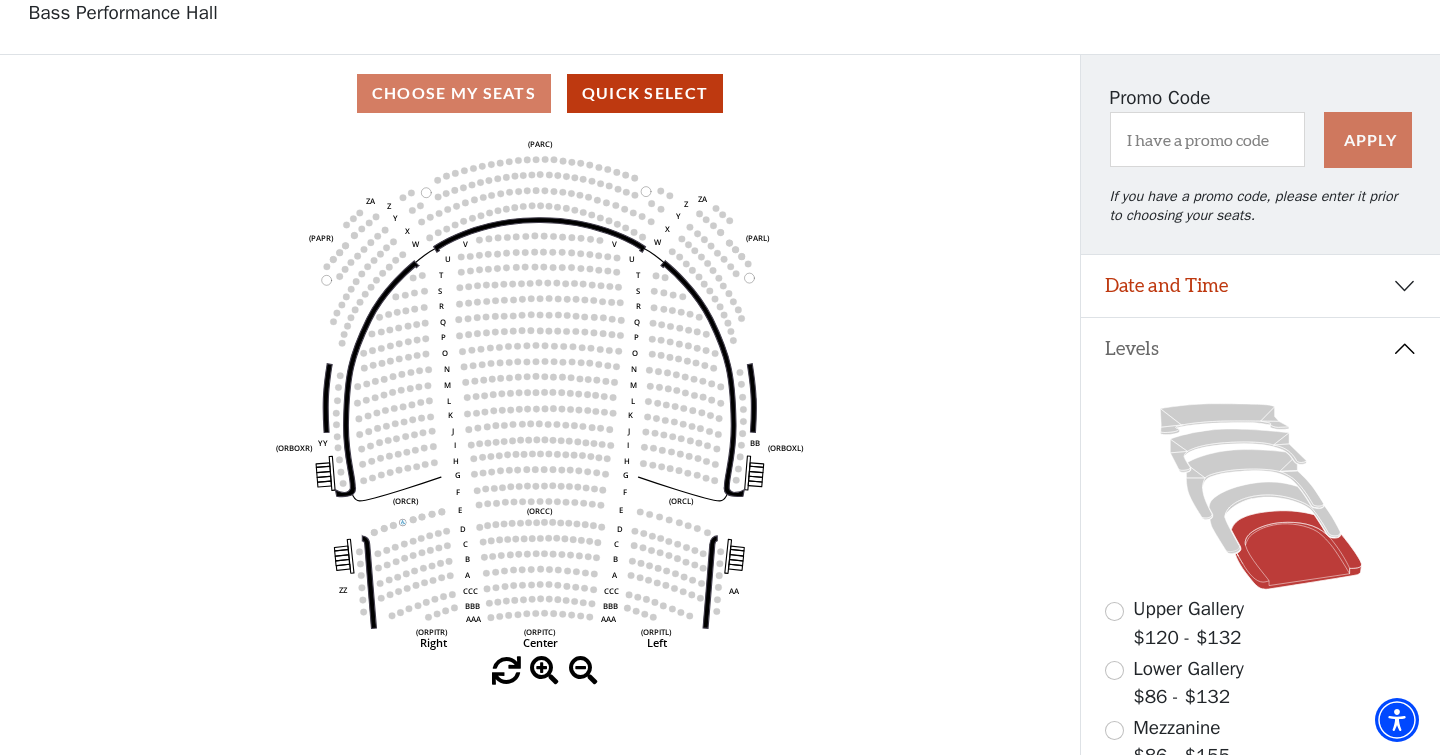 click at bounding box center [1114, 611] 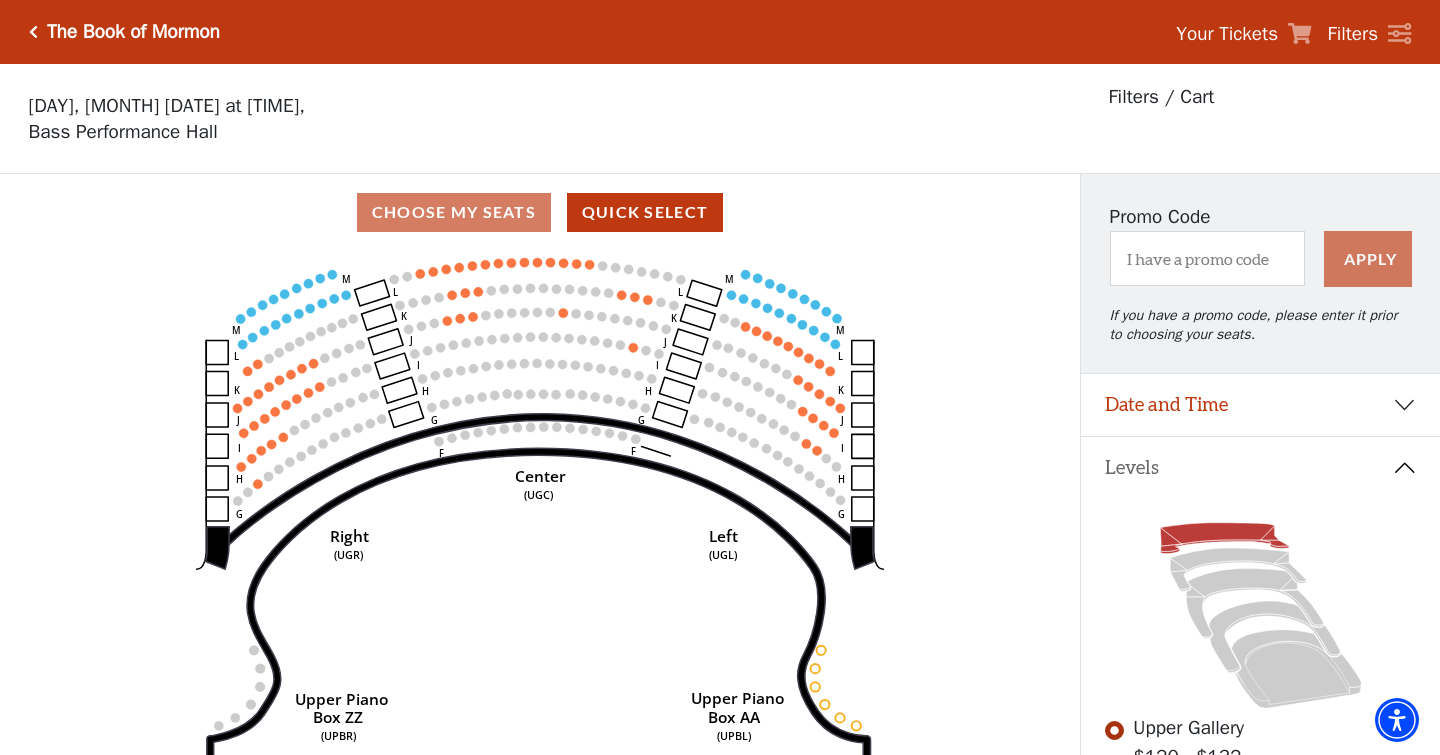 scroll, scrollTop: 93, scrollLeft: 0, axis: vertical 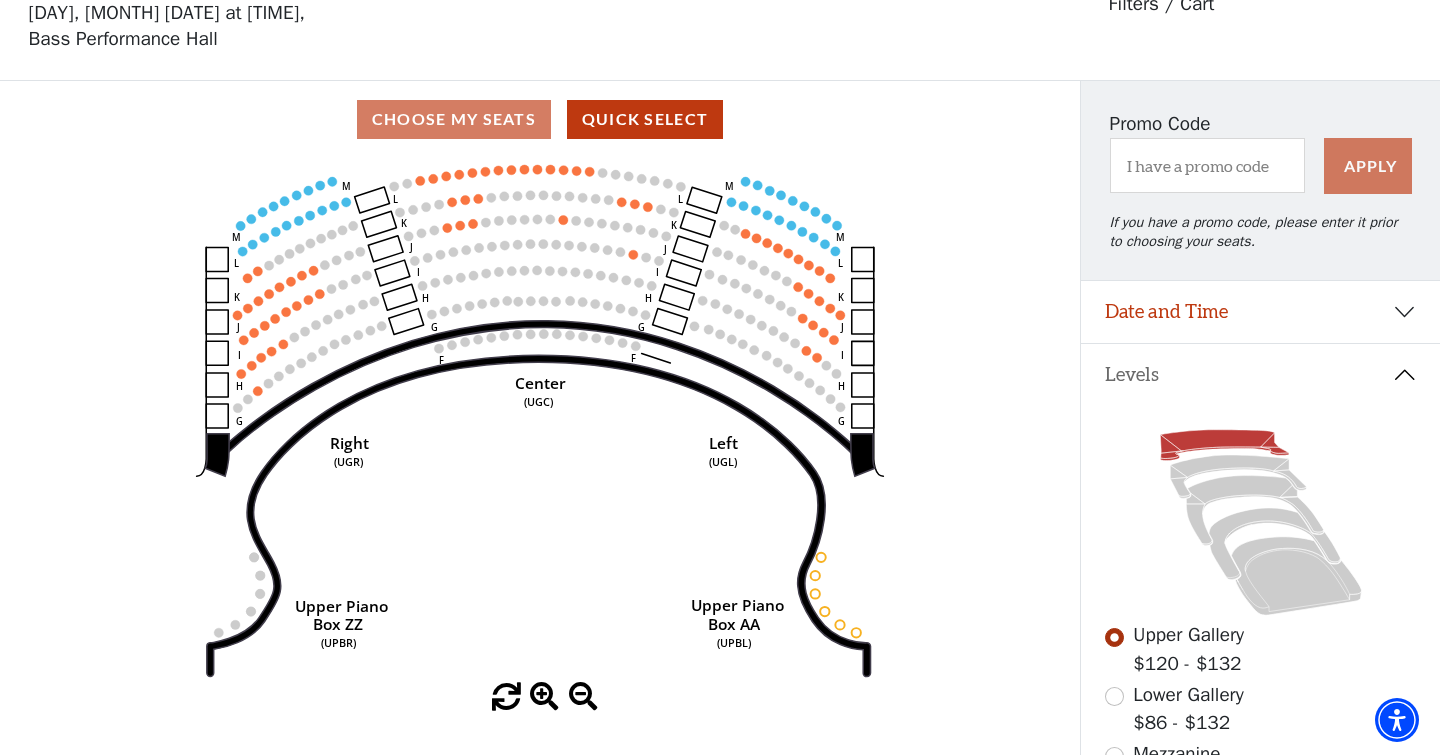 click at bounding box center [1114, 696] 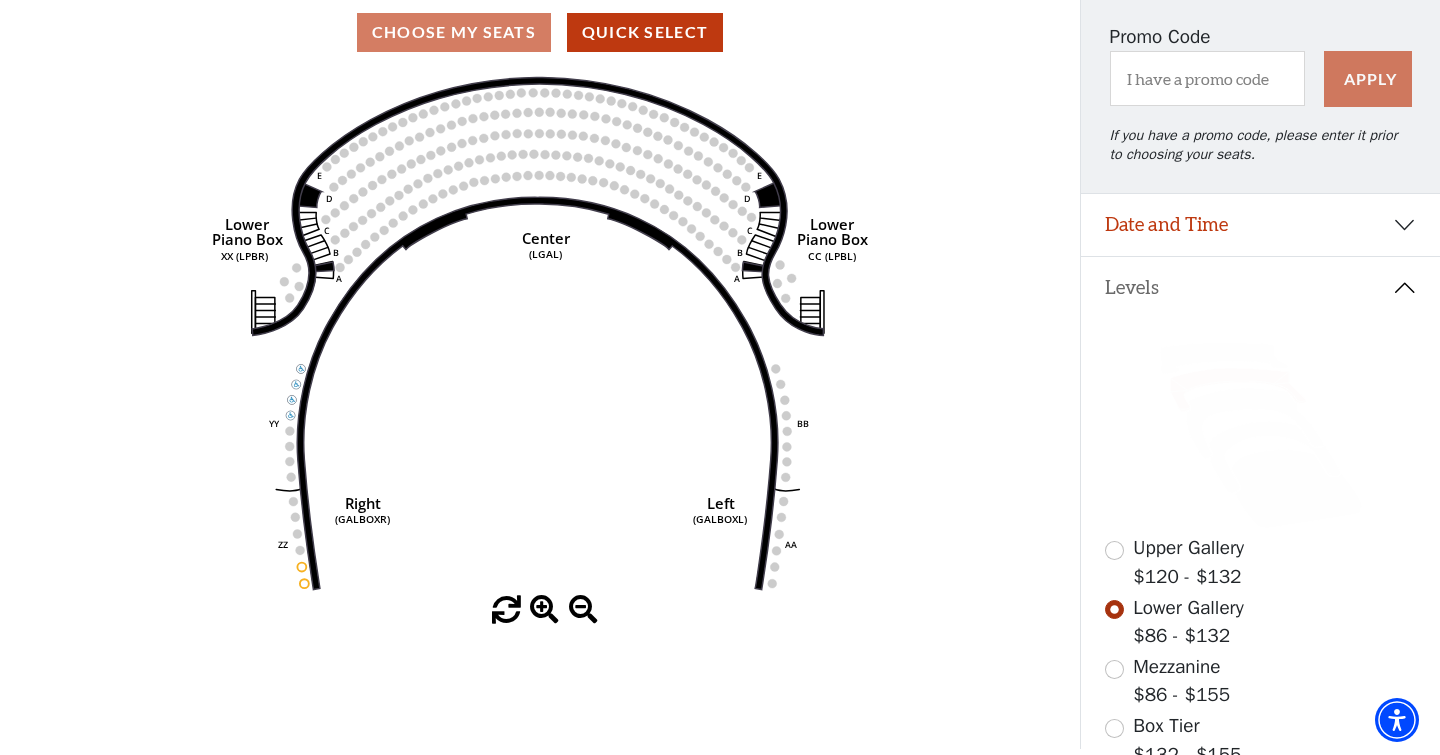 scroll, scrollTop: 222, scrollLeft: 0, axis: vertical 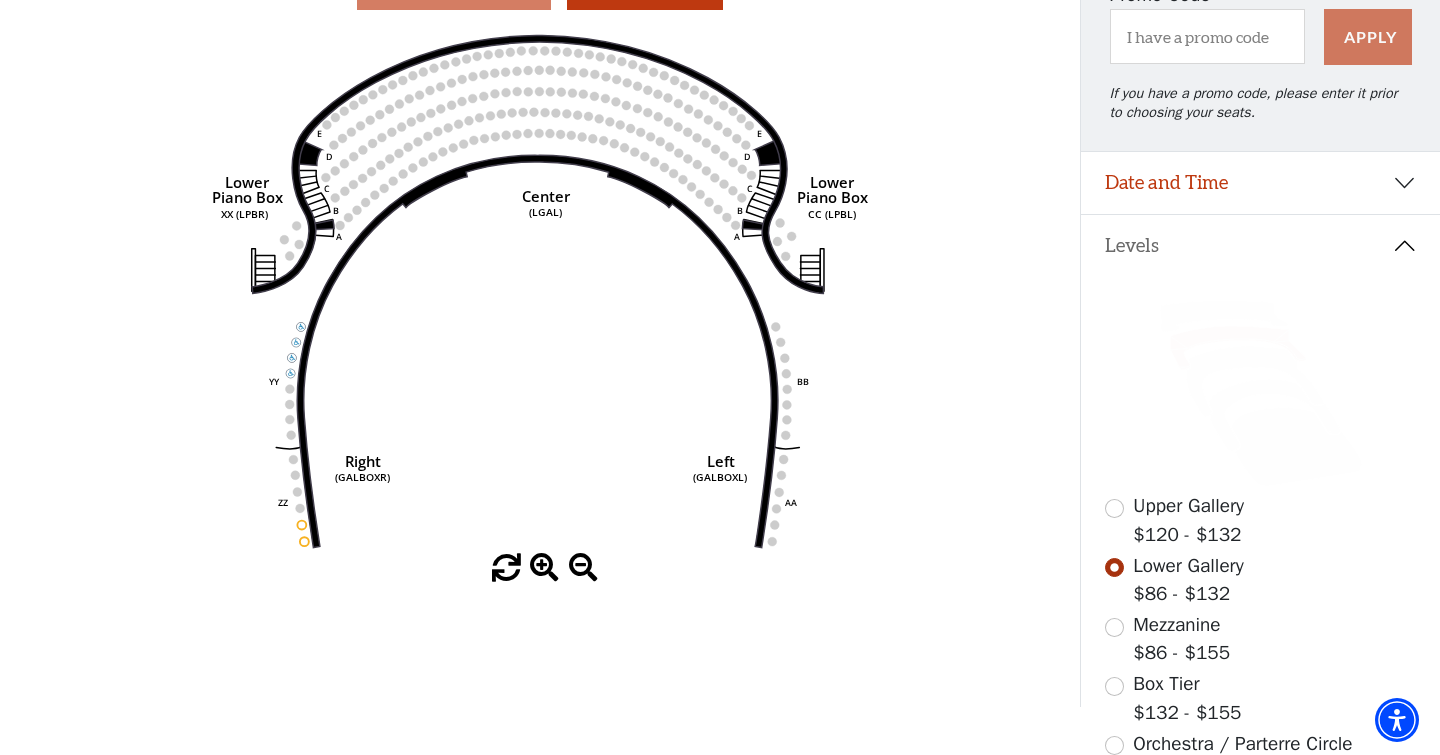 click at bounding box center [1114, 627] 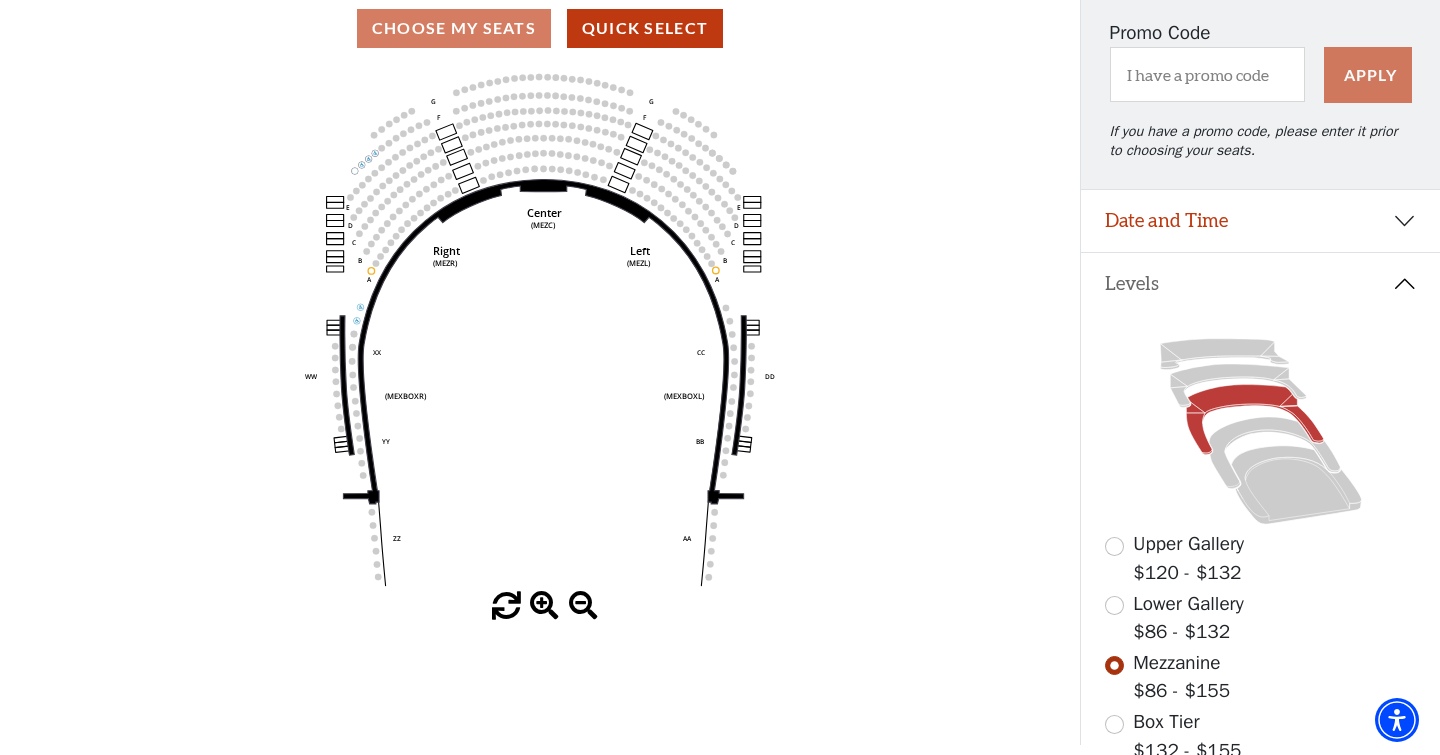 scroll, scrollTop: 211, scrollLeft: 0, axis: vertical 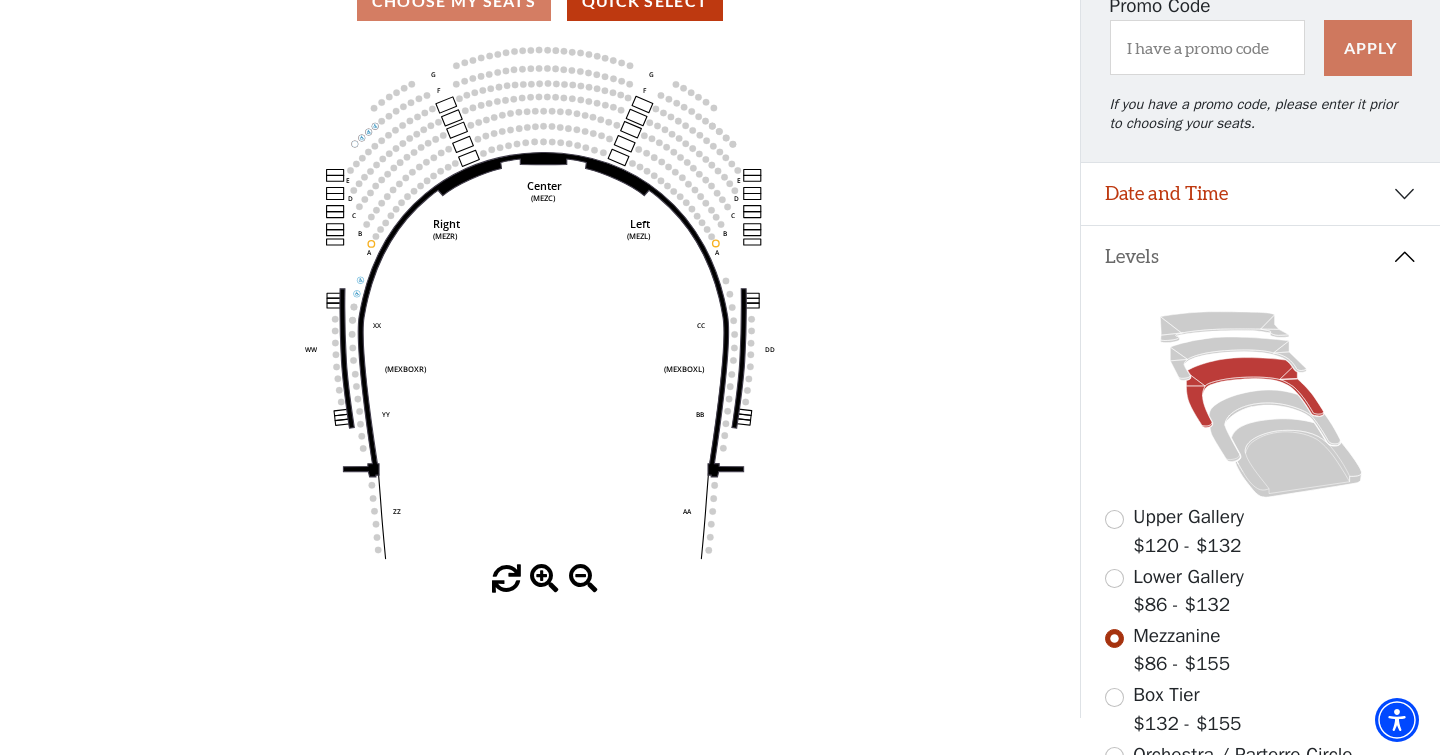 click at bounding box center [1114, 697] 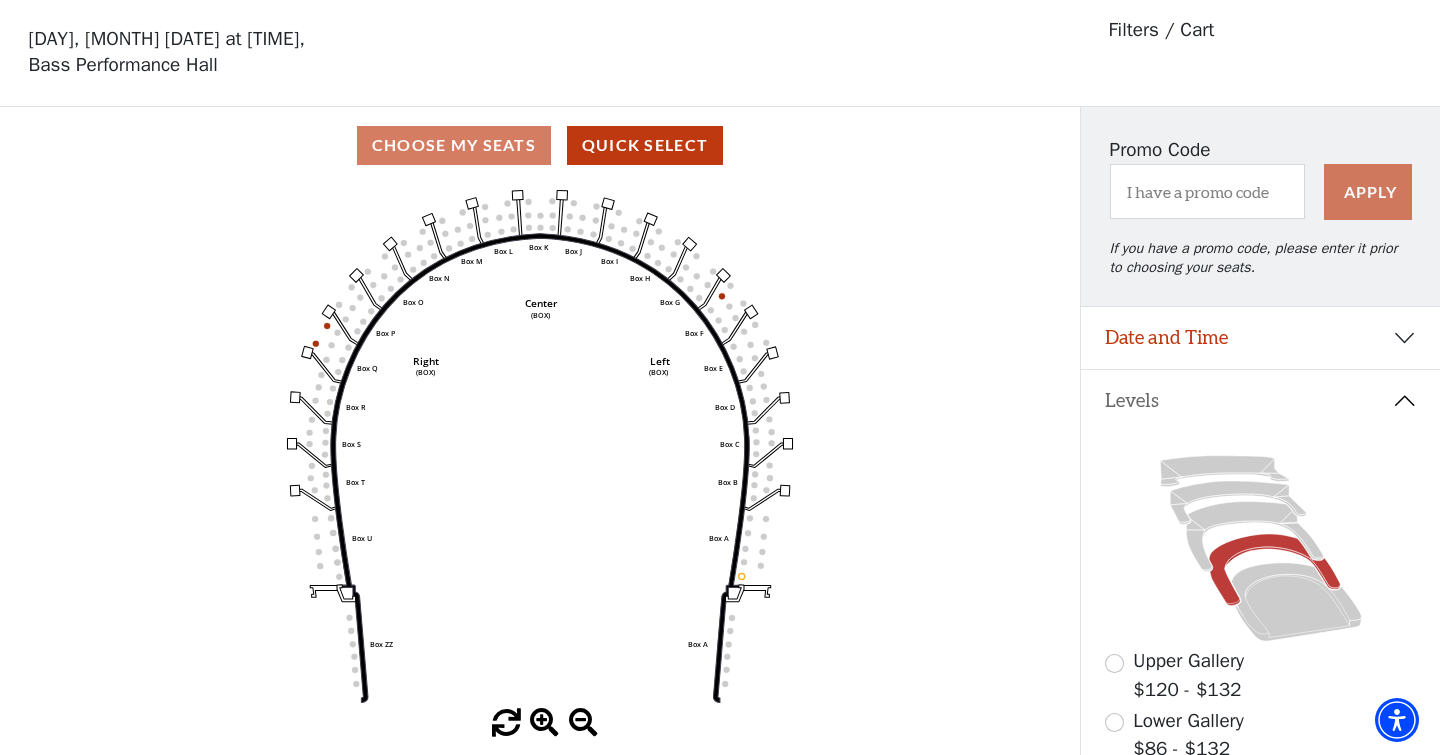 scroll, scrollTop: 70, scrollLeft: 0, axis: vertical 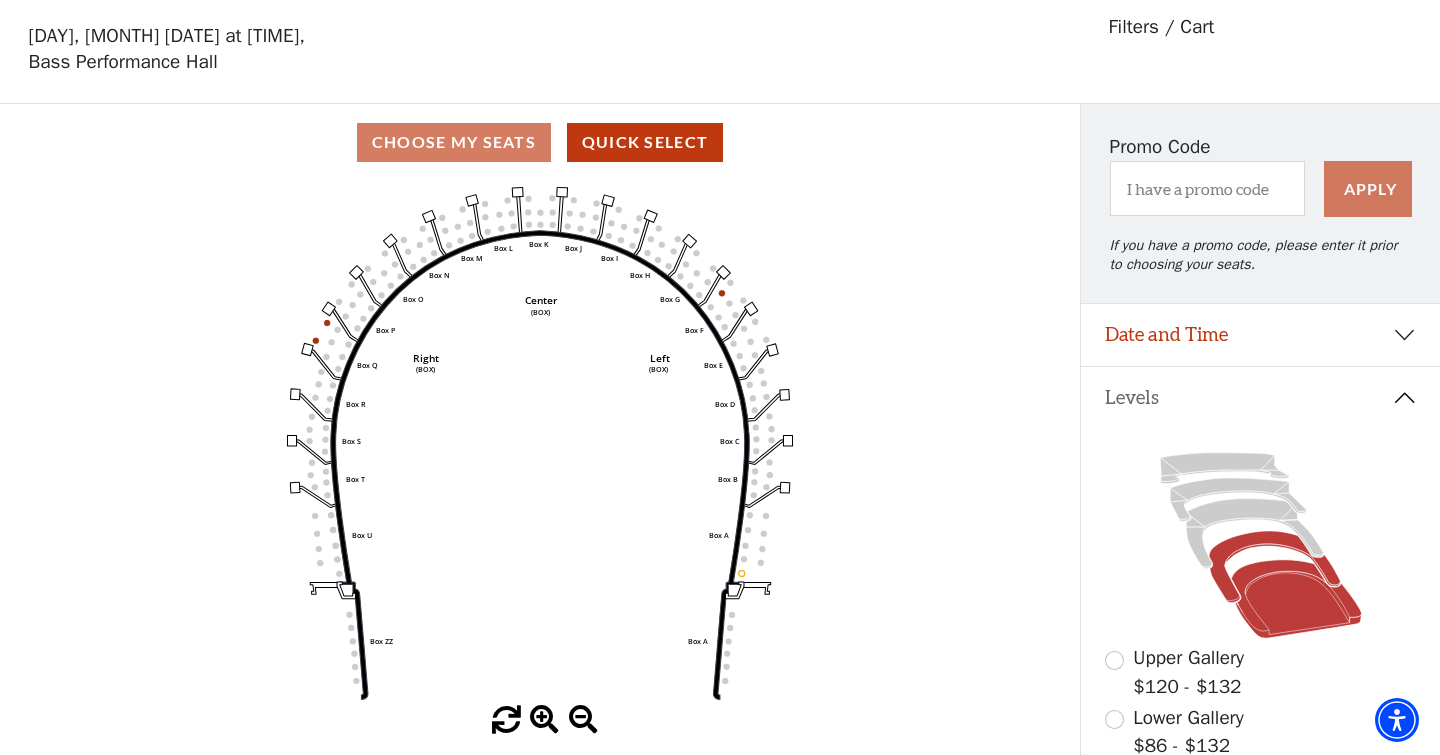 click 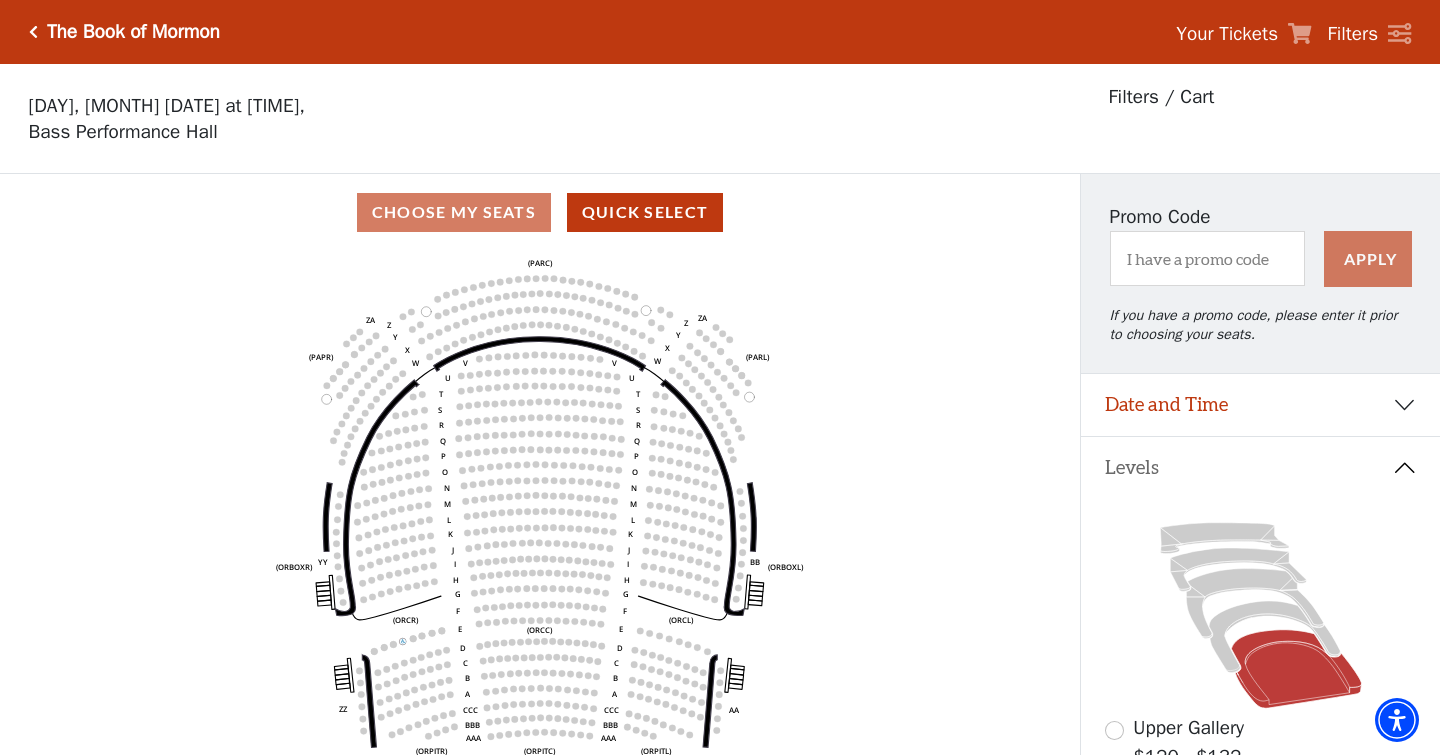 scroll, scrollTop: 93, scrollLeft: 0, axis: vertical 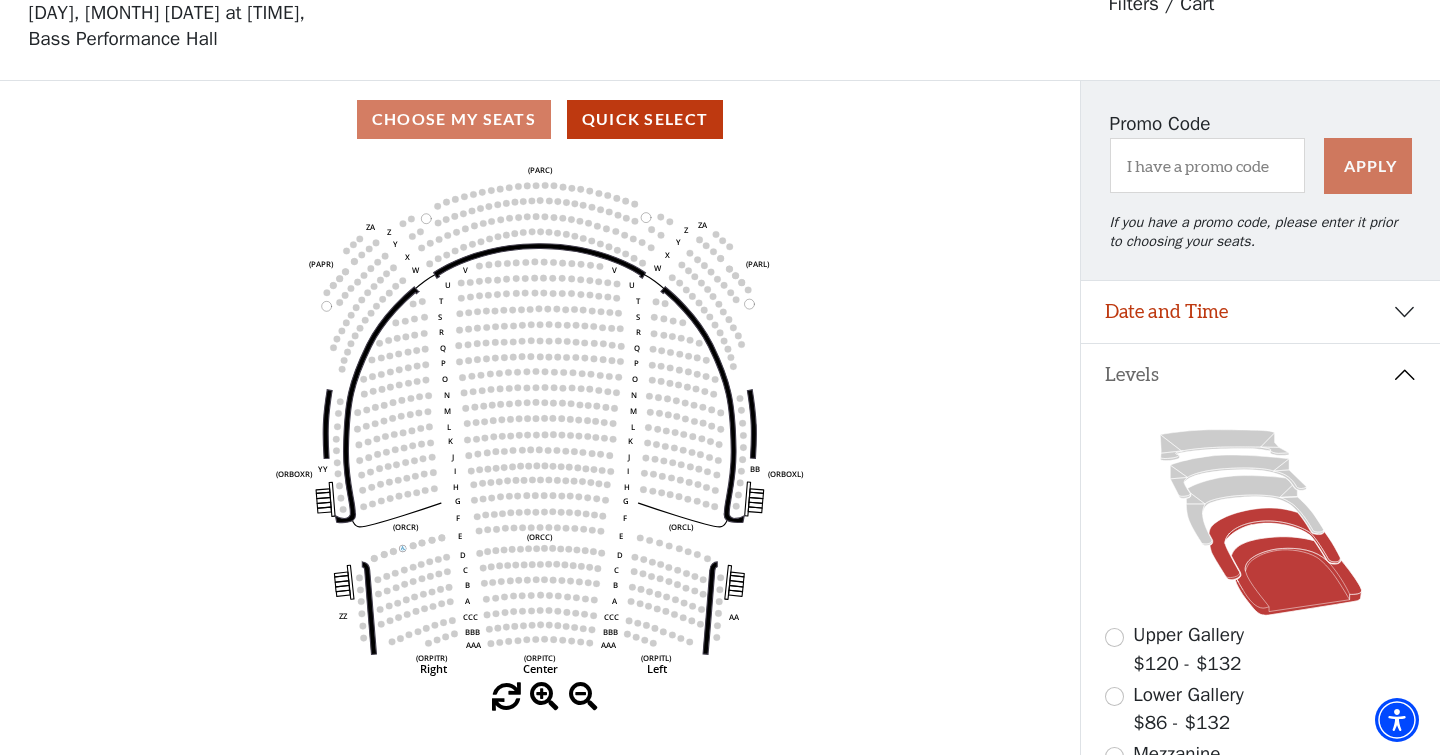 click 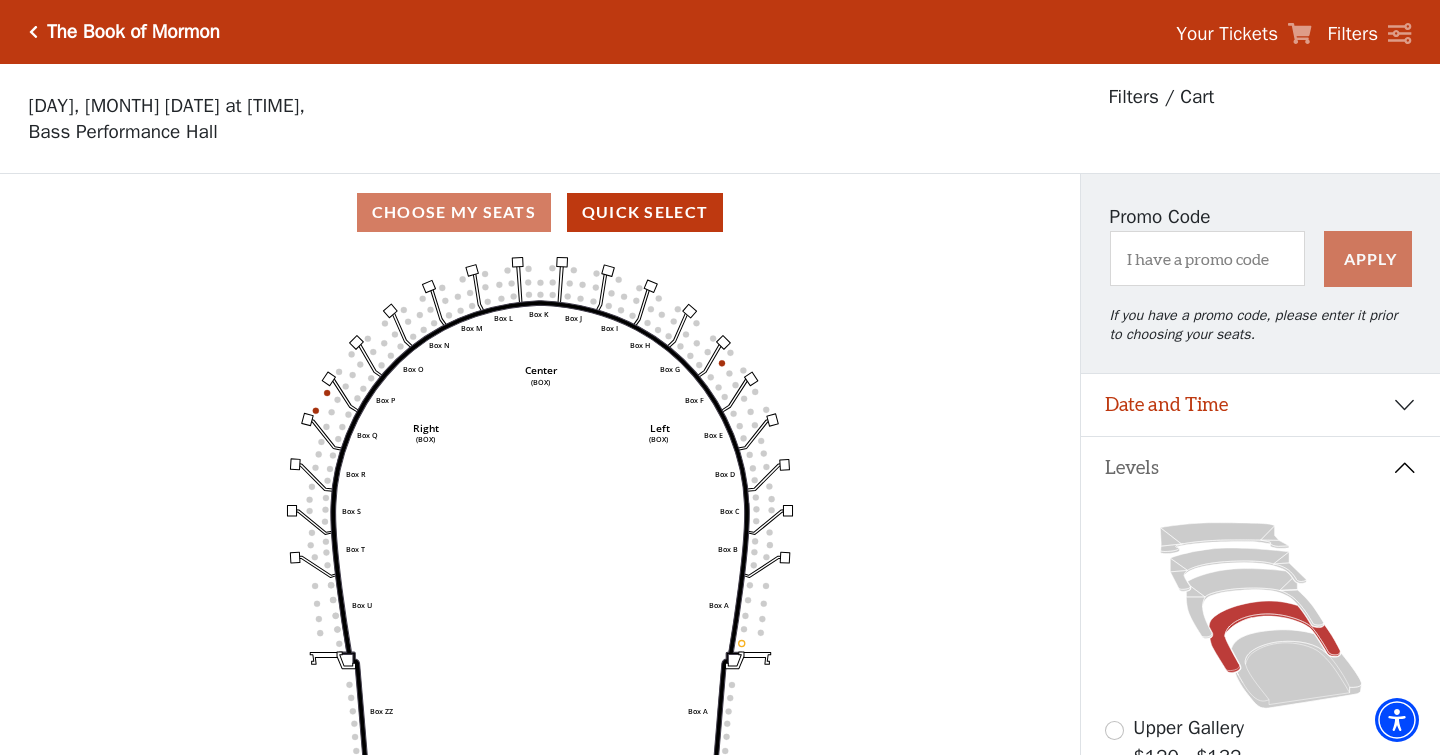 scroll, scrollTop: 93, scrollLeft: 0, axis: vertical 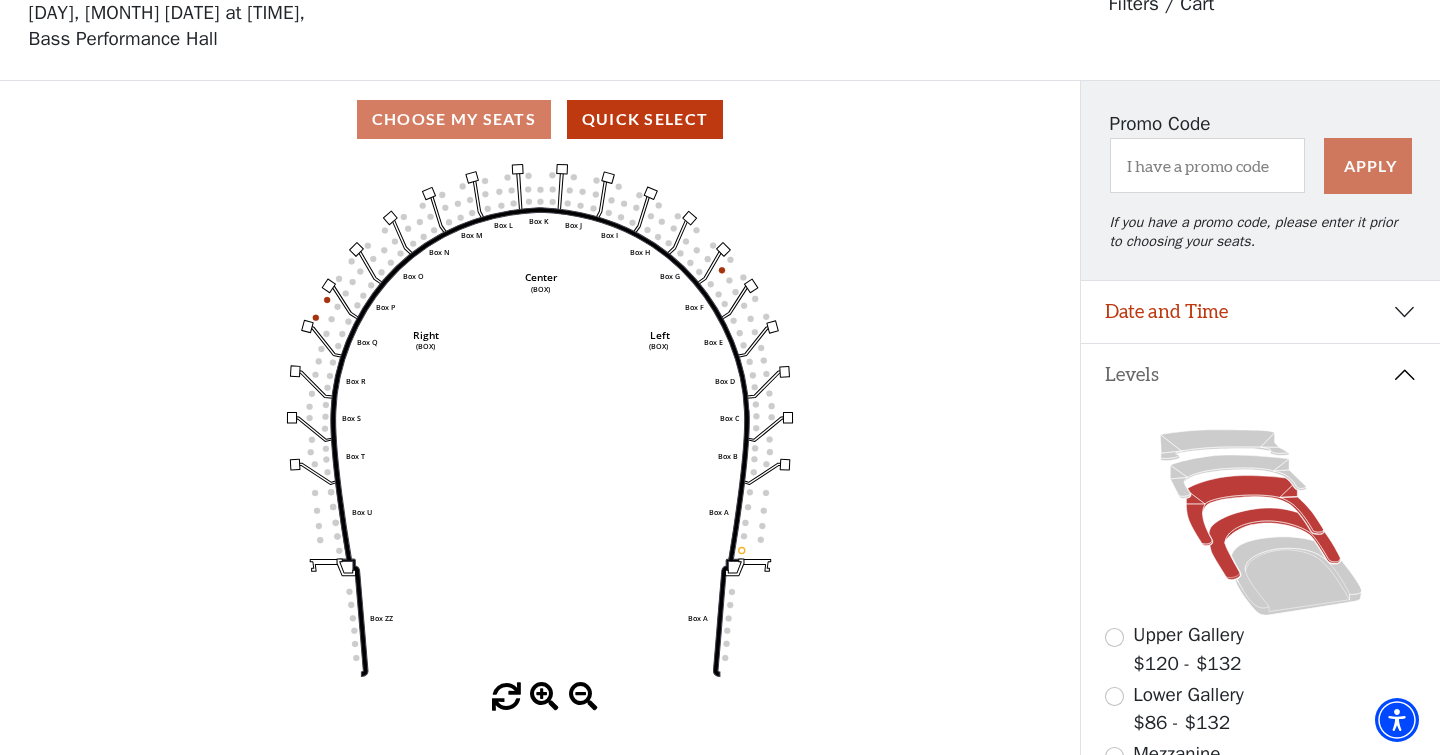click 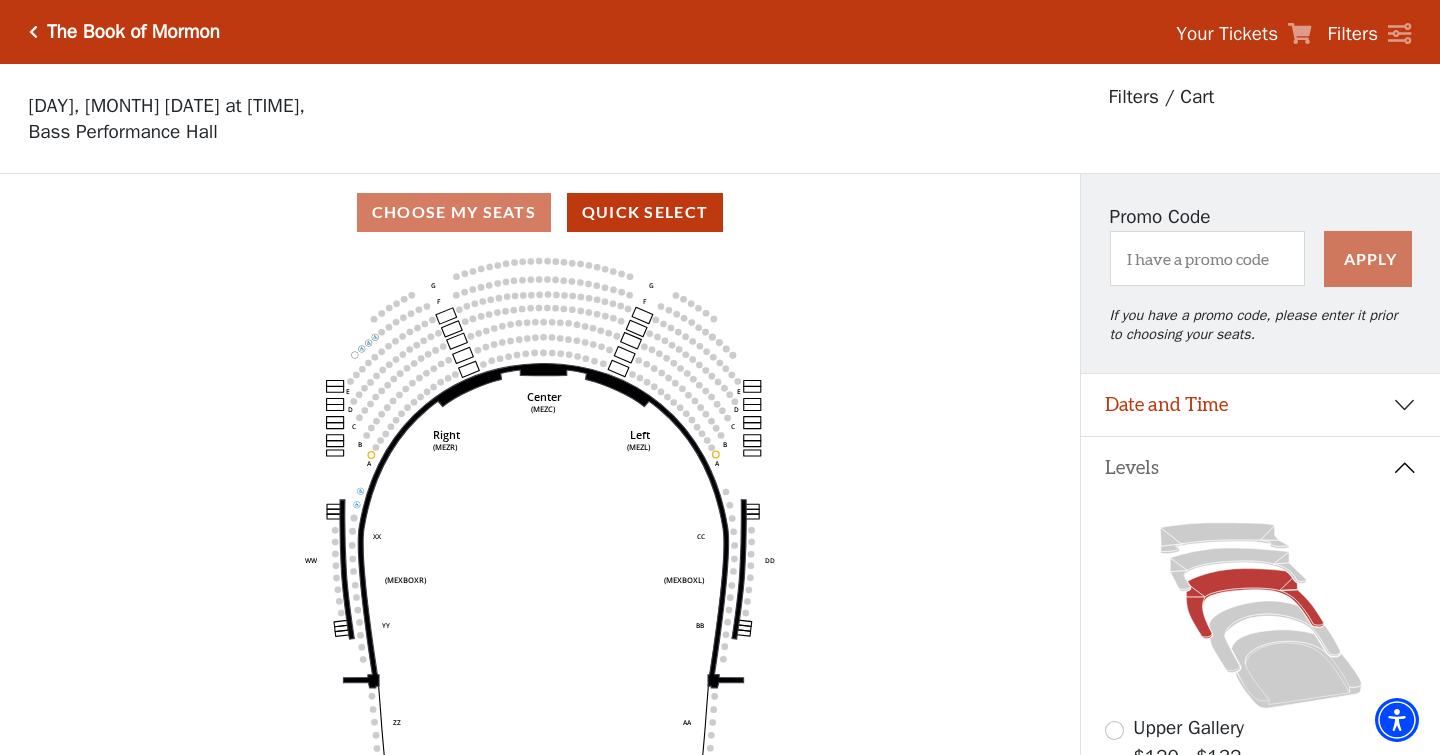 scroll, scrollTop: 93, scrollLeft: 0, axis: vertical 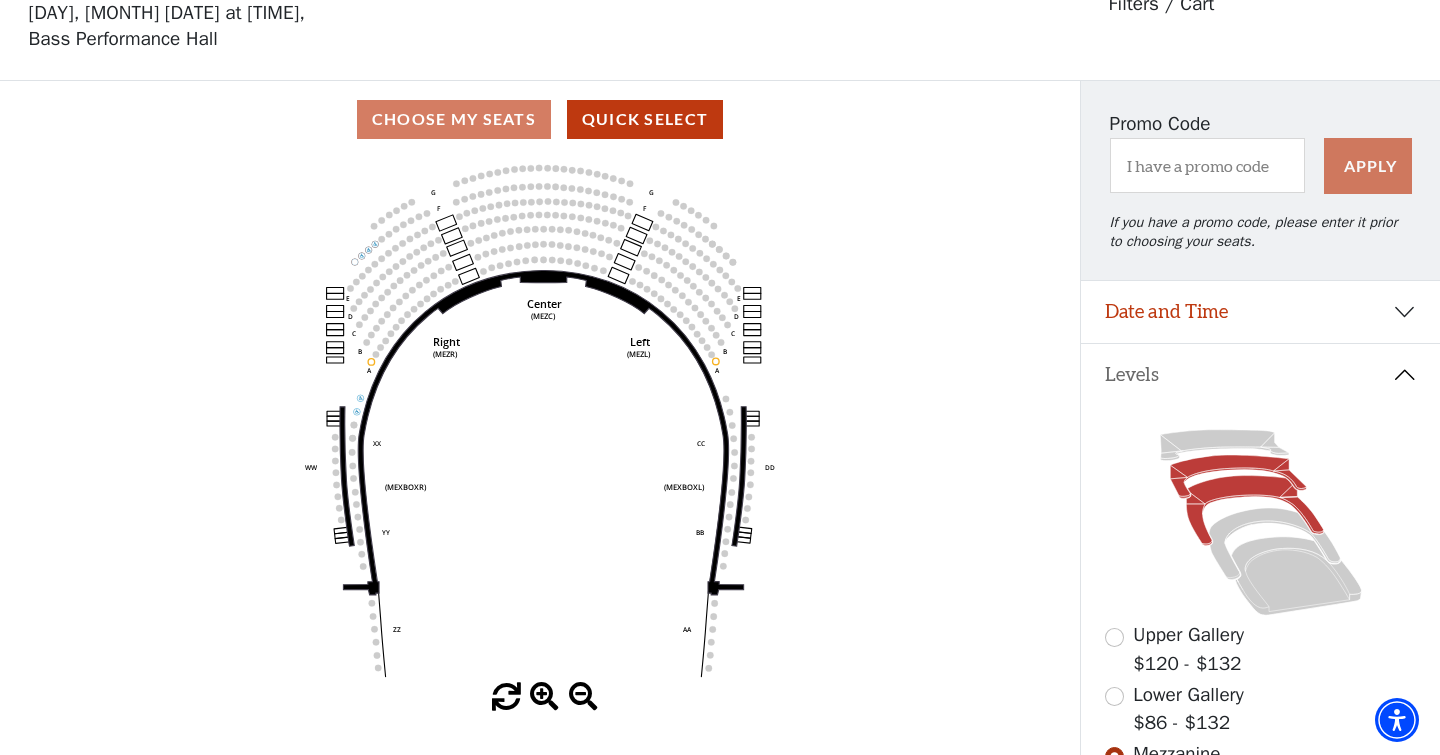 click 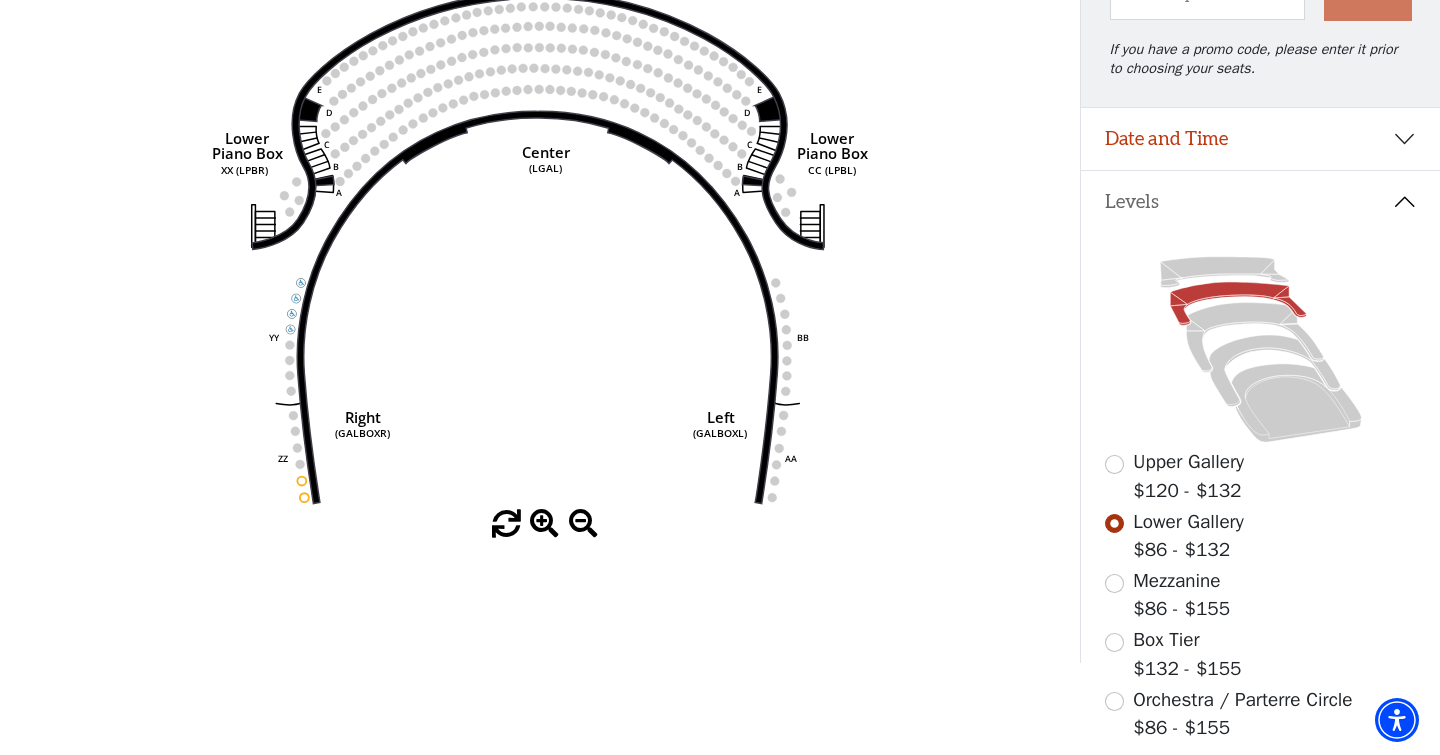 scroll, scrollTop: 269, scrollLeft: 0, axis: vertical 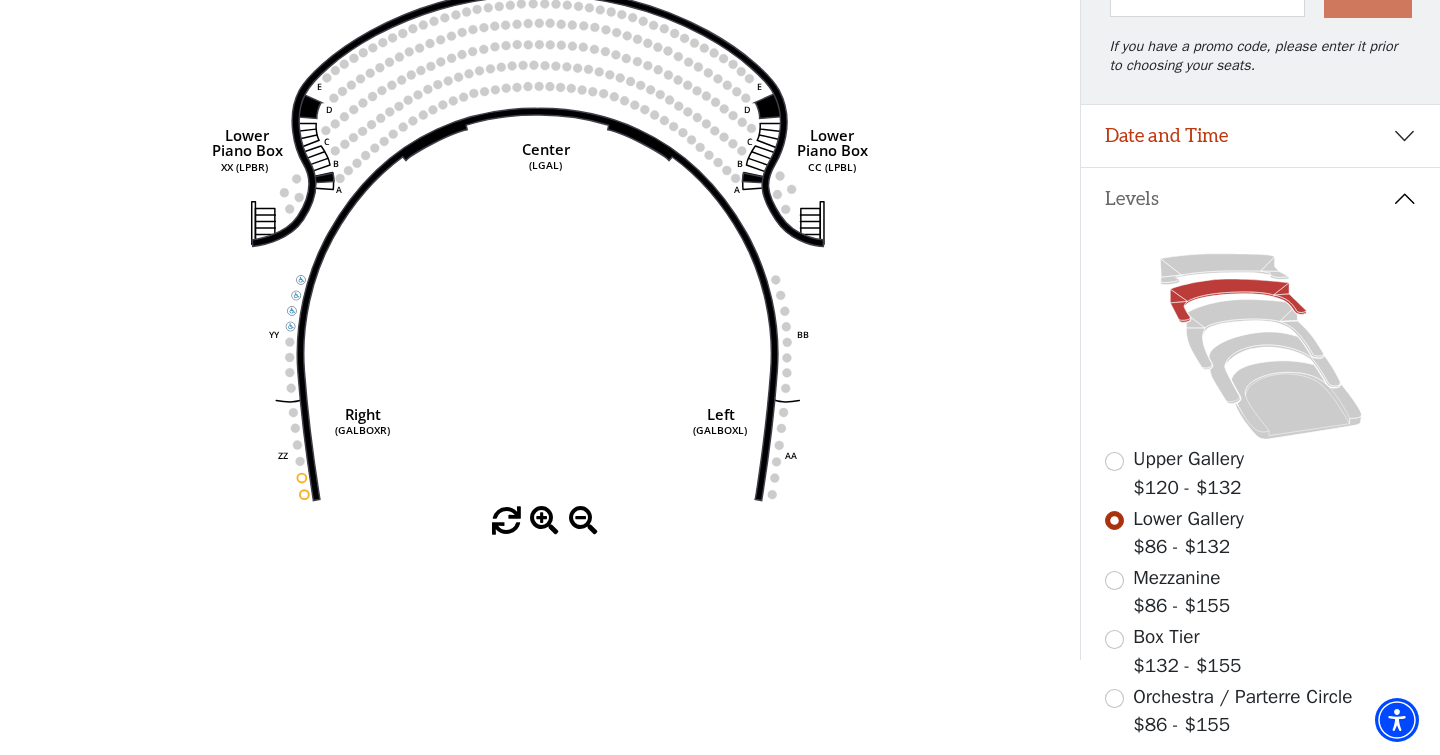 click at bounding box center [1114, 639] 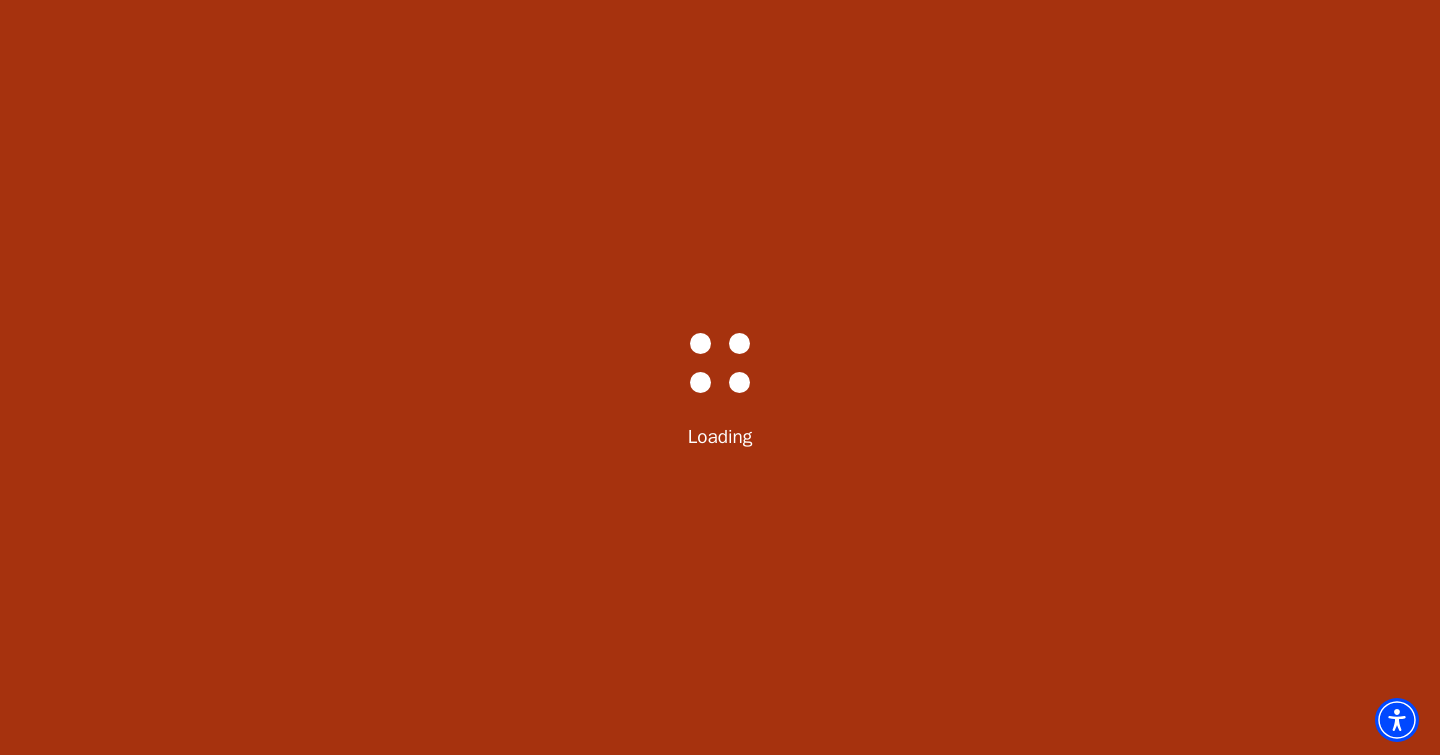 scroll, scrollTop: 93, scrollLeft: 0, axis: vertical 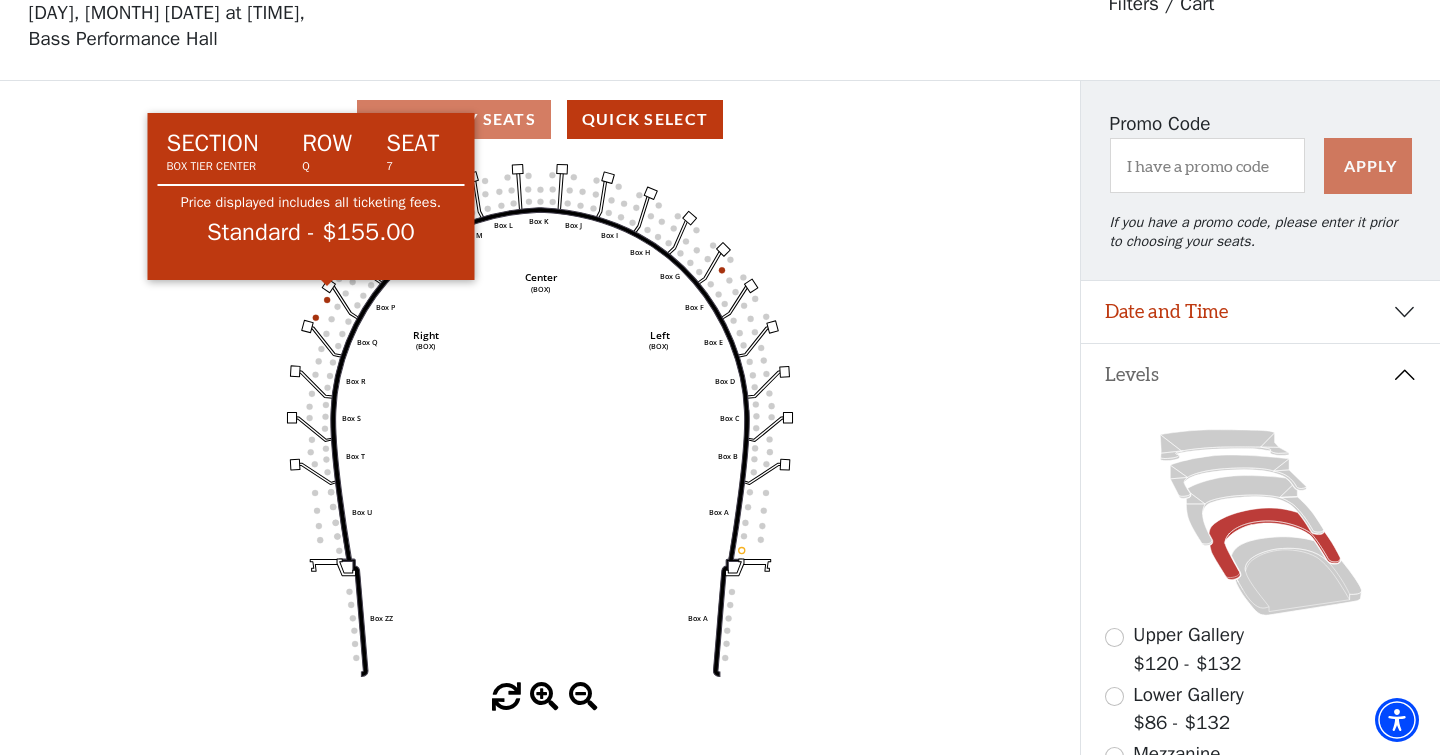click 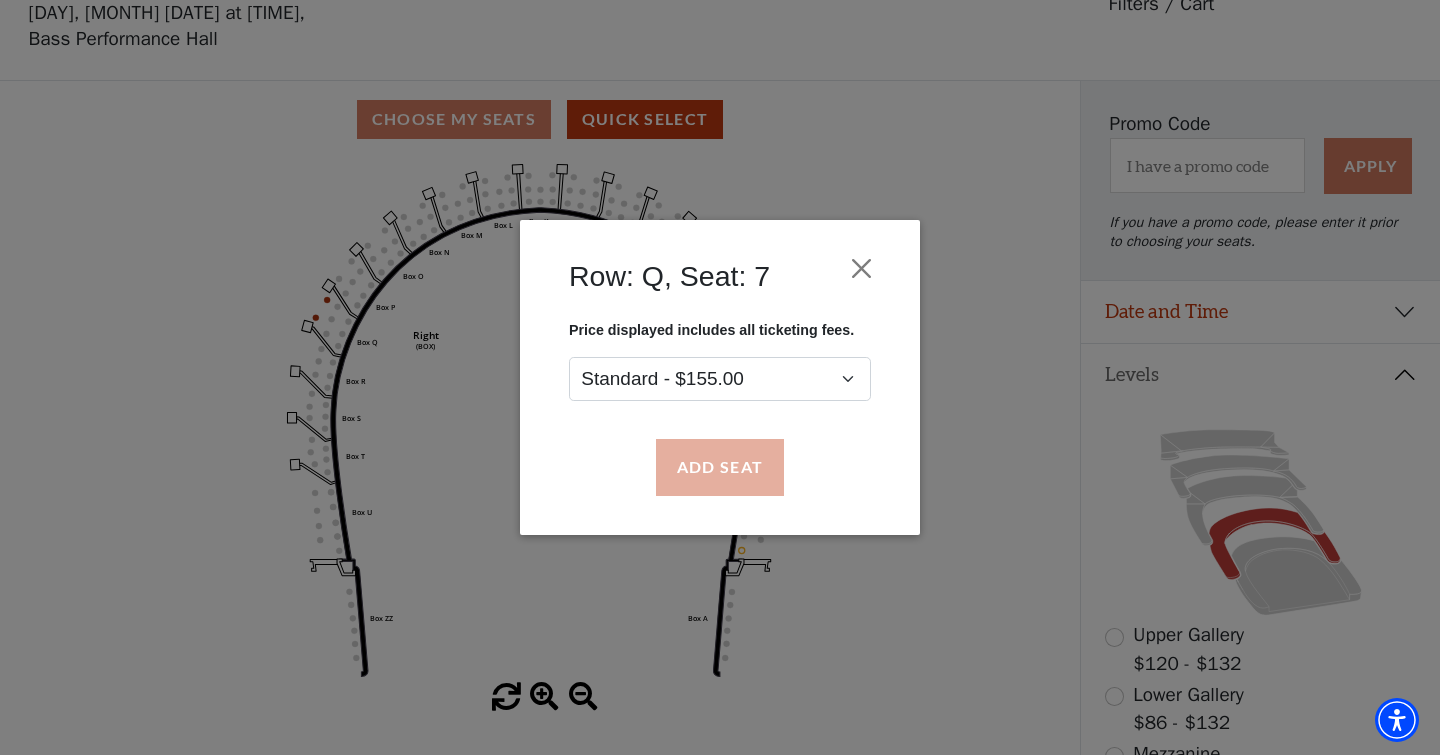 click on "Add Seat" at bounding box center [720, 468] 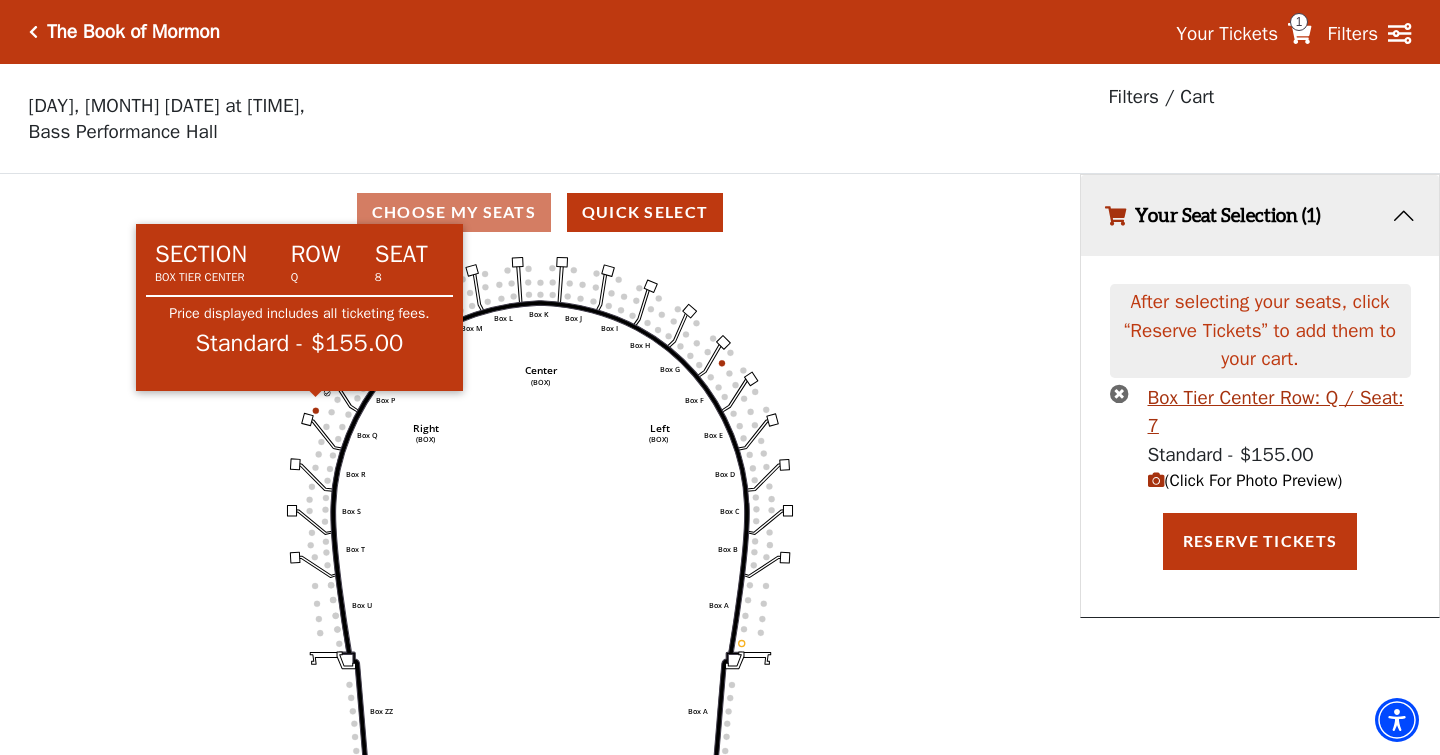 click 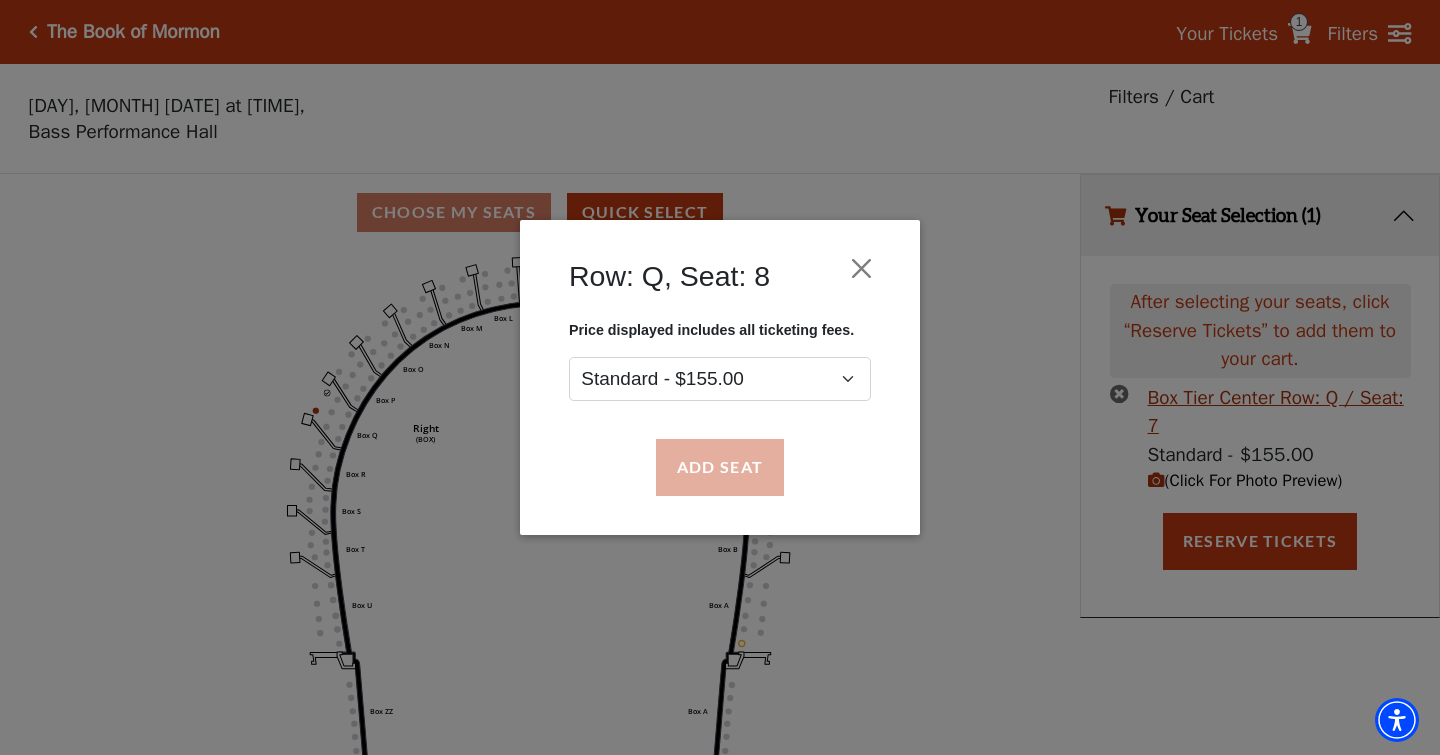click on "Add Seat" at bounding box center (720, 468) 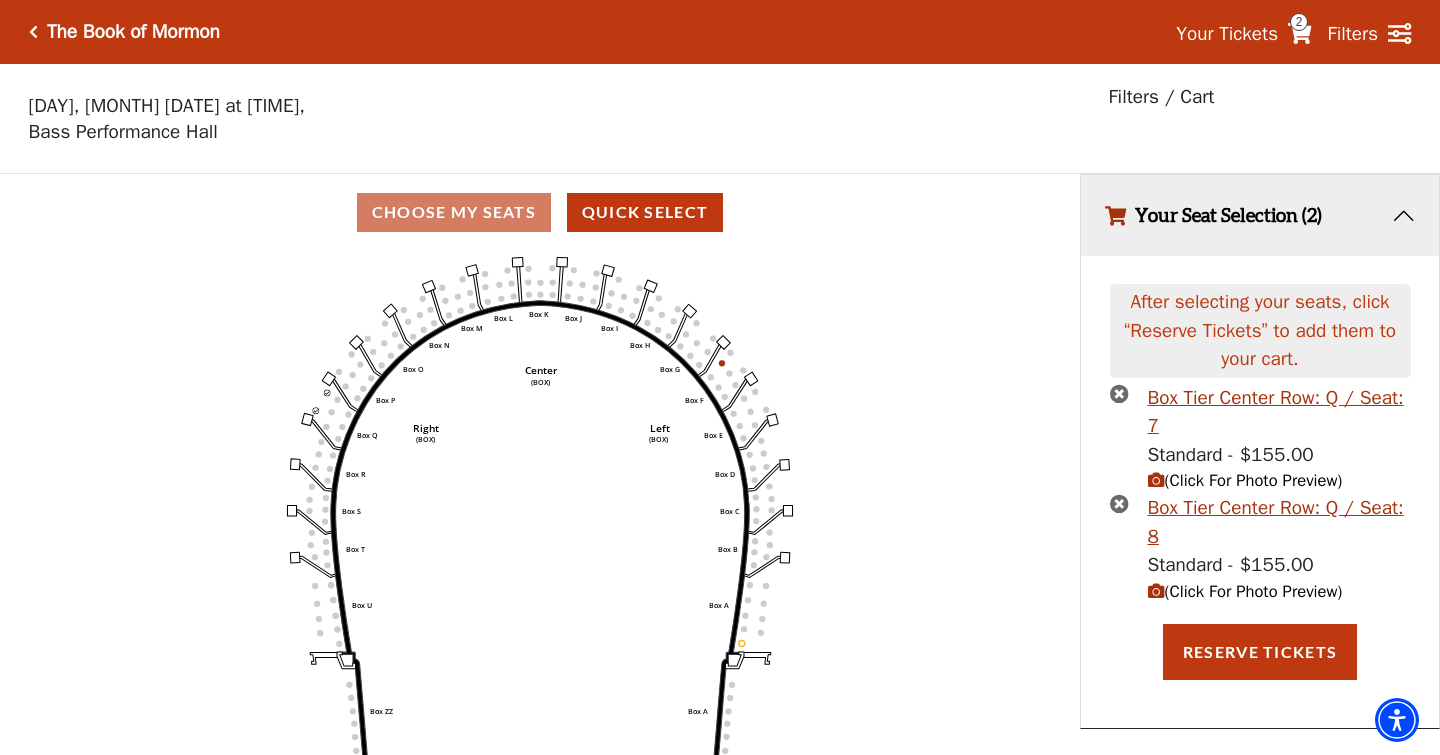 click at bounding box center [1156, 591] 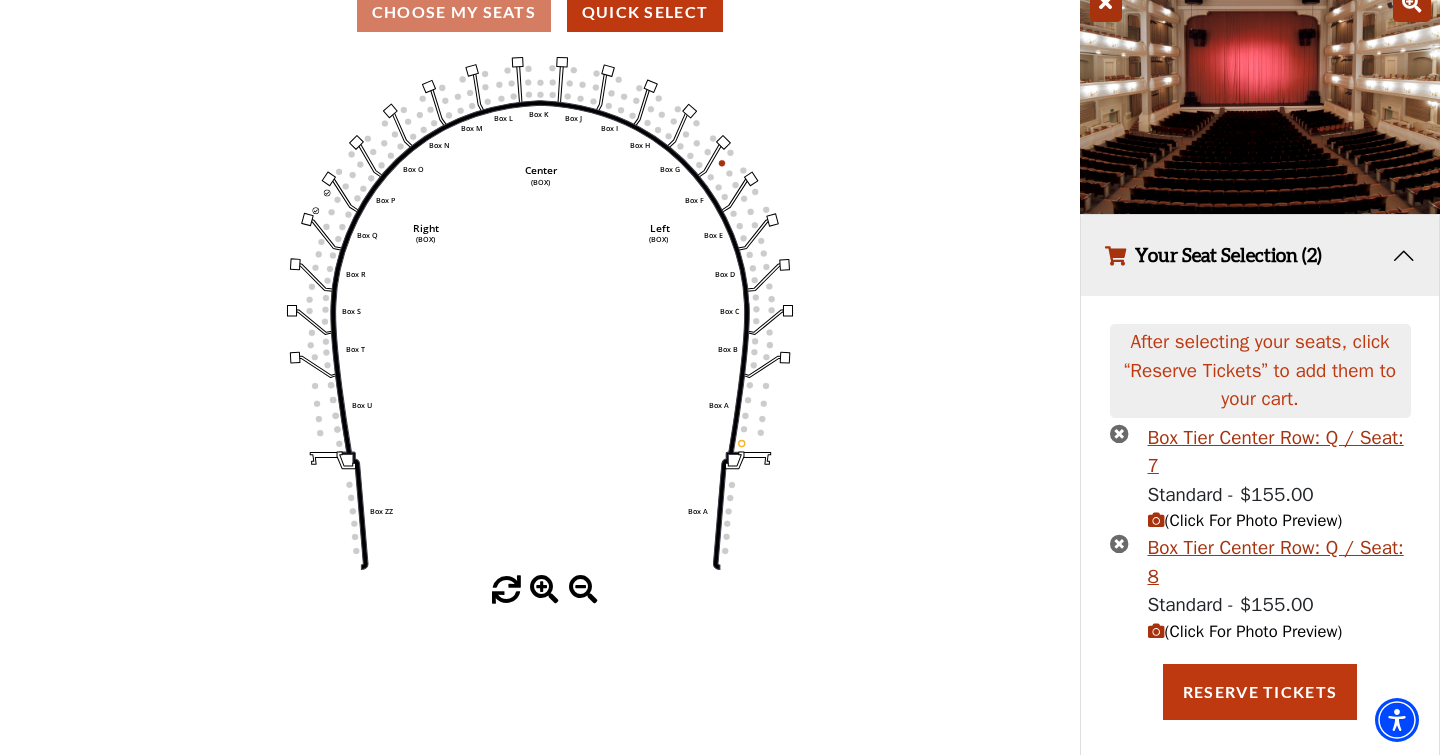 scroll, scrollTop: 199, scrollLeft: 0, axis: vertical 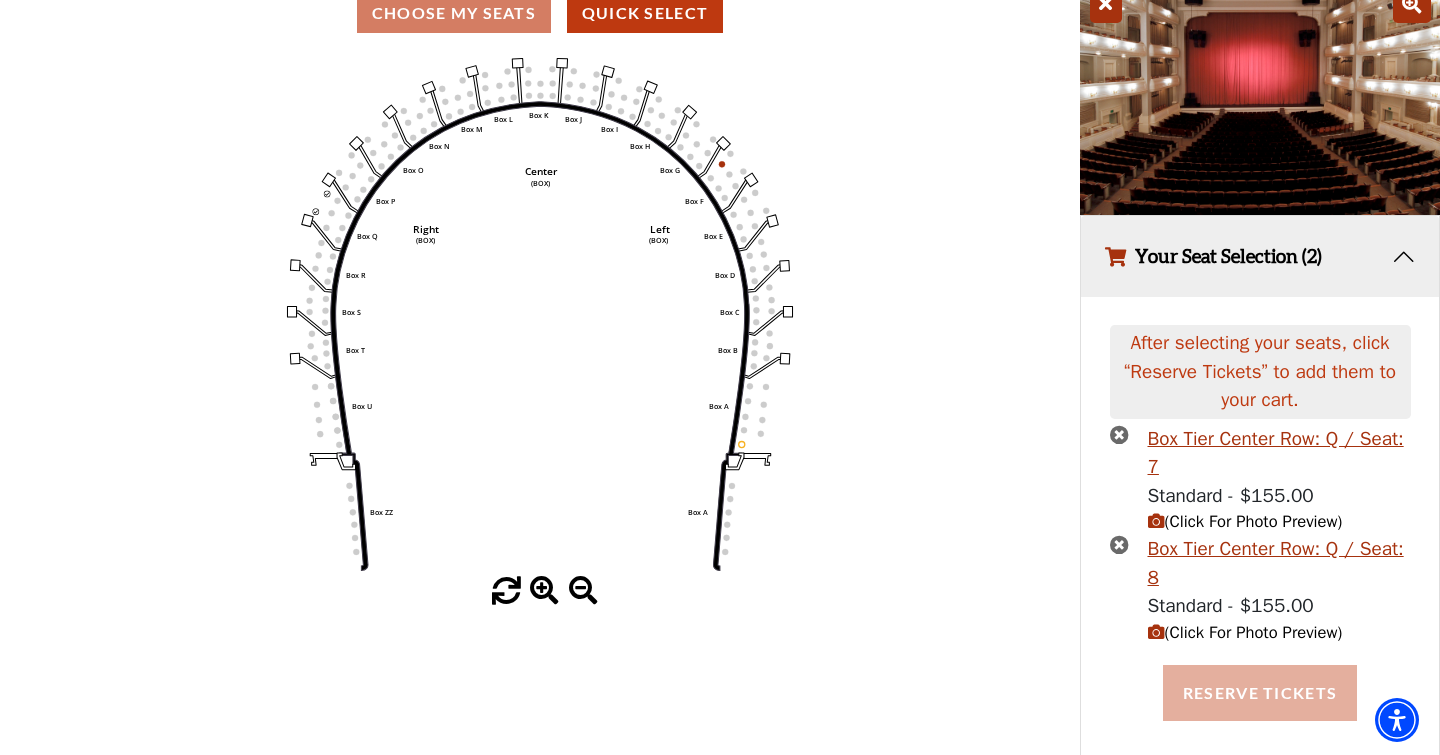click on "Reserve Tickets" at bounding box center [1260, 693] 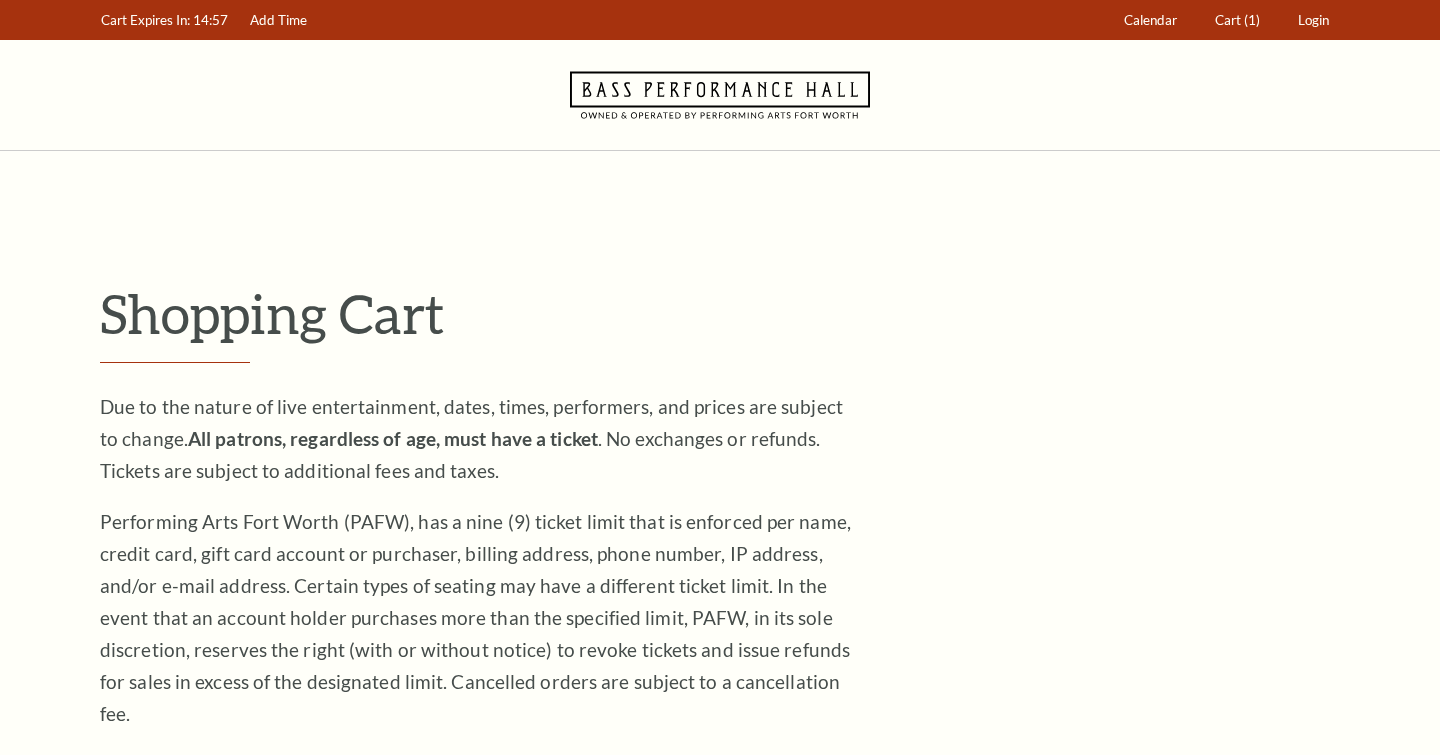 scroll, scrollTop: 0, scrollLeft: 0, axis: both 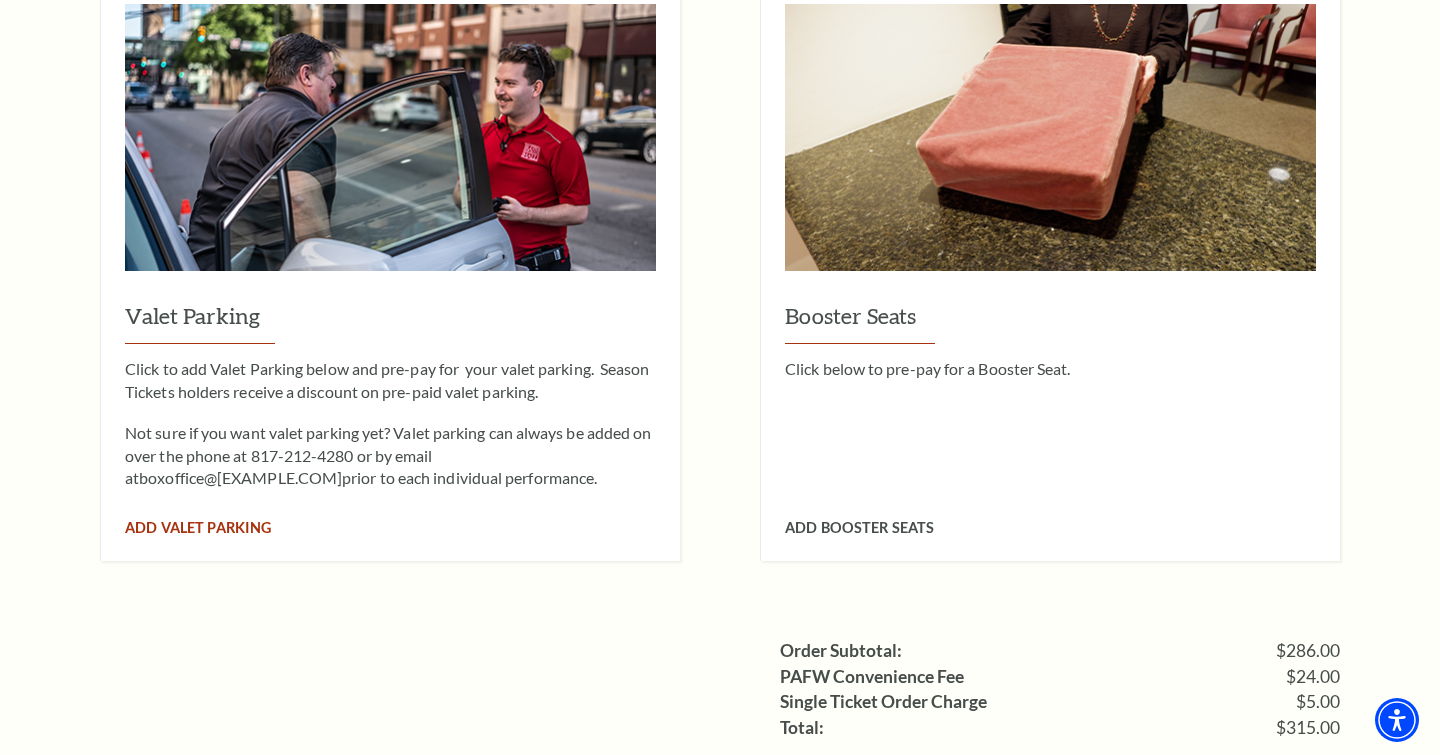 click on "Add Valet Parking" at bounding box center [198, 527] 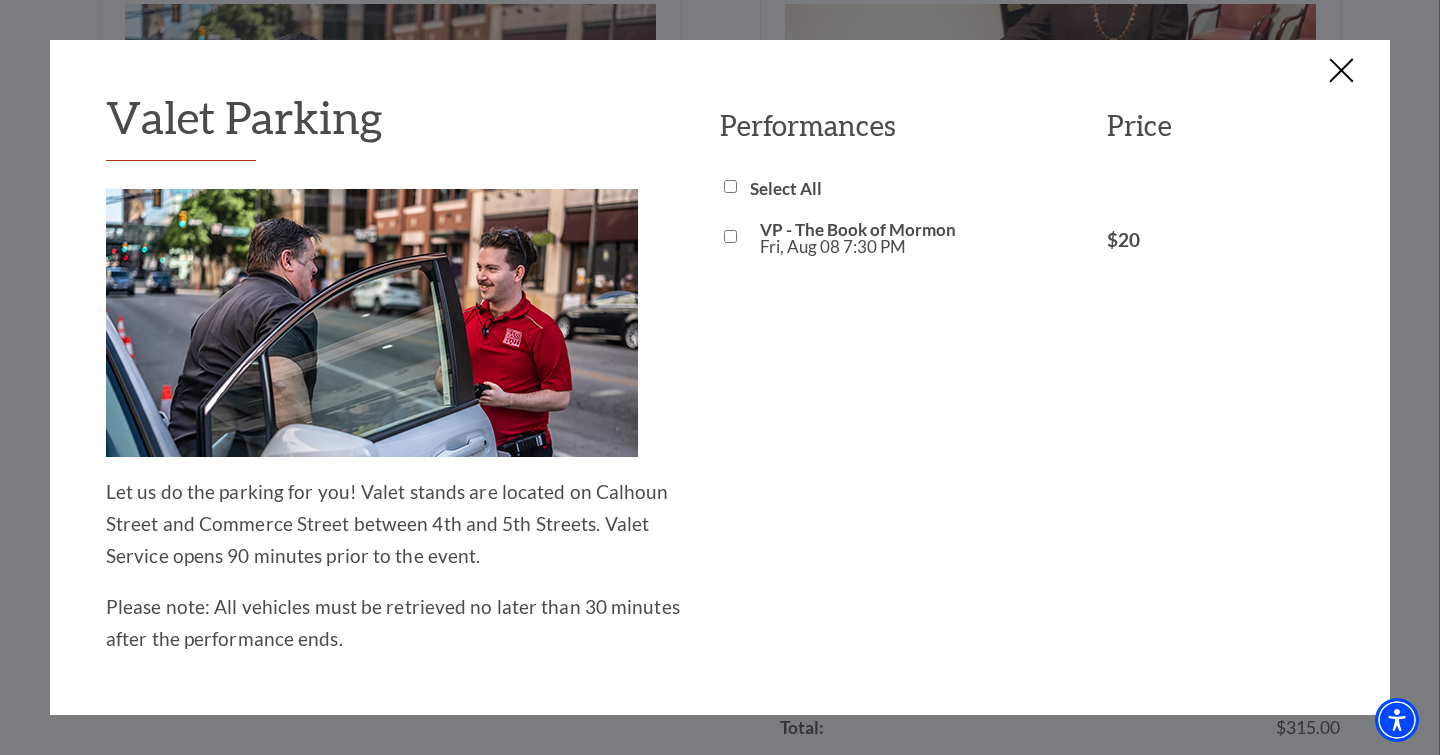 click at bounding box center [1342, 72] 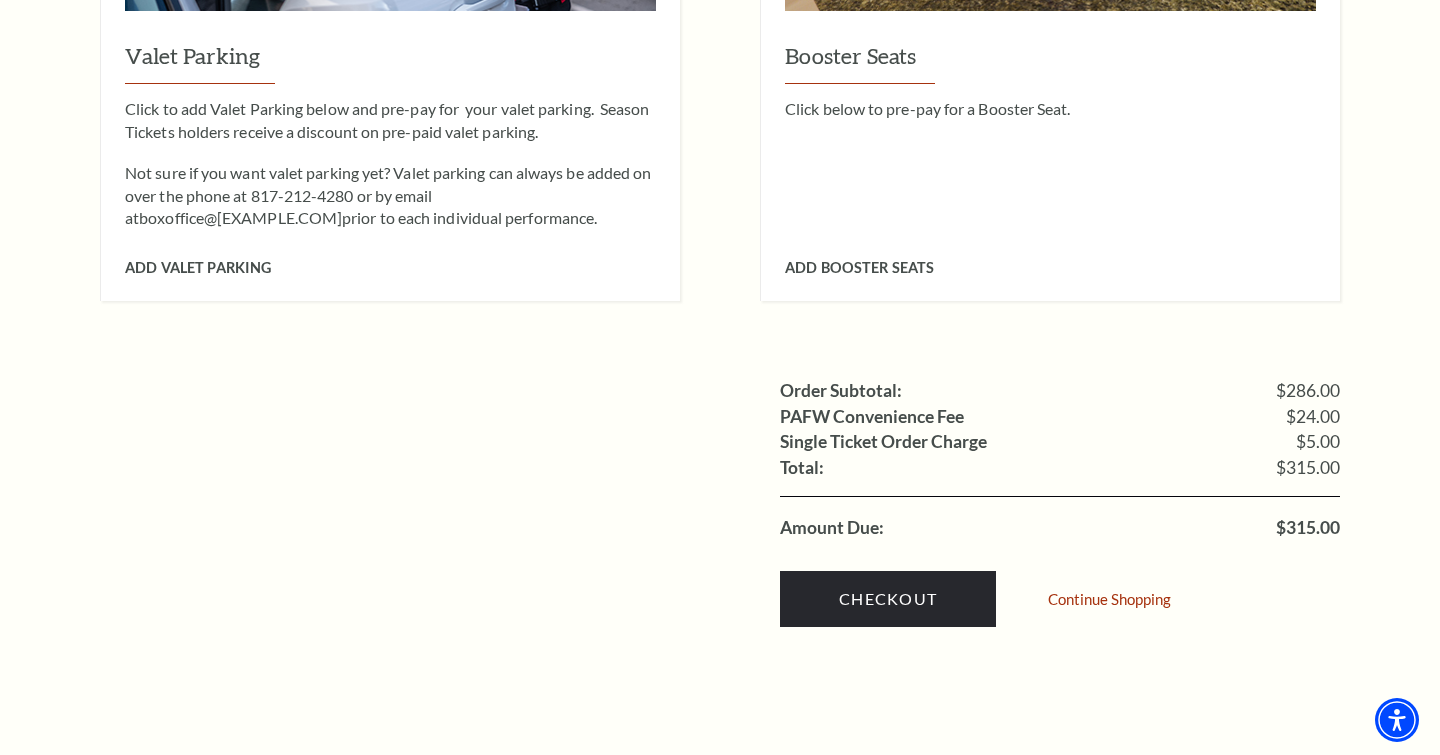 scroll, scrollTop: 1748, scrollLeft: 0, axis: vertical 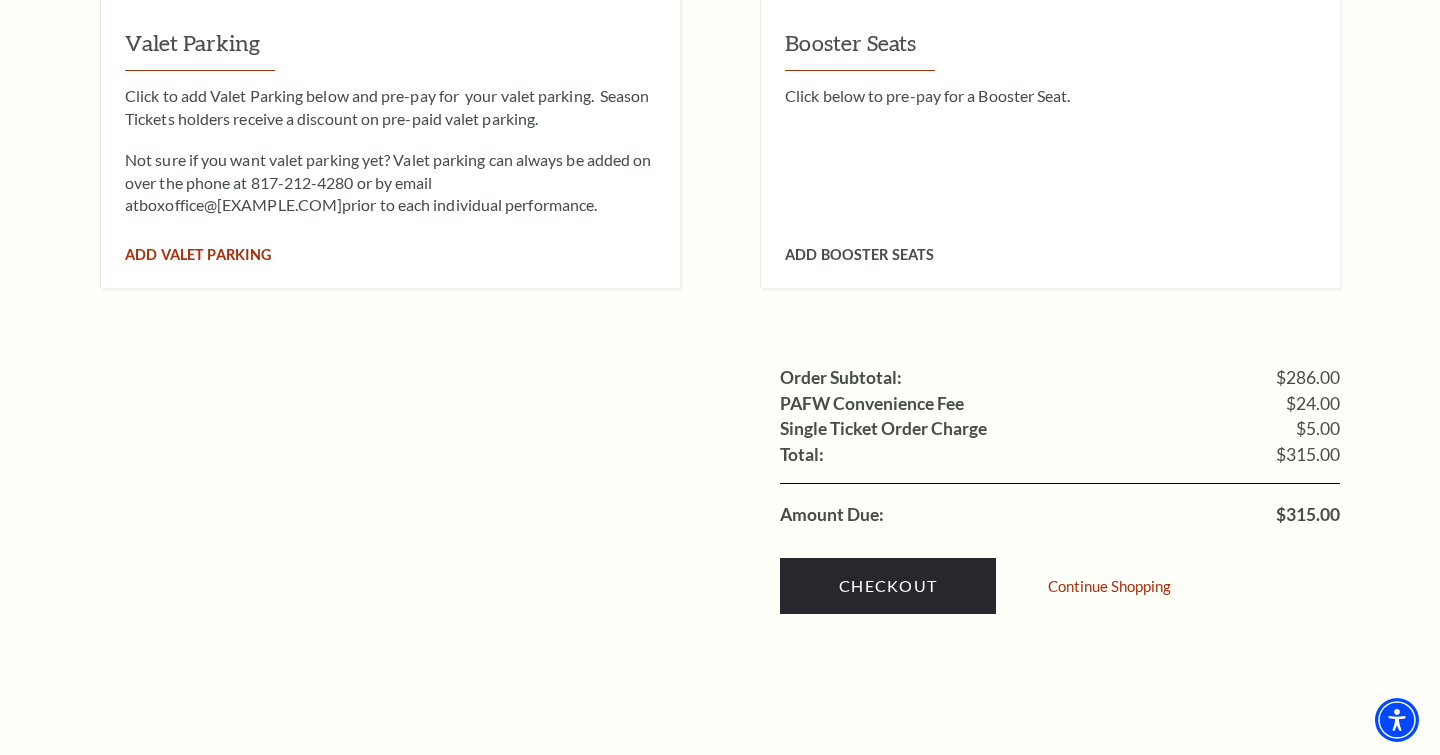 click on "Add Valet Parking" at bounding box center [198, 254] 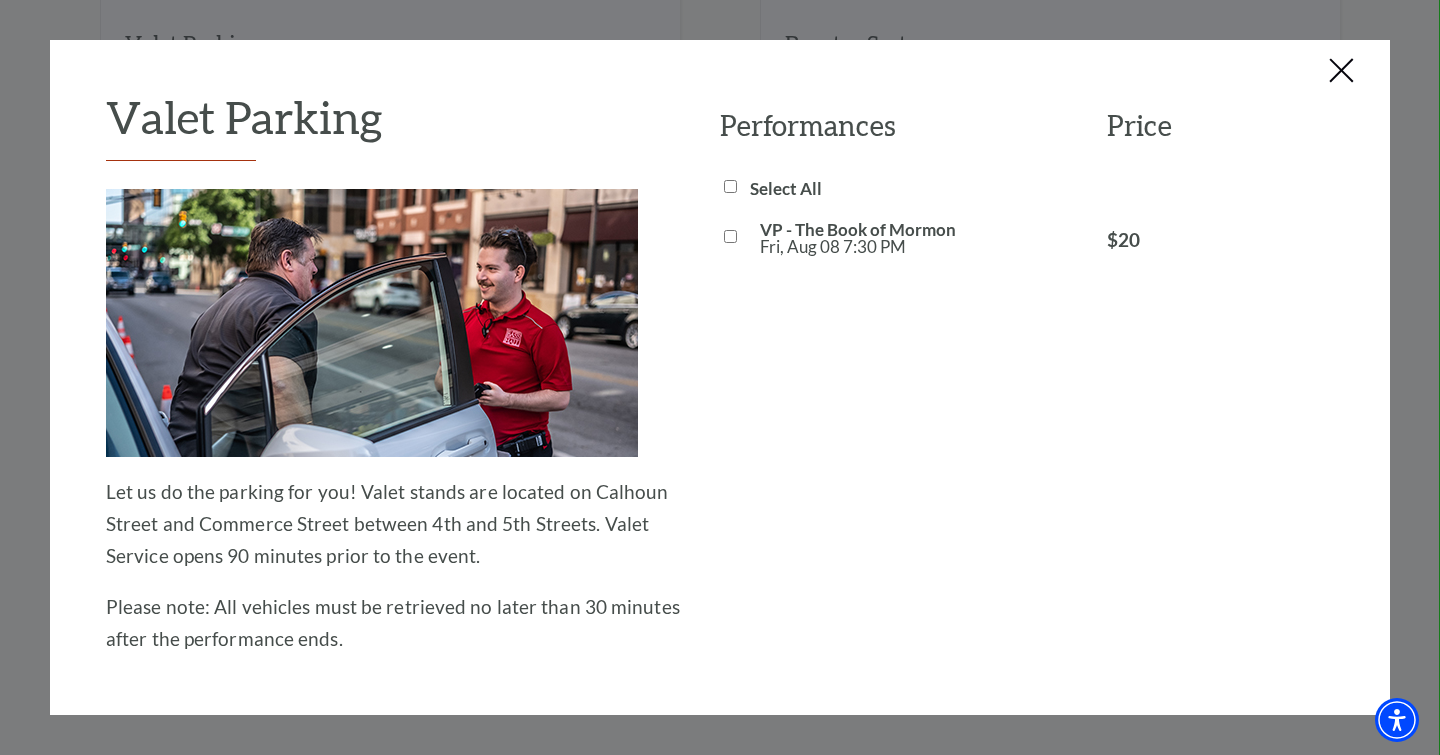 click on "VP - The Book of Mormon  Fri, Aug 08 7:30 PM" at bounding box center (730, 236) 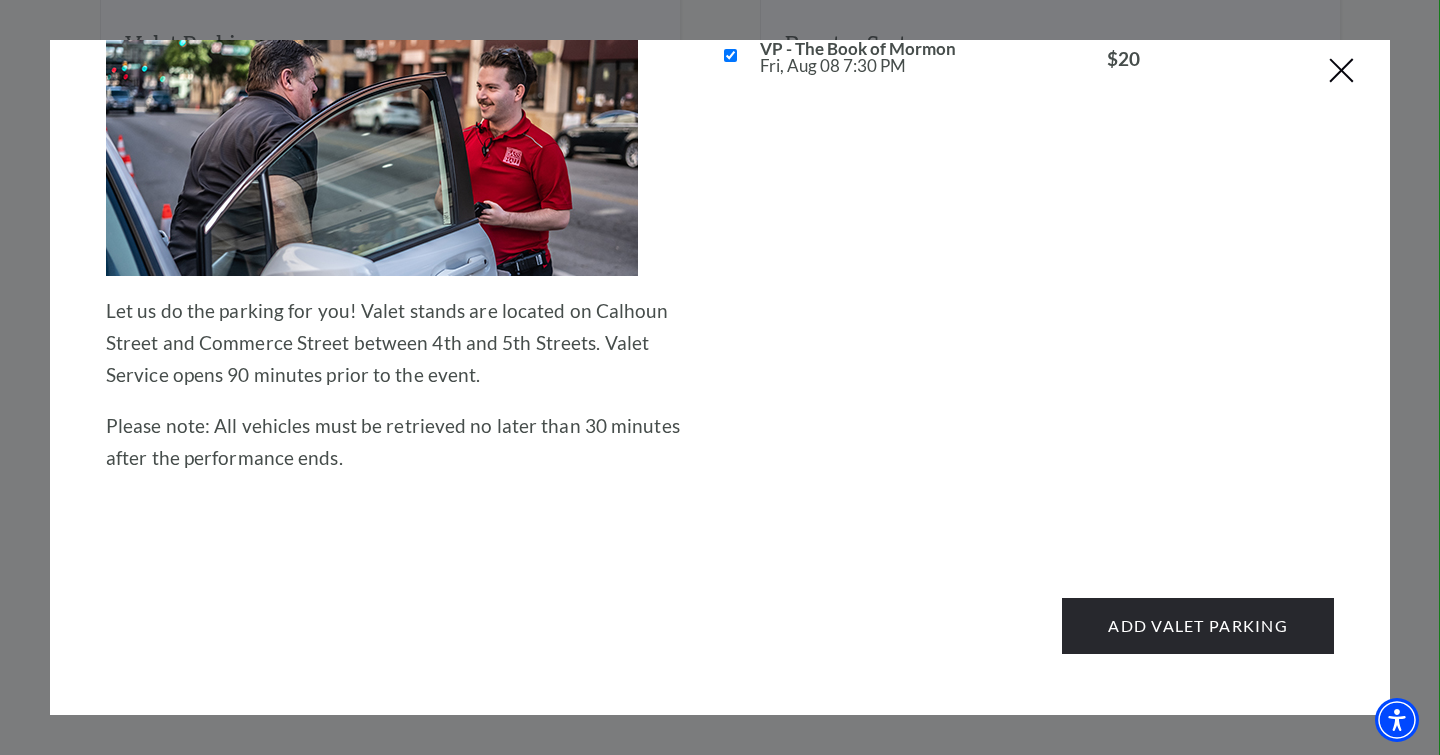 scroll, scrollTop: 179, scrollLeft: 0, axis: vertical 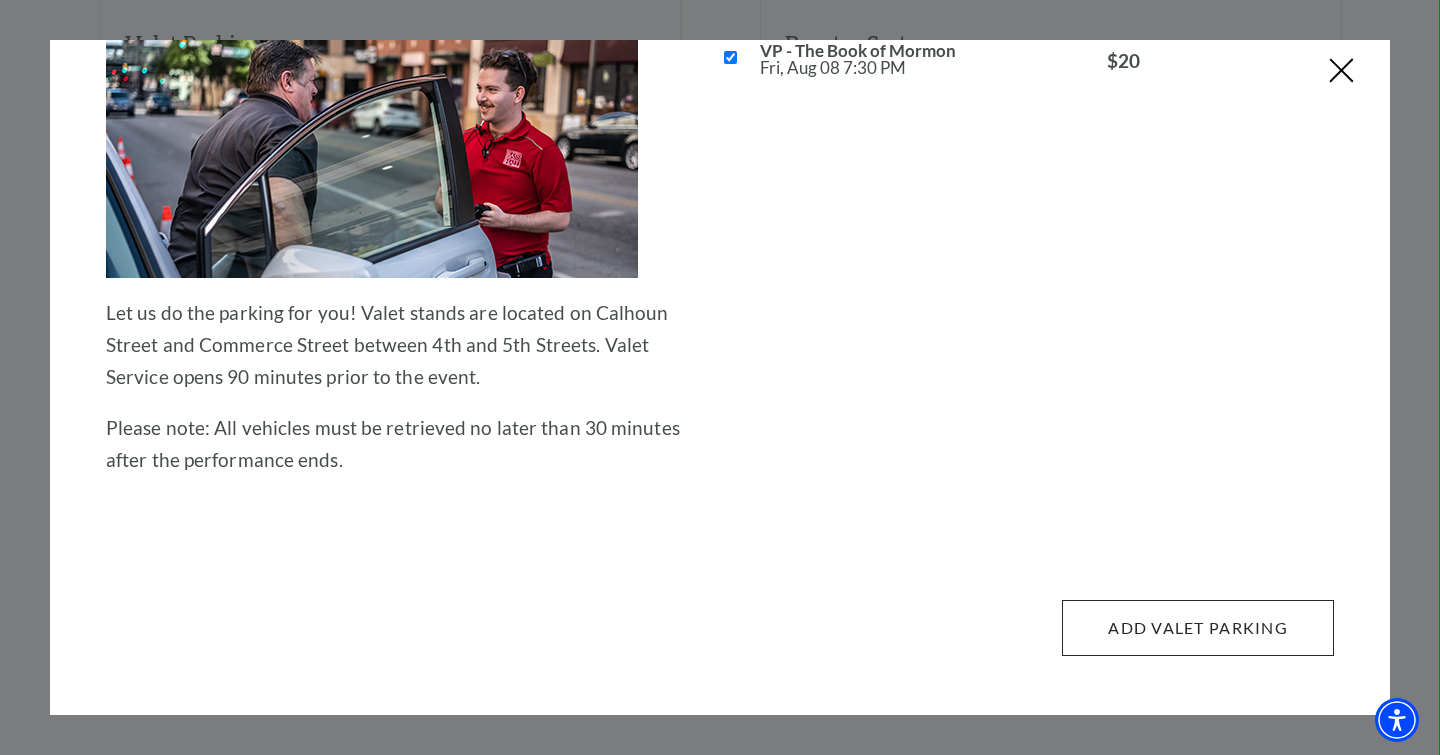 click on "Add Valet Parking" at bounding box center [1198, 628] 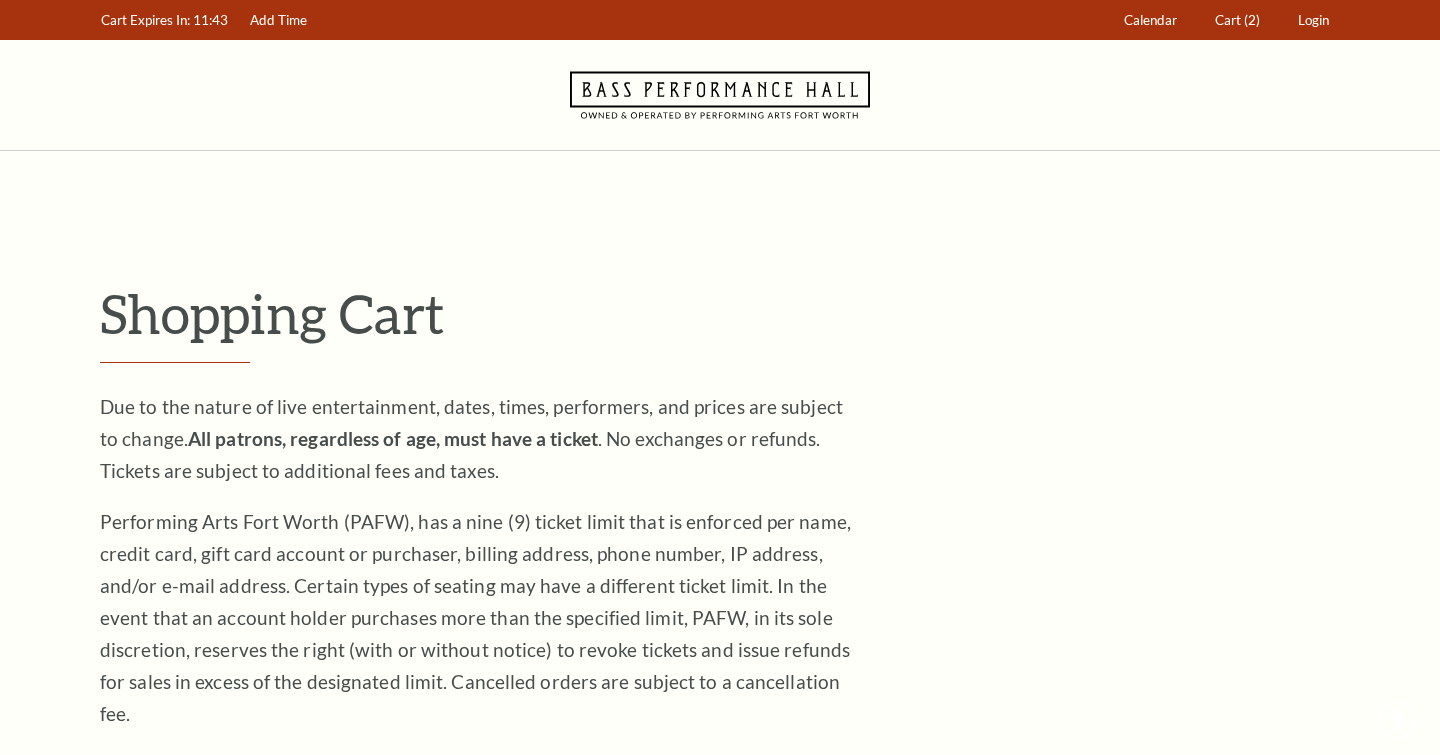 scroll, scrollTop: 0, scrollLeft: 0, axis: both 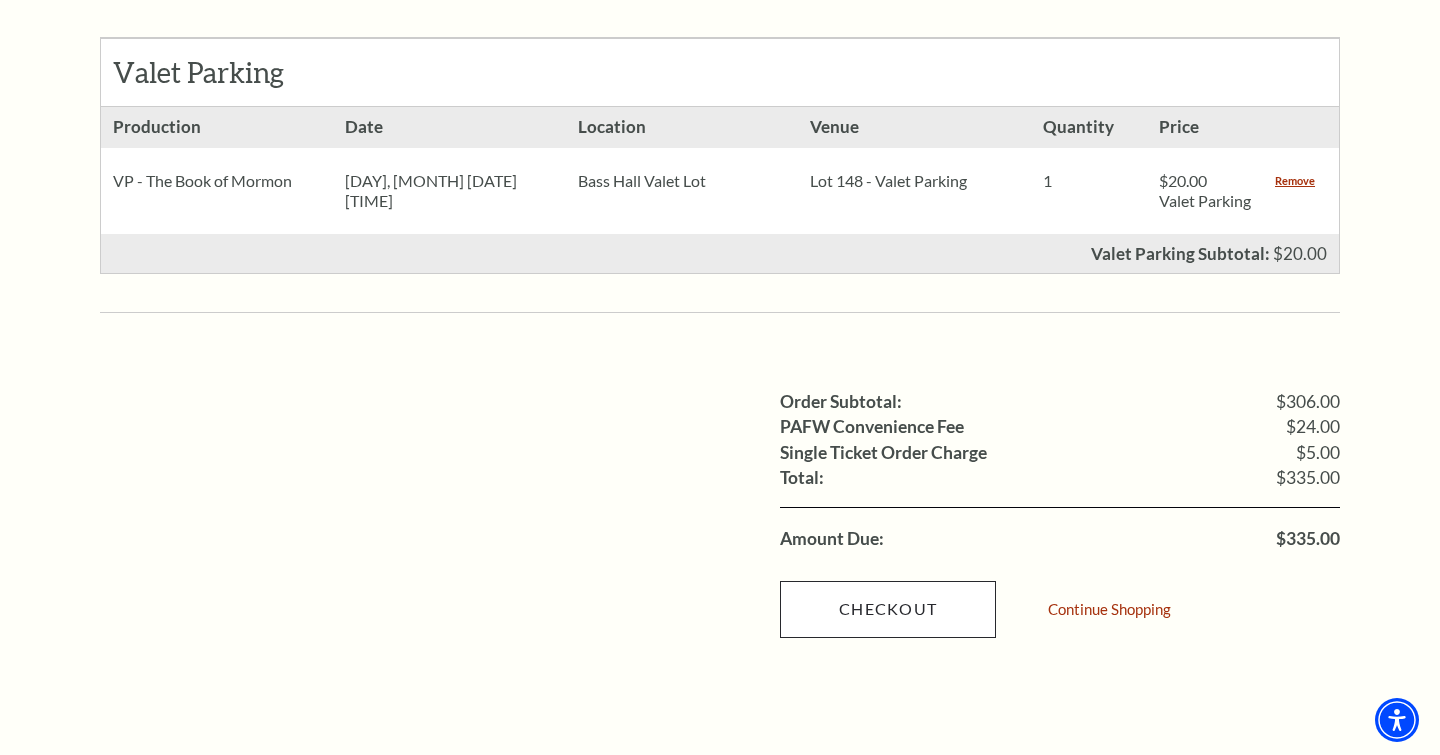 click on "Checkout" at bounding box center (888, 609) 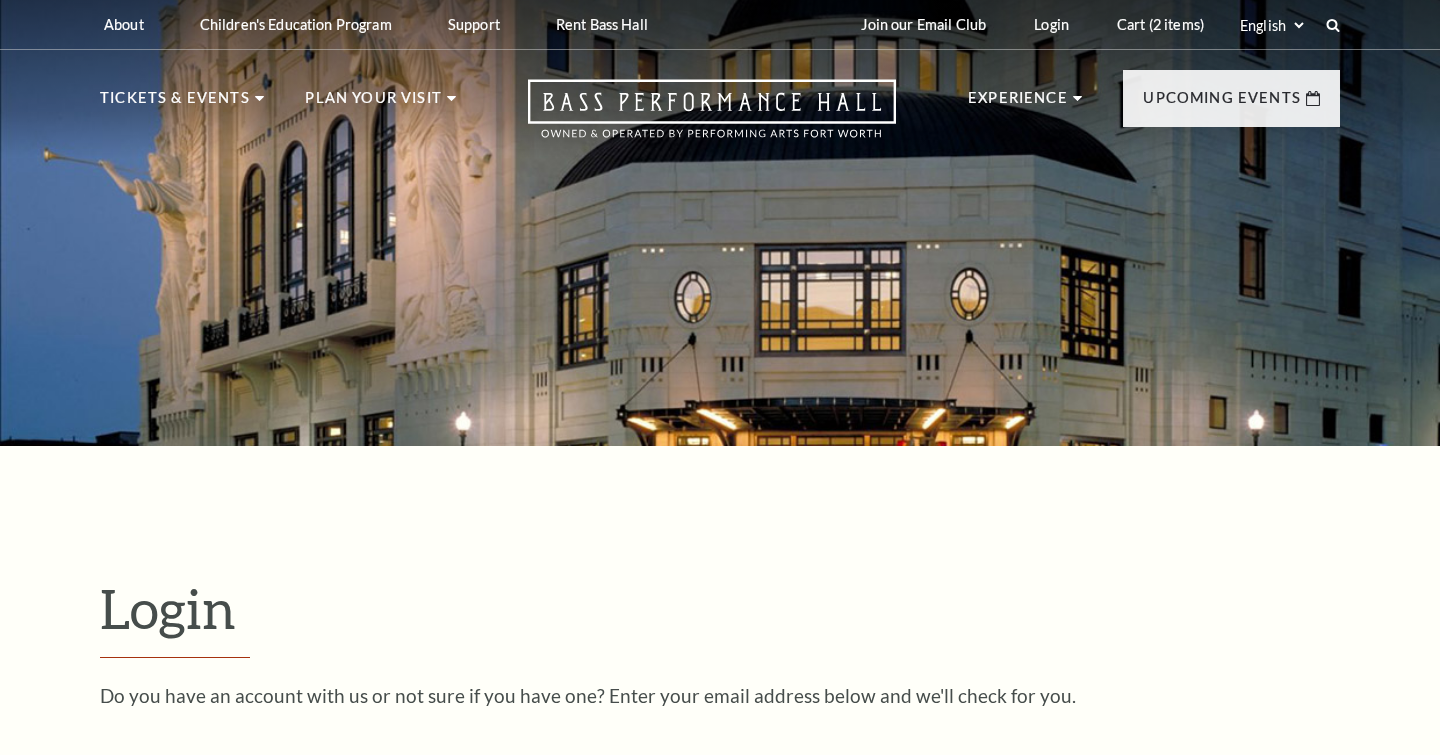 scroll, scrollTop: 437, scrollLeft: 0, axis: vertical 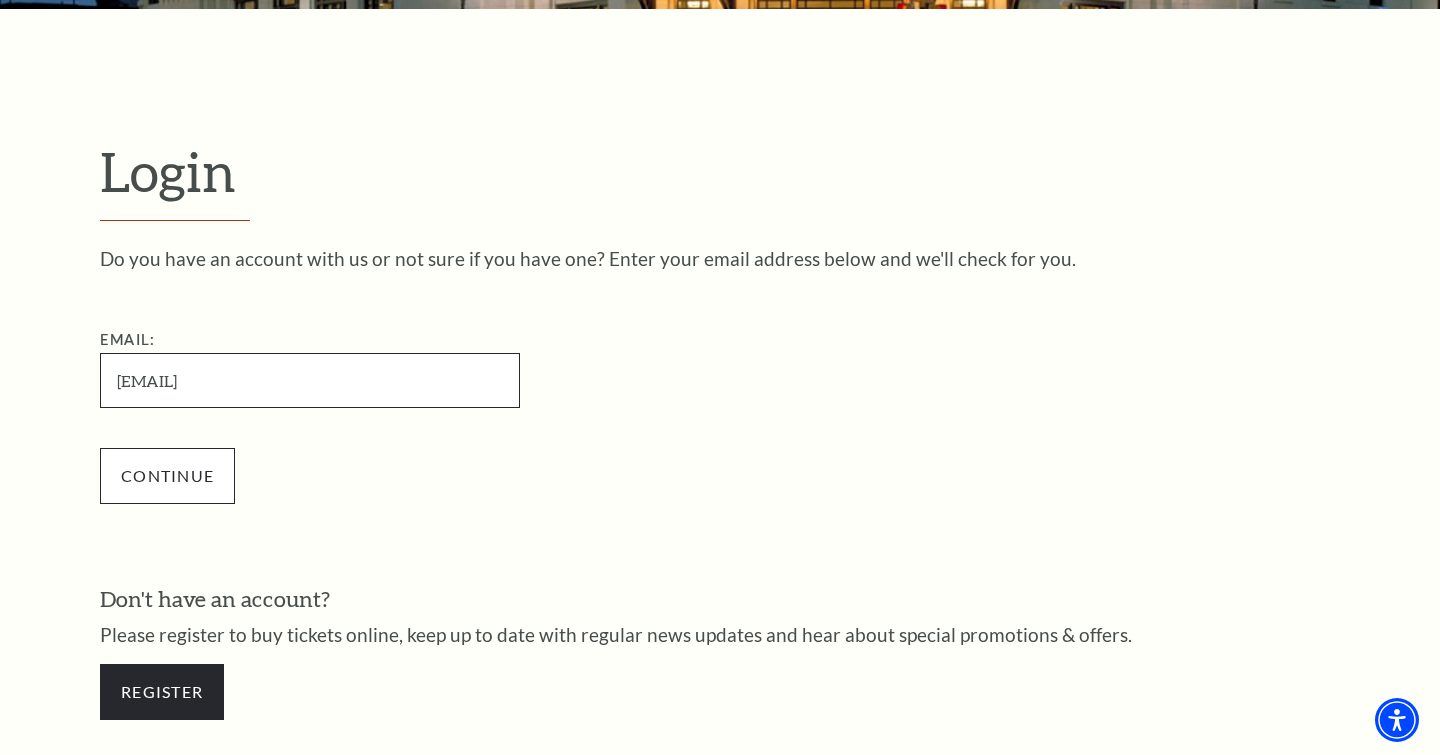 type on "[EMAIL]" 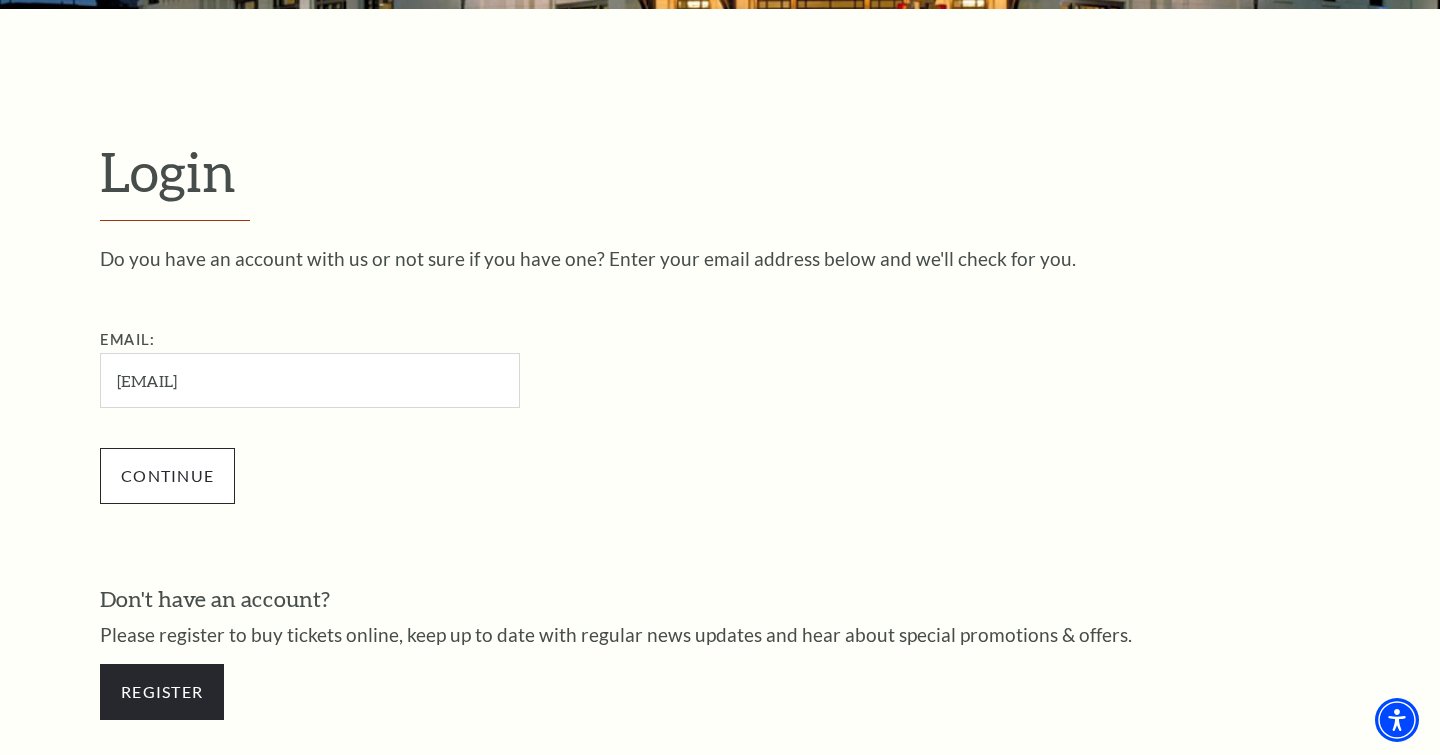 click on "Continue" at bounding box center [167, 476] 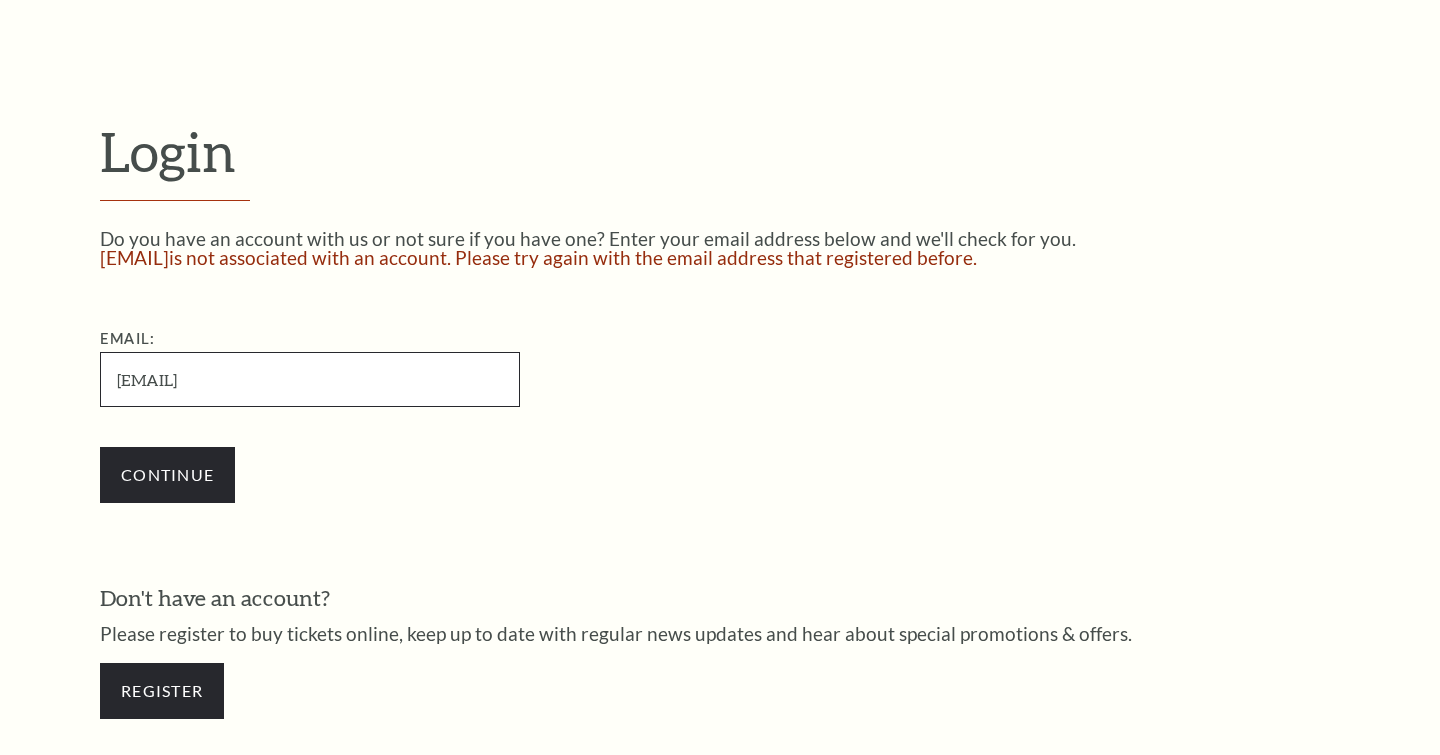 scroll, scrollTop: 457, scrollLeft: 0, axis: vertical 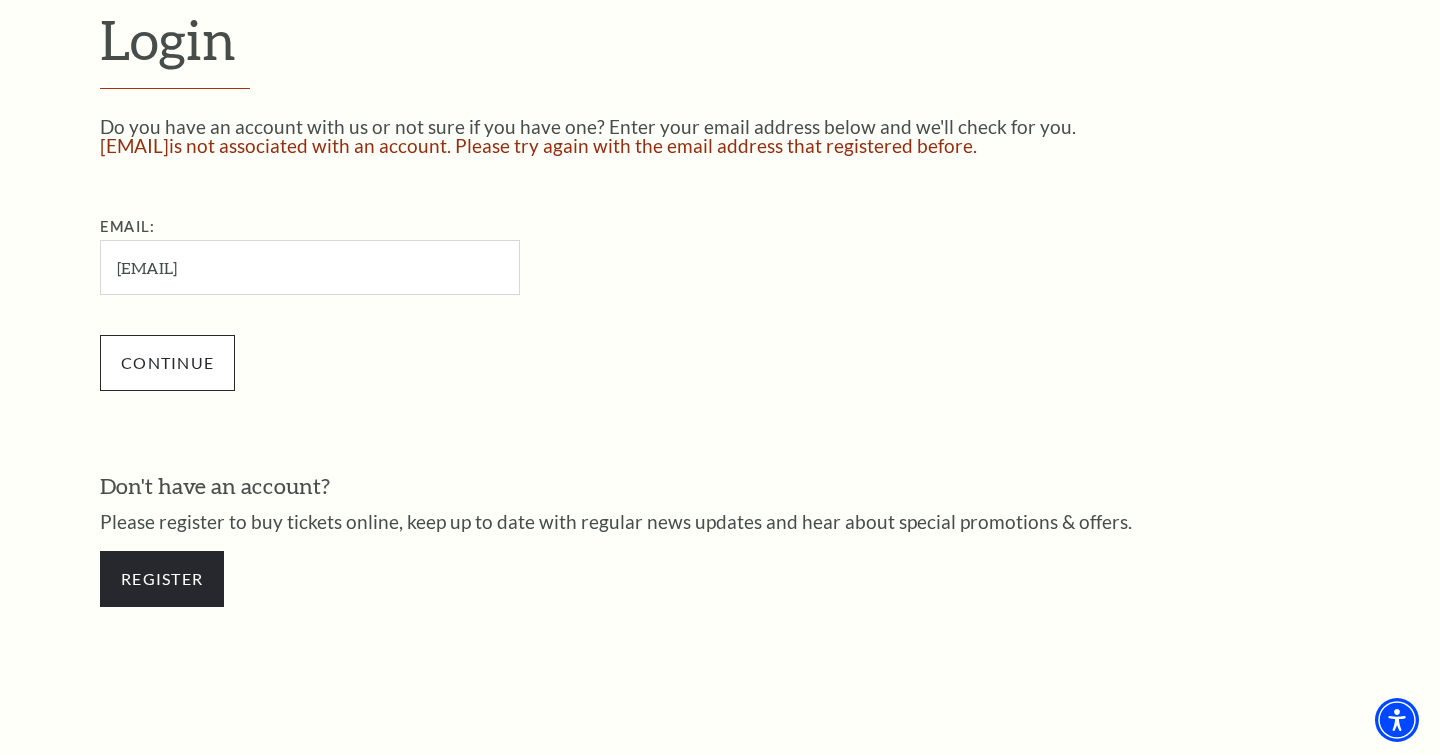 click on "Continue" at bounding box center [167, 363] 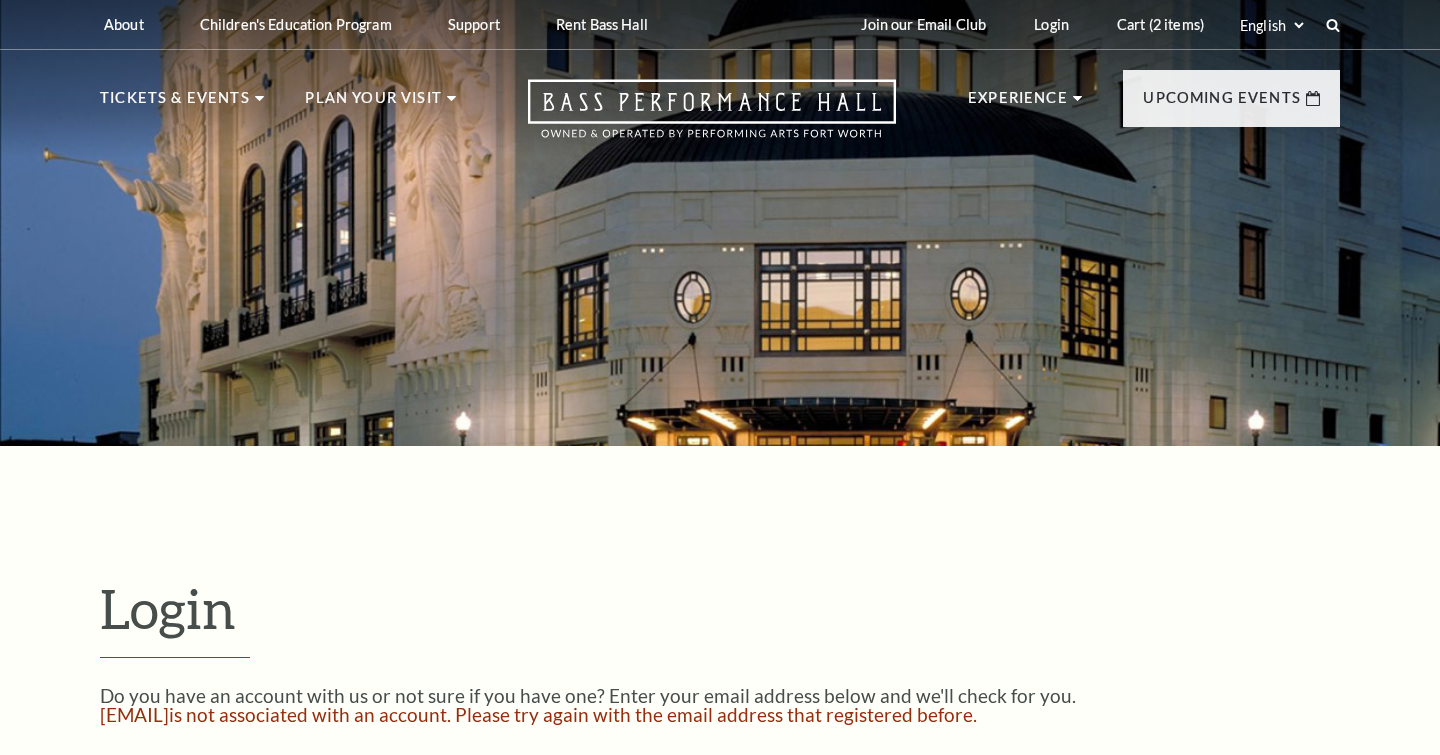 scroll, scrollTop: 457, scrollLeft: 0, axis: vertical 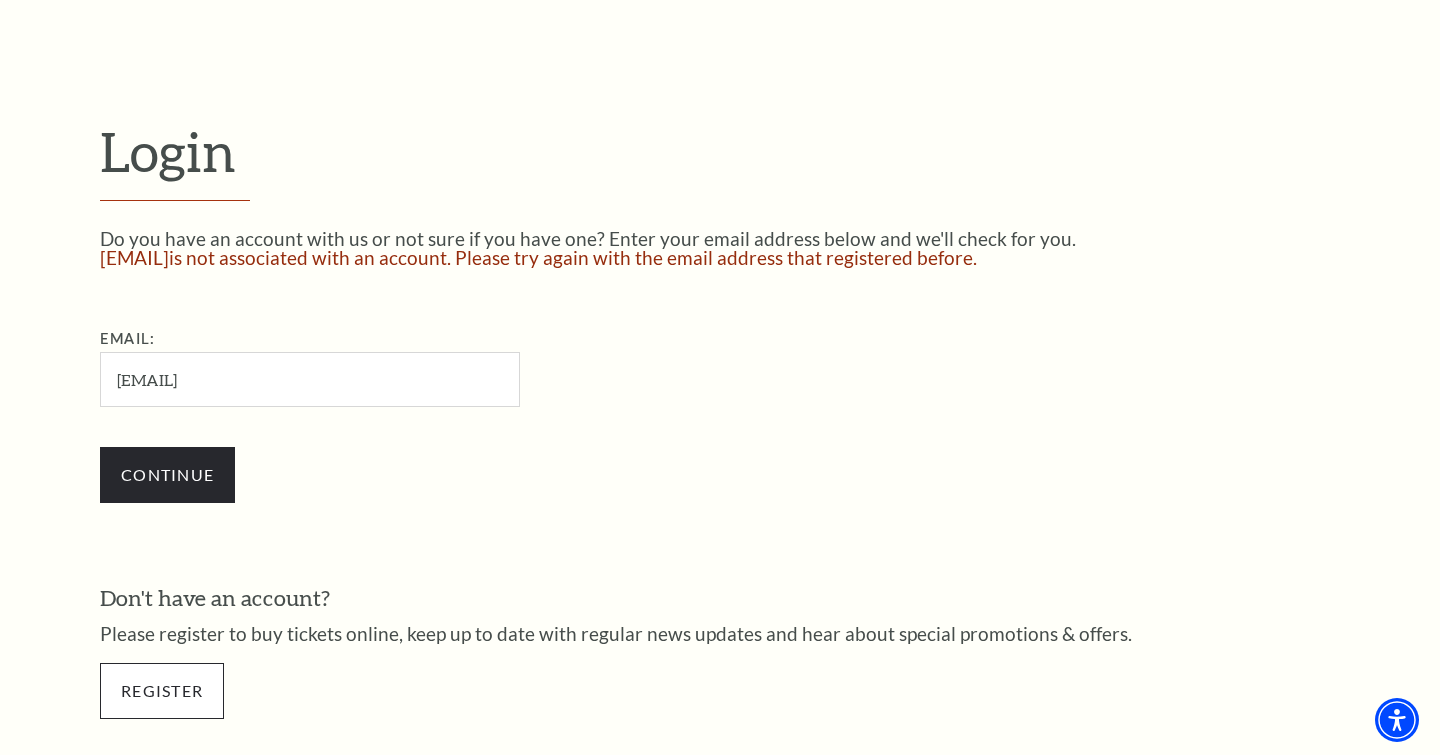 click on "Register" at bounding box center [162, 691] 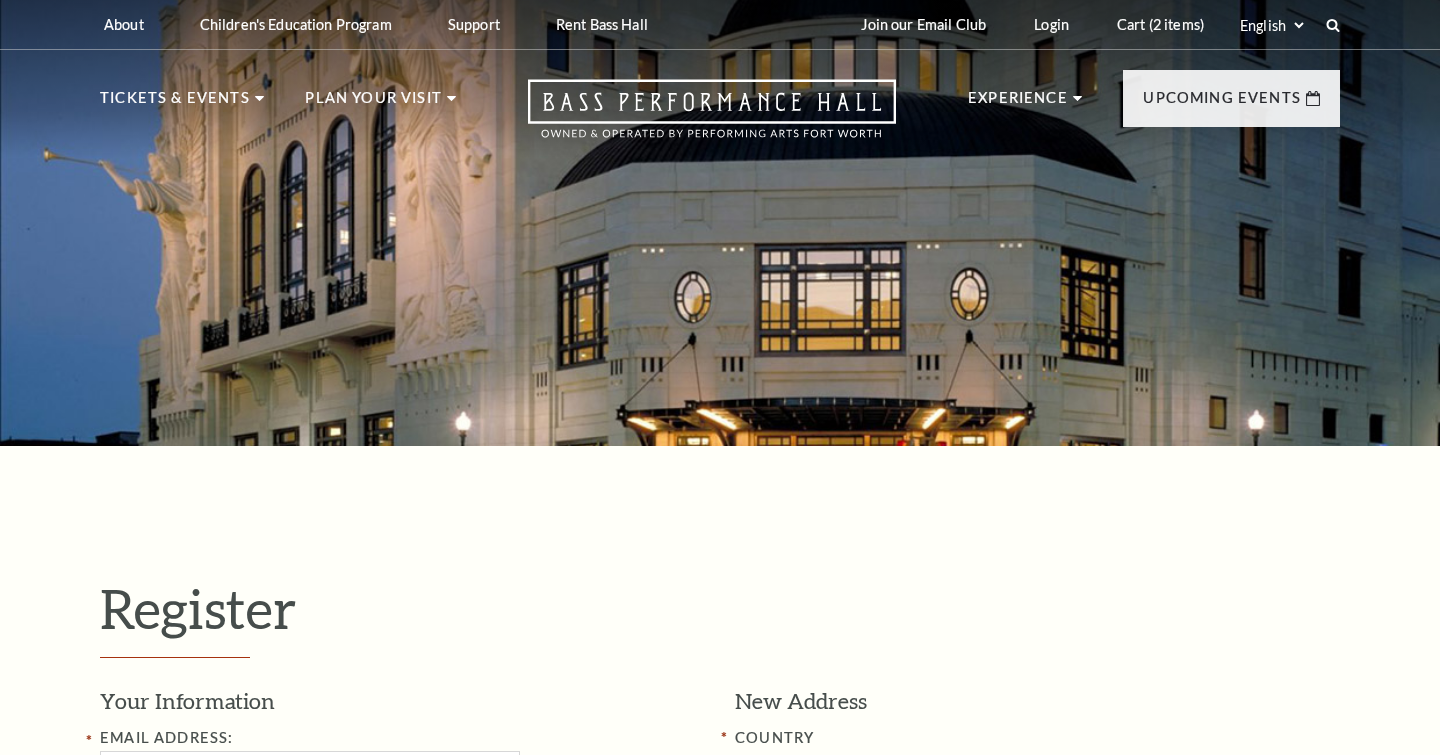select on "1" 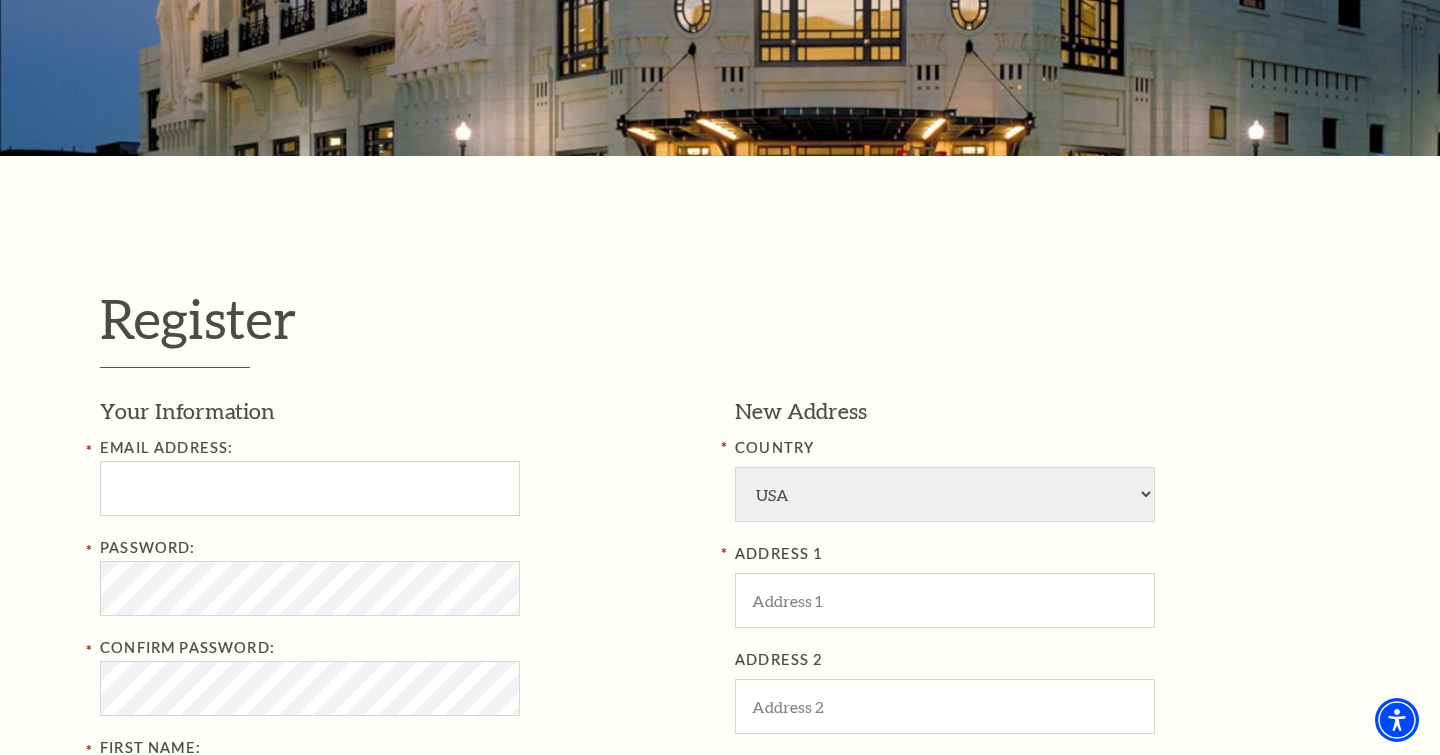 scroll, scrollTop: 297, scrollLeft: 0, axis: vertical 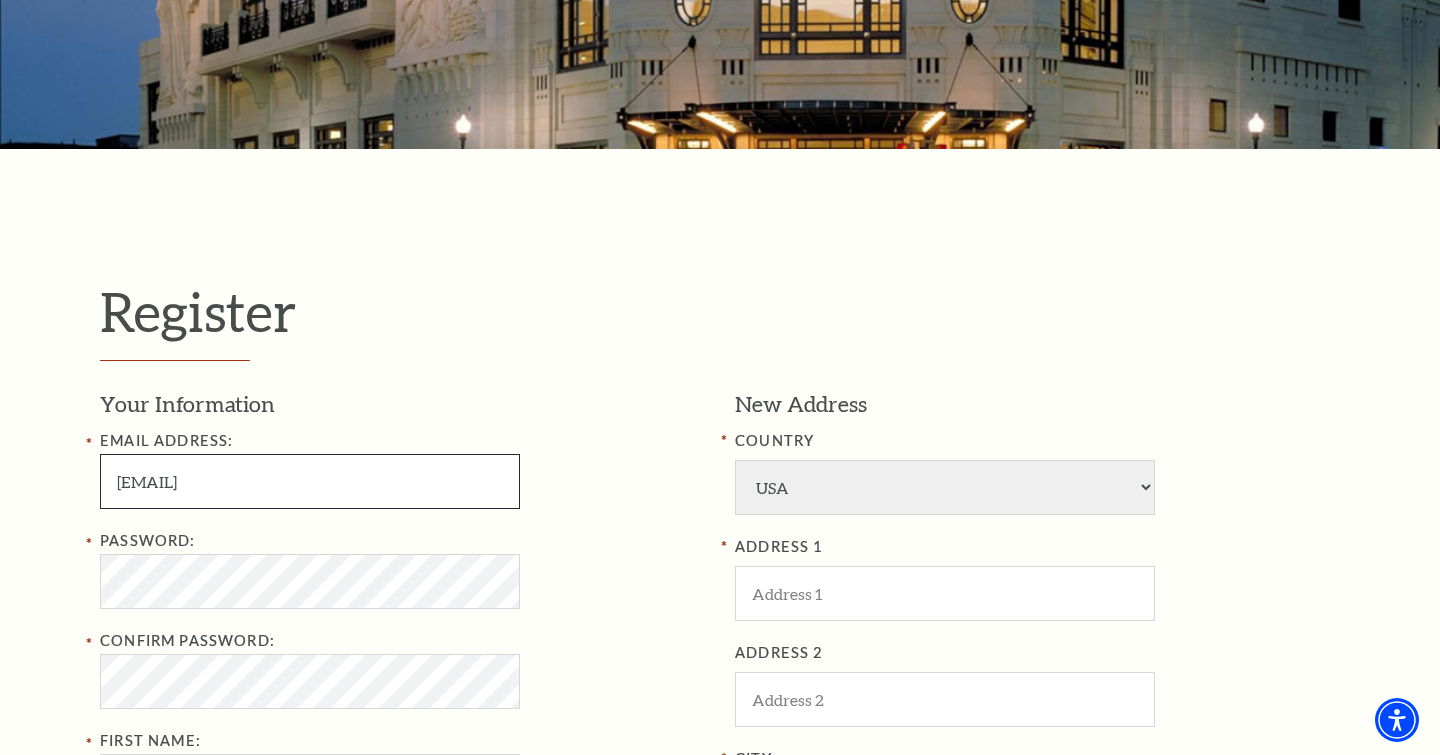 type on "brouli@att.net" 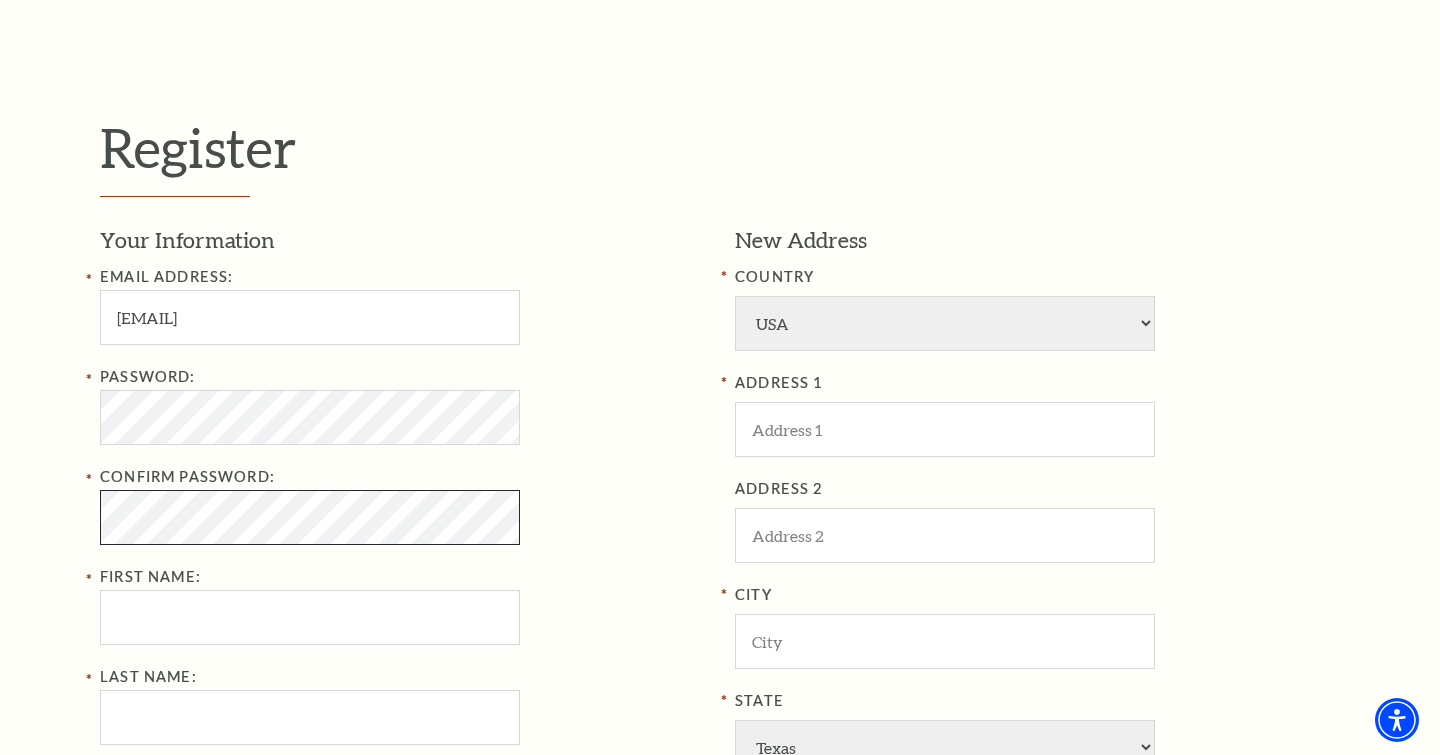scroll, scrollTop: 482, scrollLeft: 0, axis: vertical 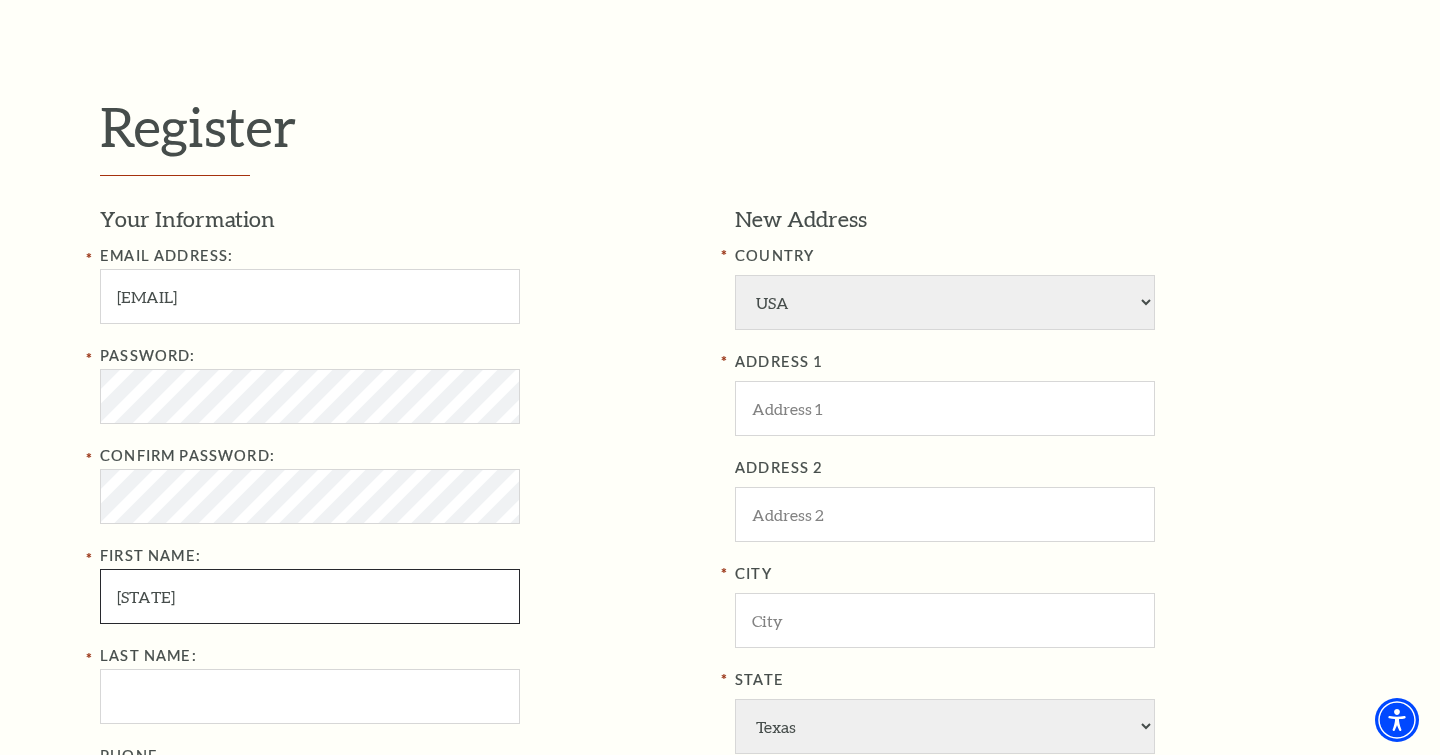 type on "LISA" 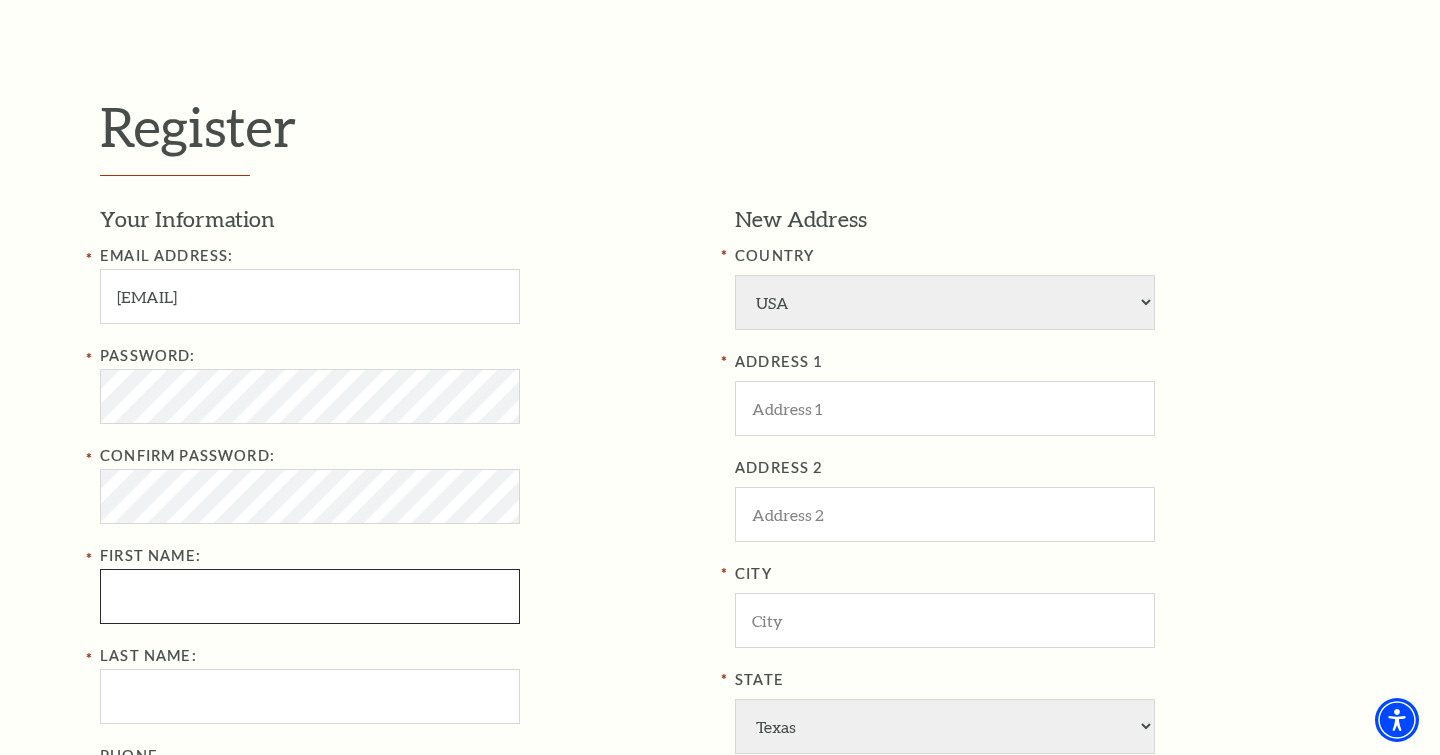 type on "Lisa" 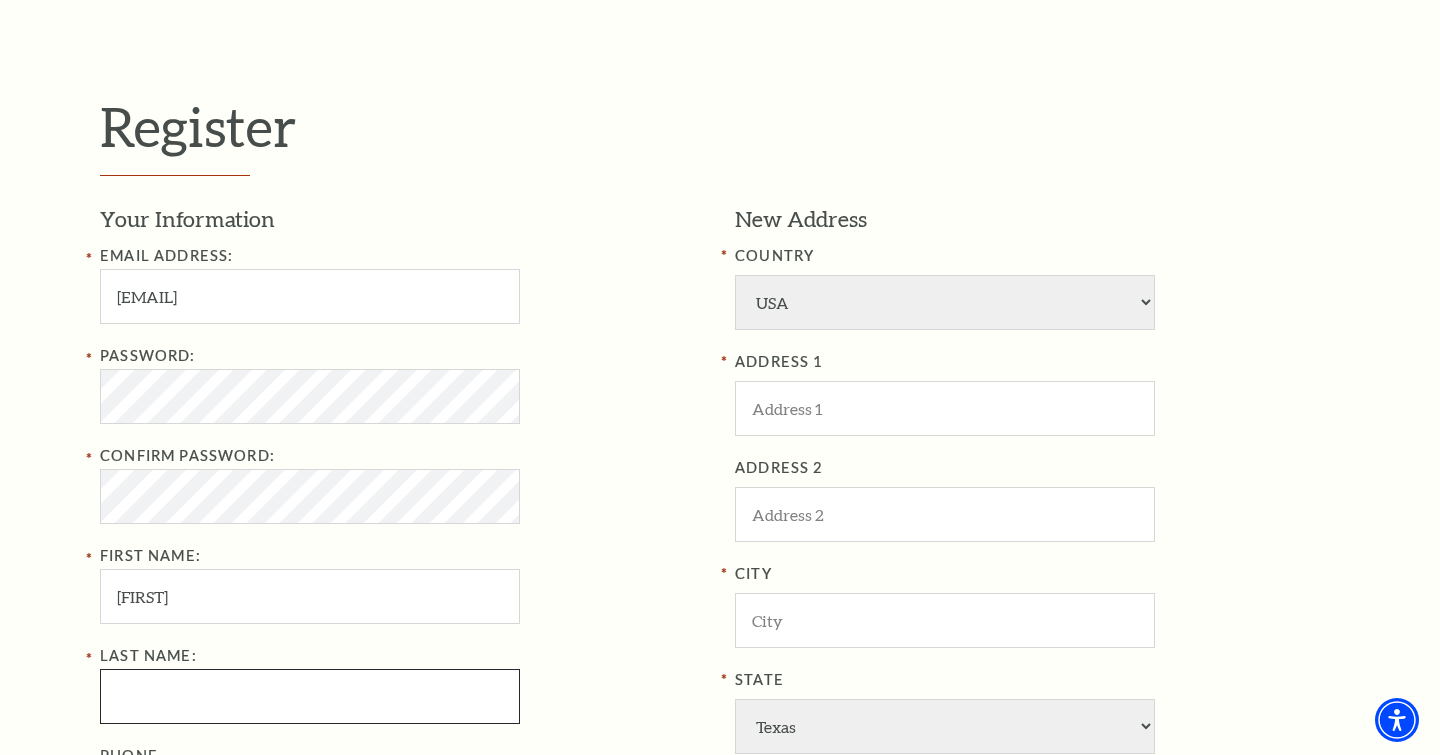 type on "Broussard" 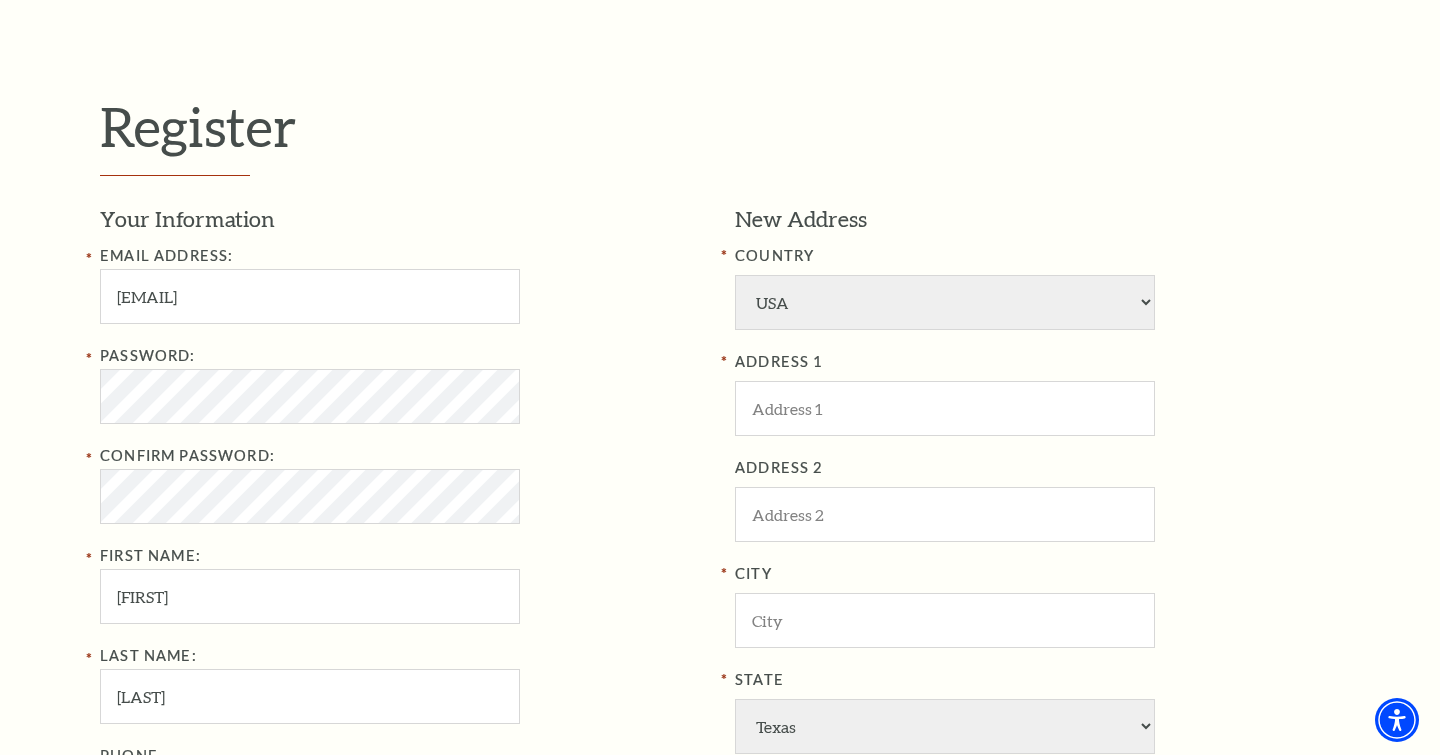 type on "817-992-7385" 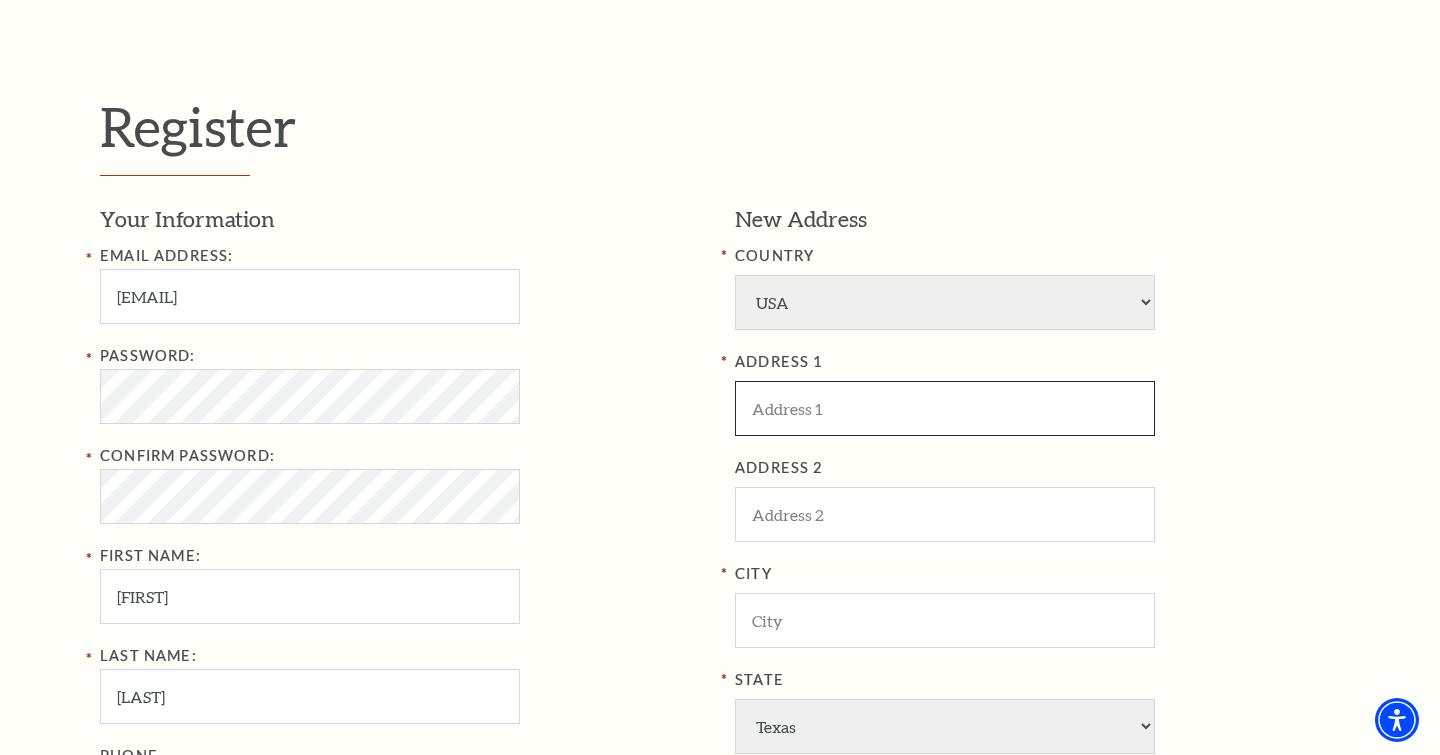type on "906 Glen Abbey Drive" 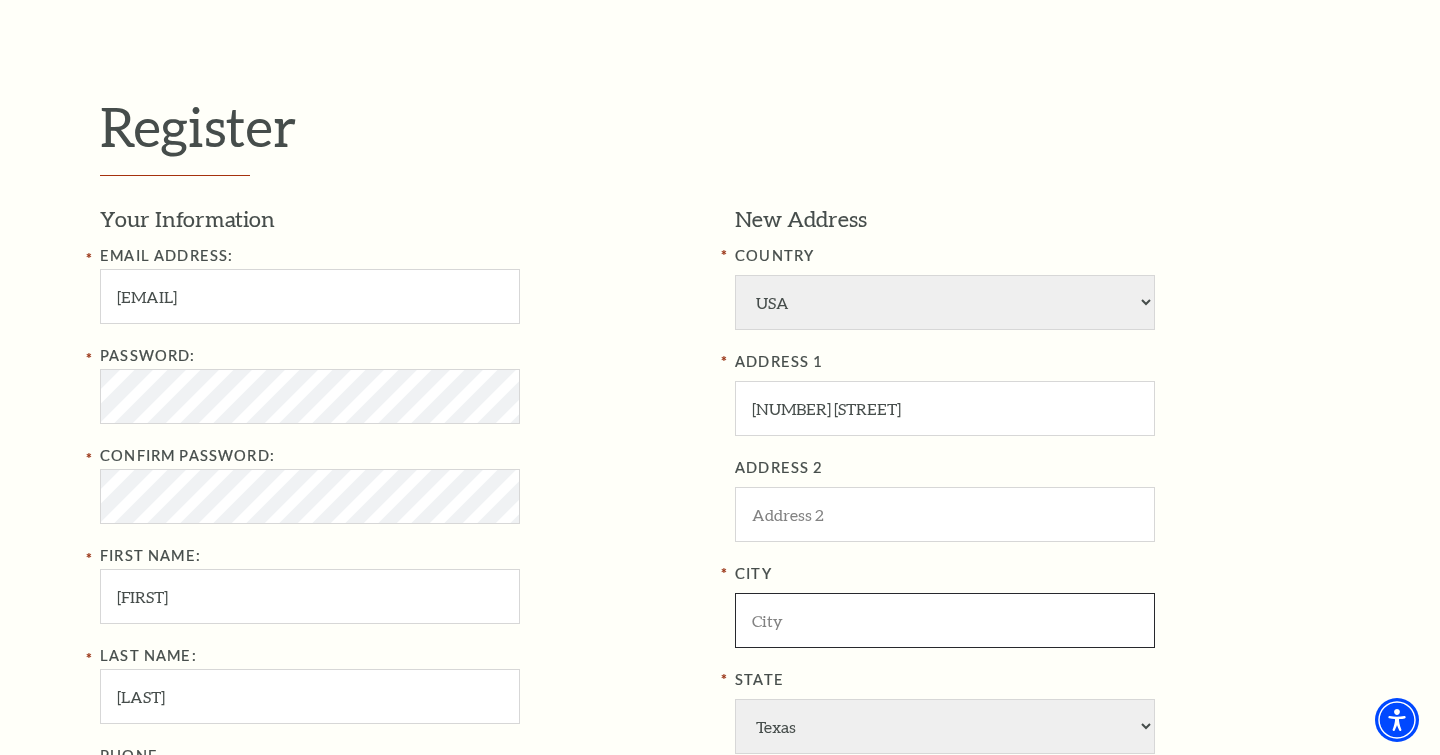 type on "Mansfield" 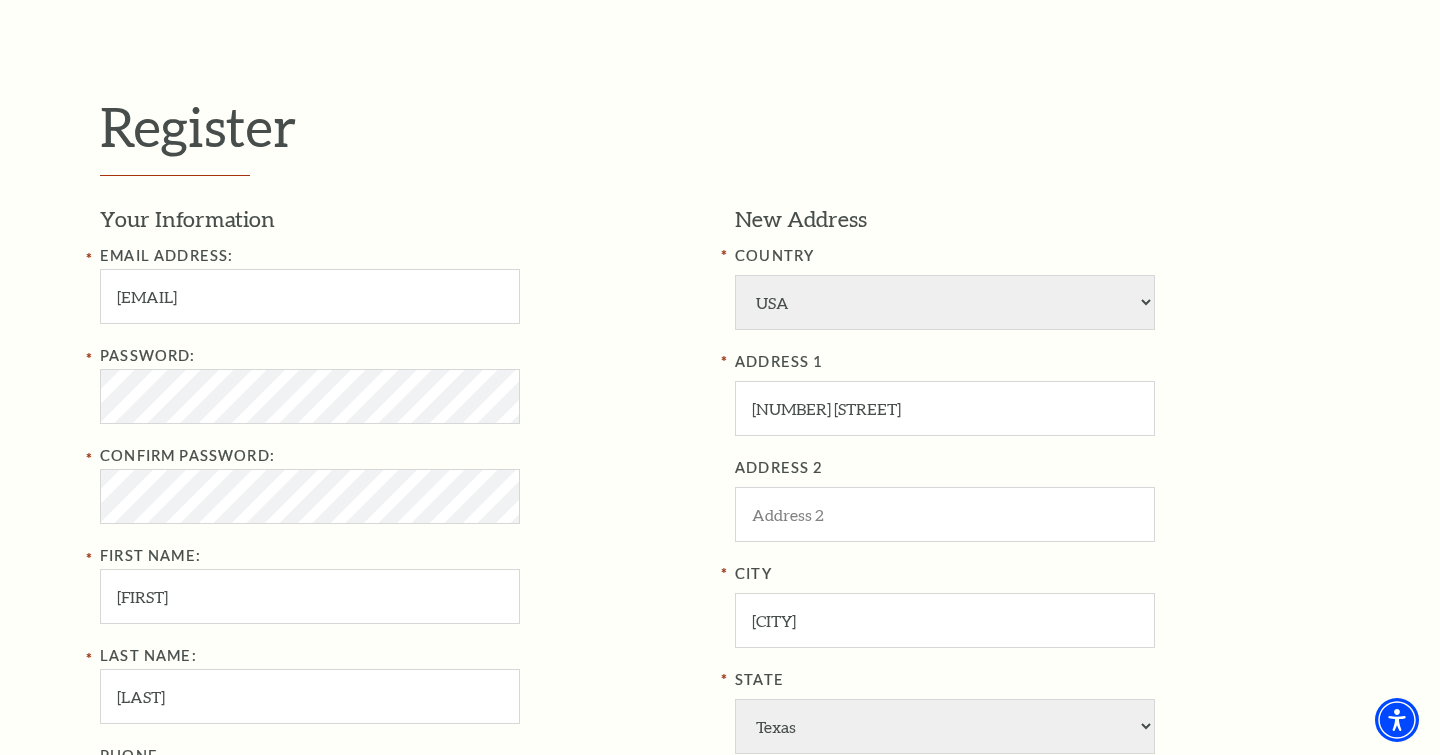type on "76063" 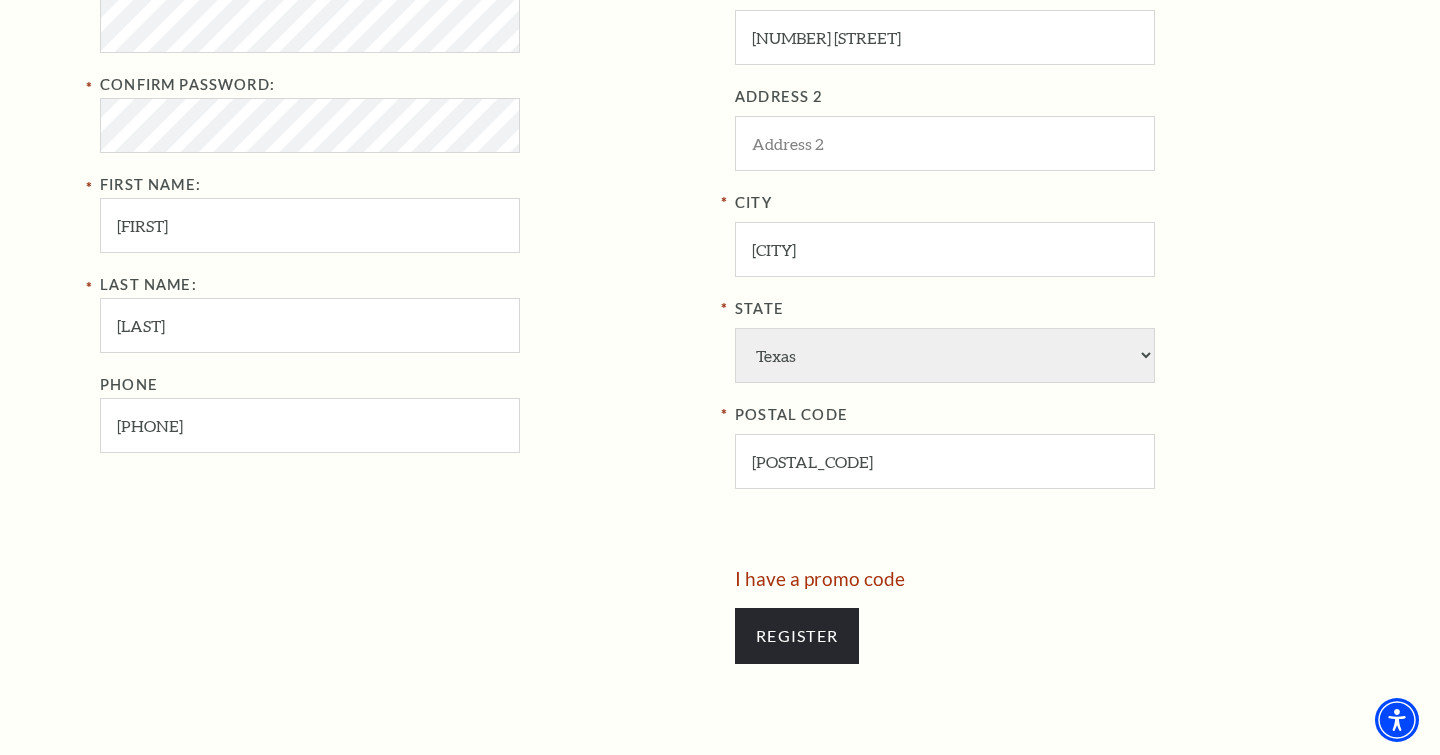 scroll, scrollTop: 857, scrollLeft: 0, axis: vertical 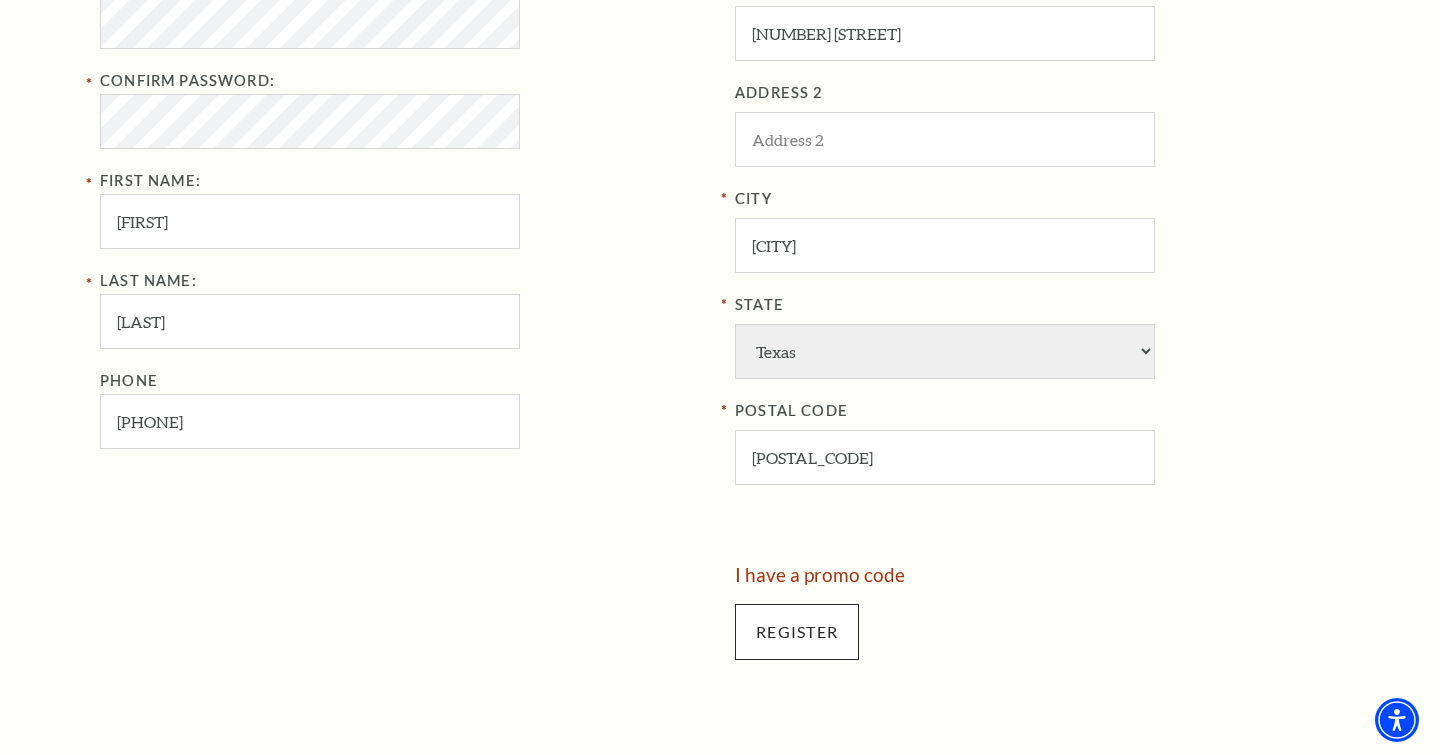 click on "Register" at bounding box center (797, 632) 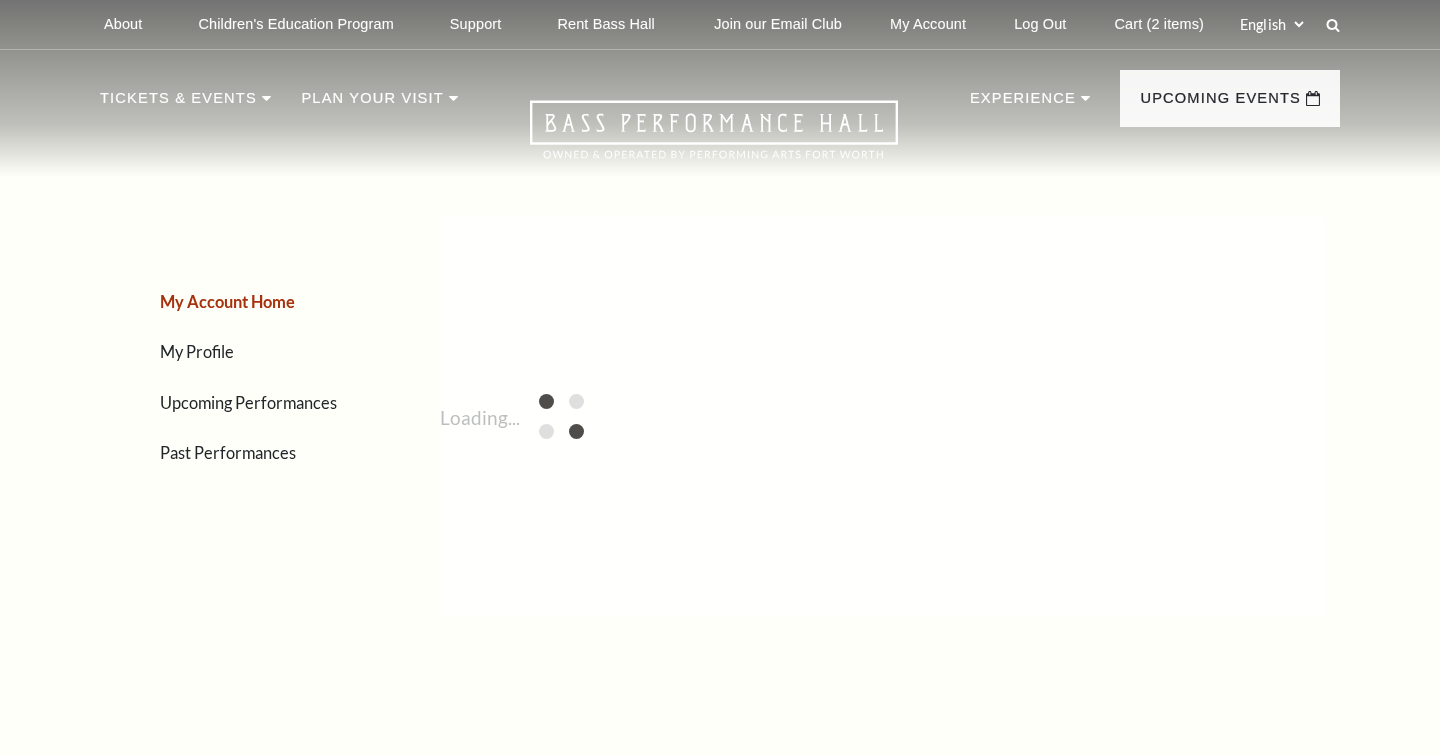 scroll, scrollTop: 0, scrollLeft: 0, axis: both 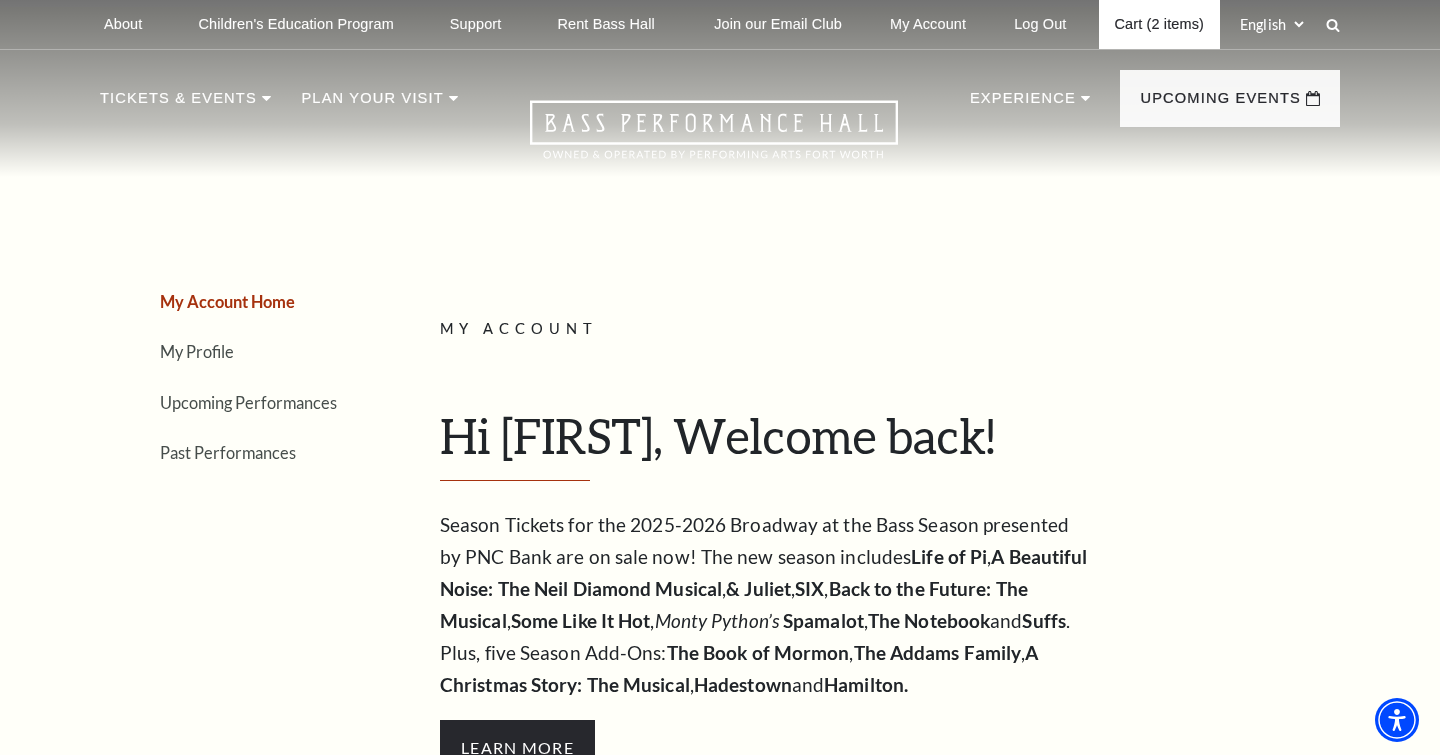 click on "Cart (2 items)" at bounding box center [1159, 24] 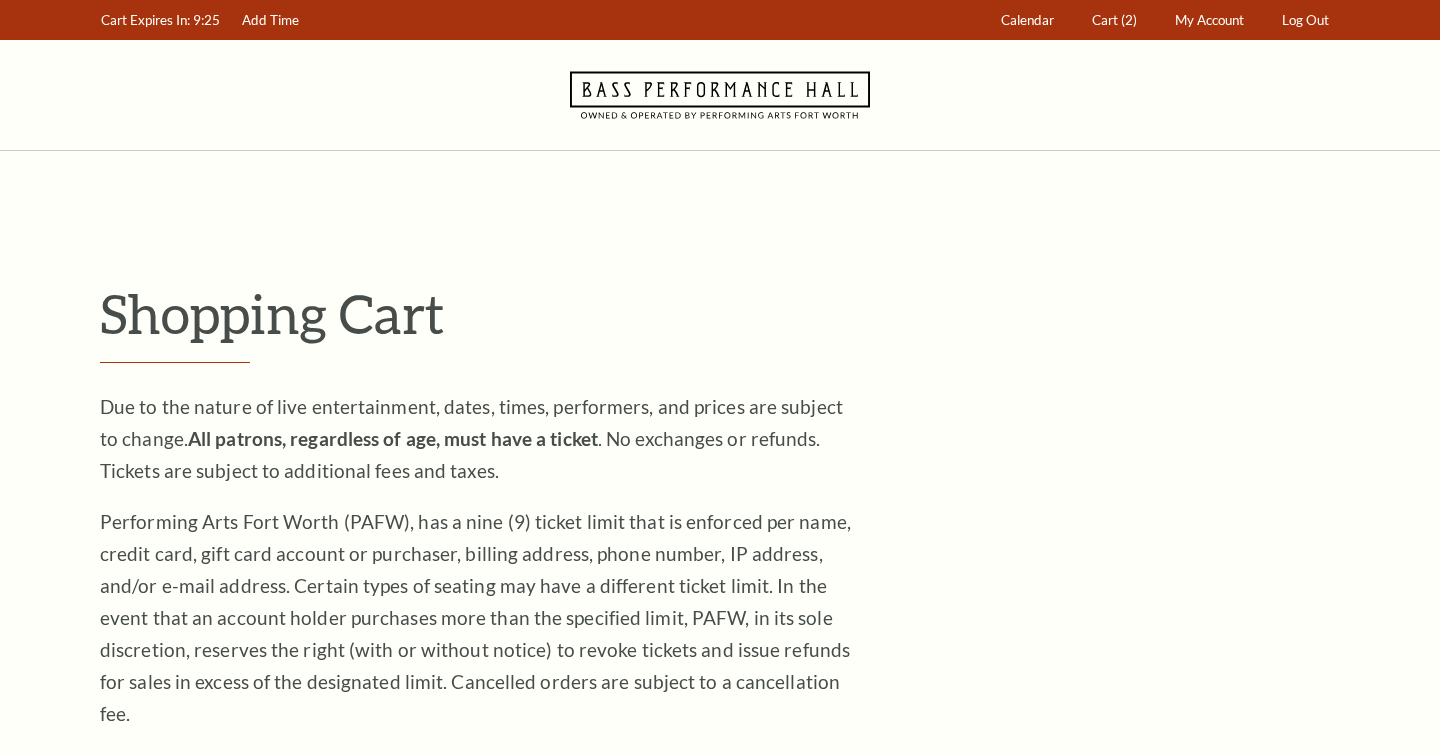scroll, scrollTop: 0, scrollLeft: 0, axis: both 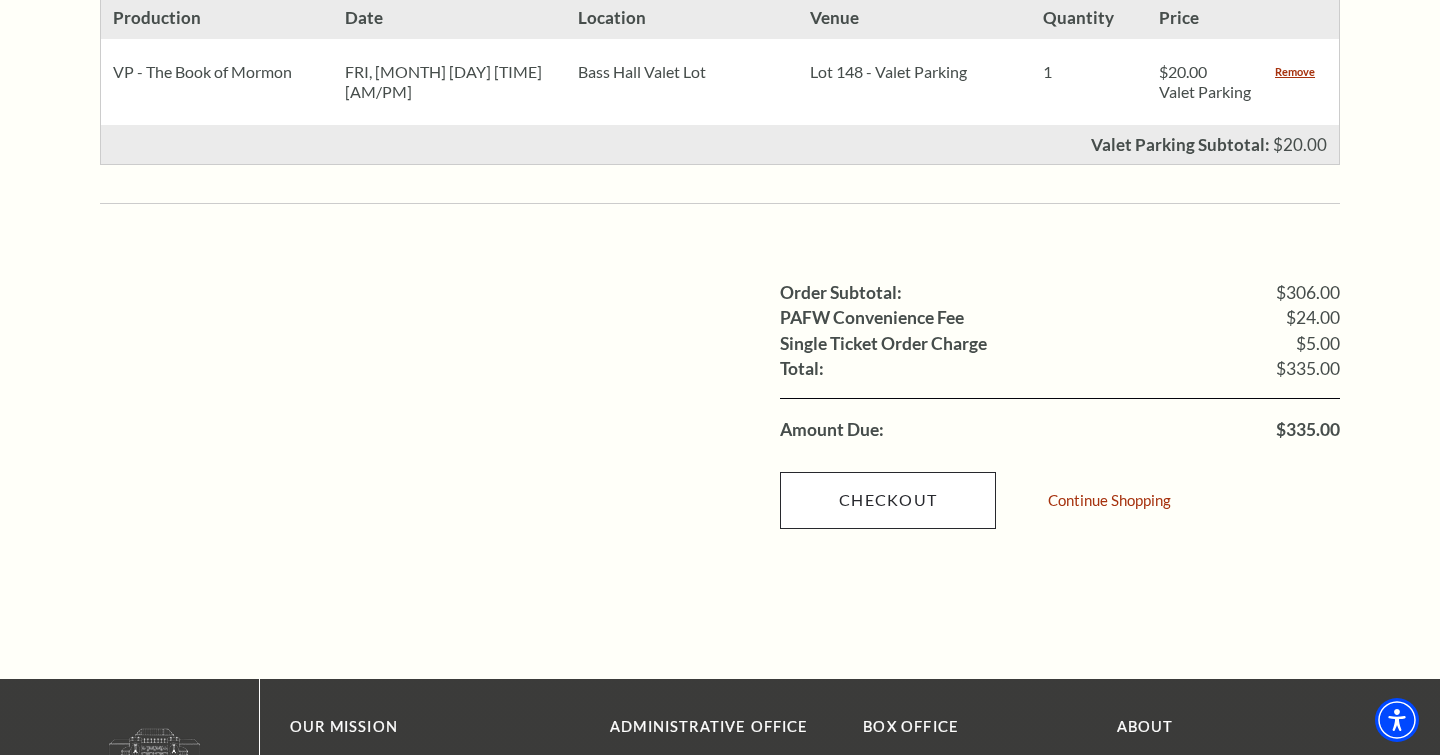 click on "Checkout" at bounding box center (888, 500) 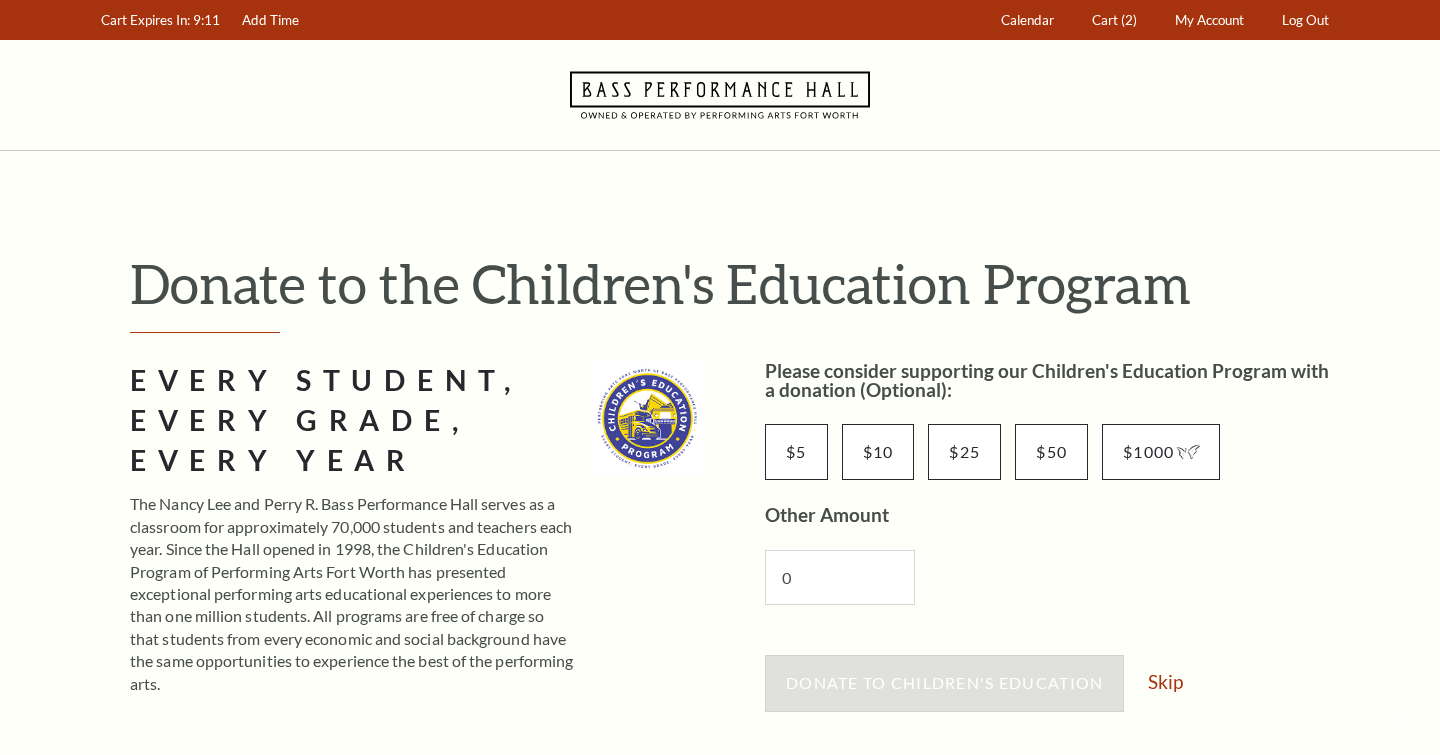 scroll, scrollTop: 0, scrollLeft: 0, axis: both 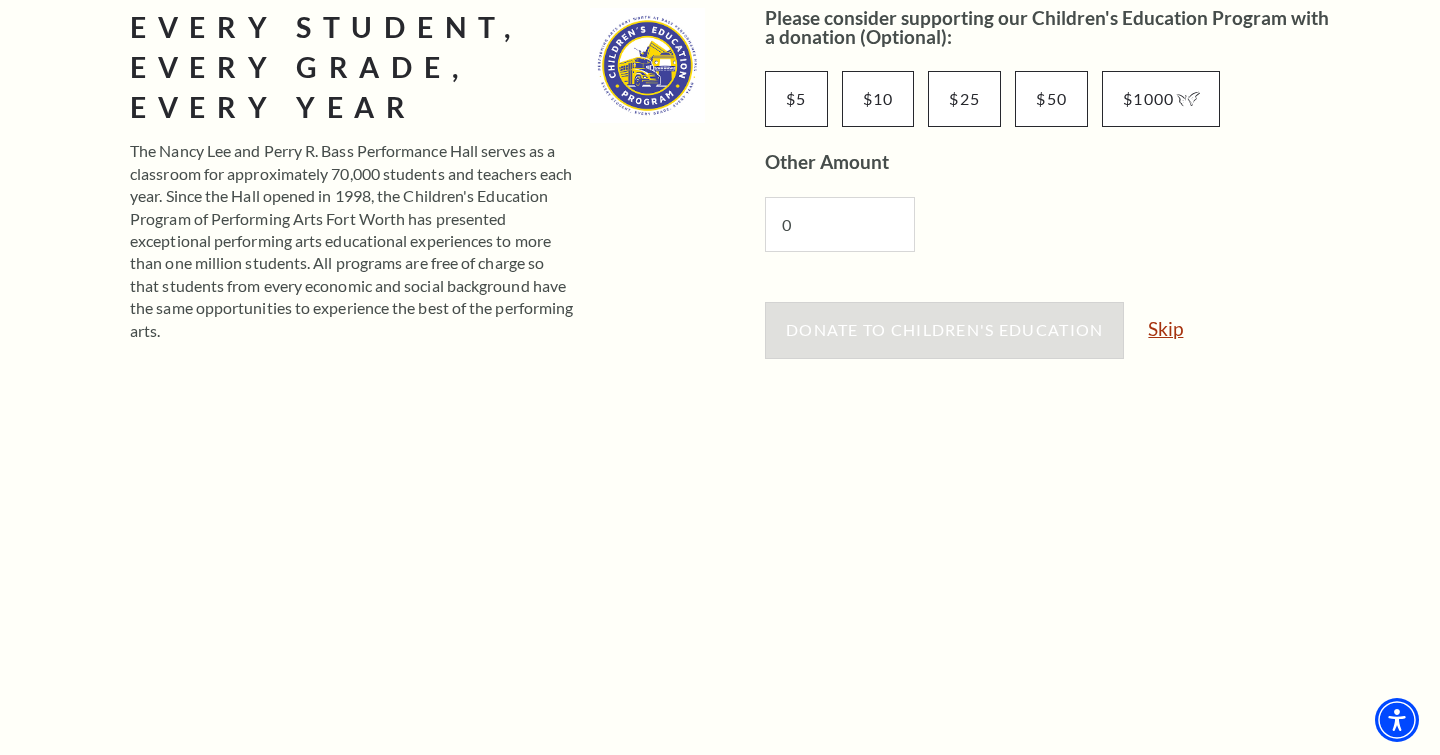 click on "Skip" at bounding box center (1165, 328) 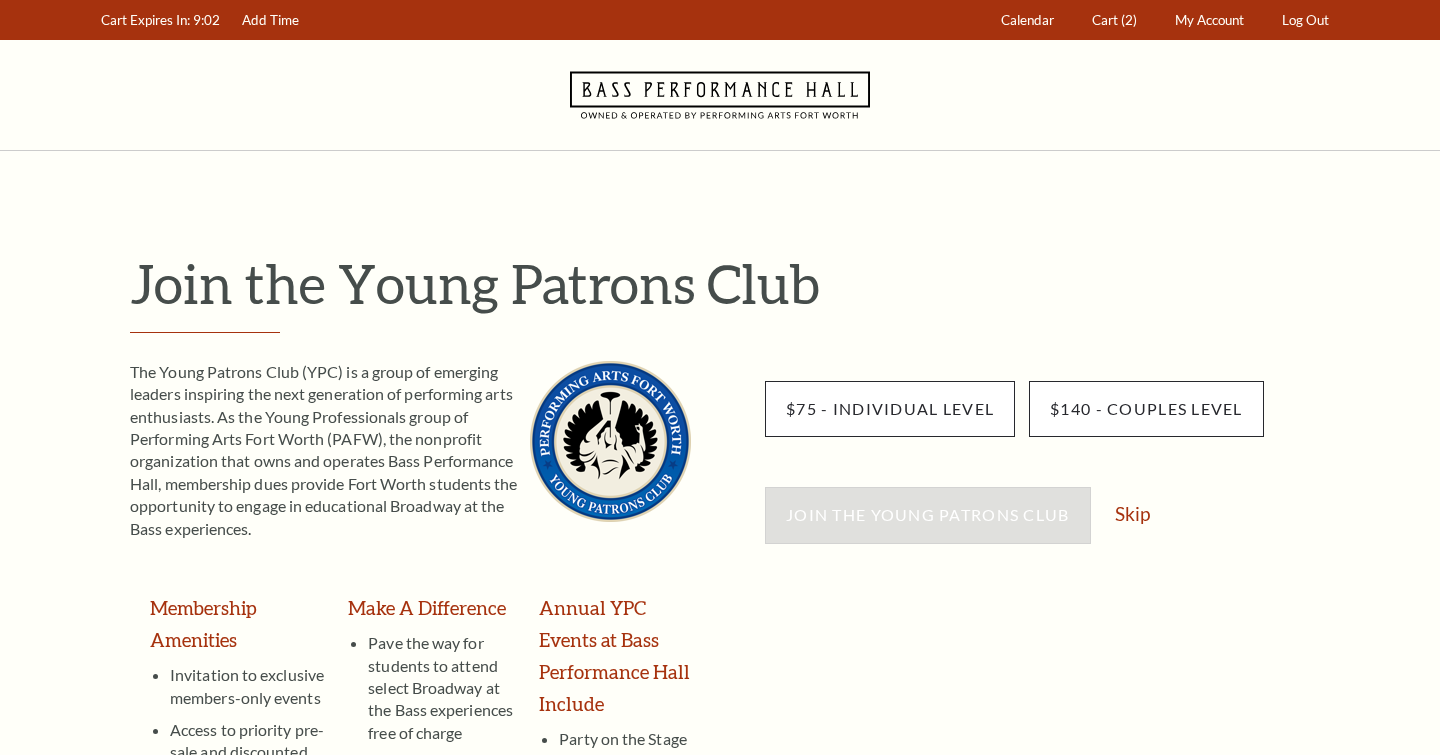 scroll, scrollTop: 0, scrollLeft: 0, axis: both 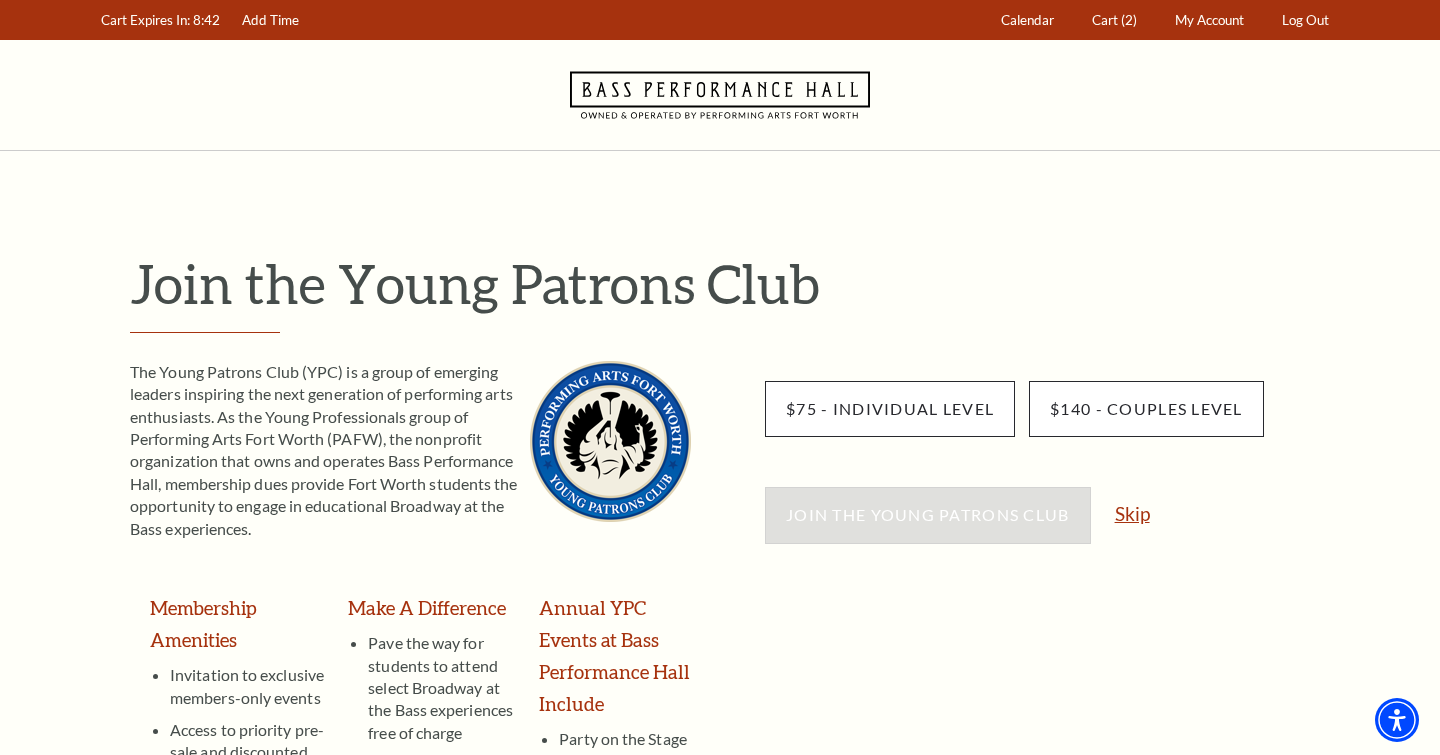 click on "Skip" at bounding box center [1132, 513] 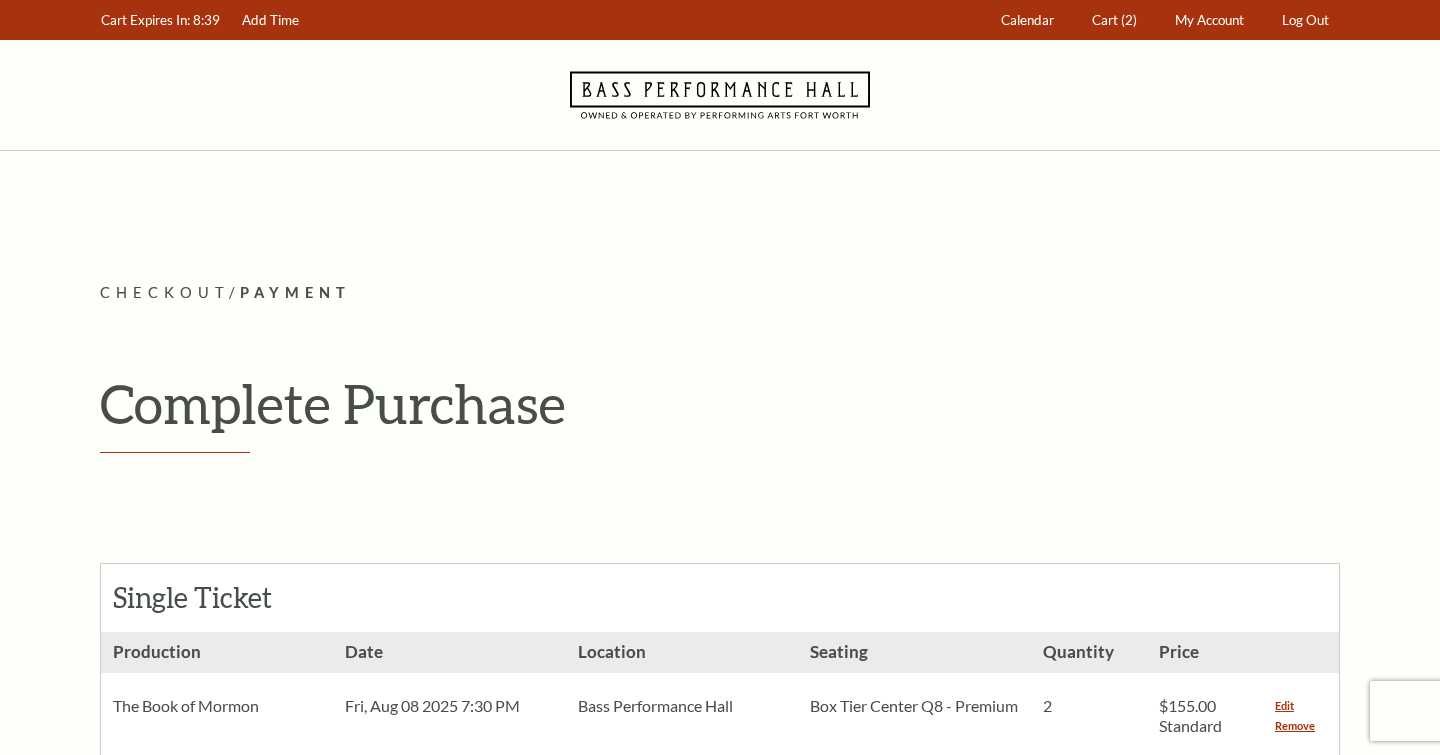 scroll, scrollTop: 0, scrollLeft: 0, axis: both 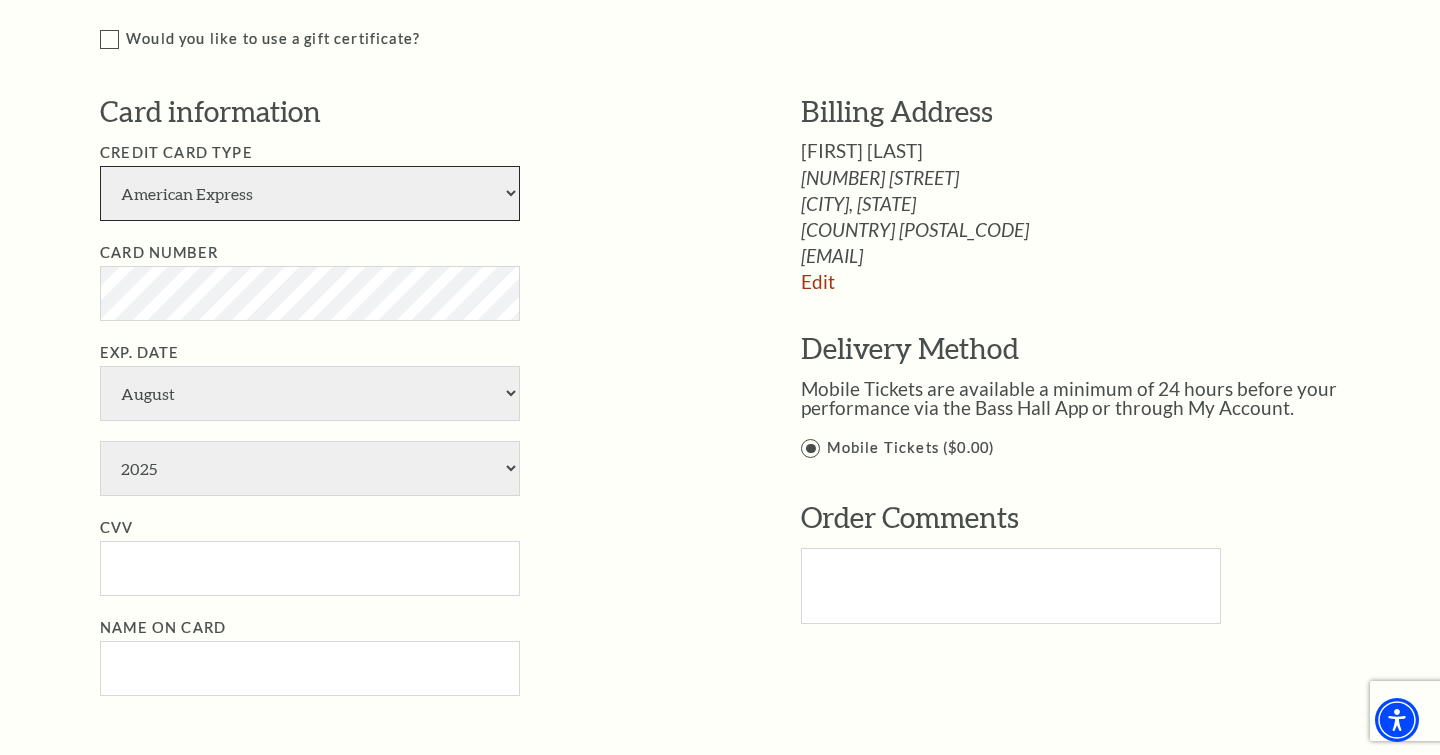 select on "25" 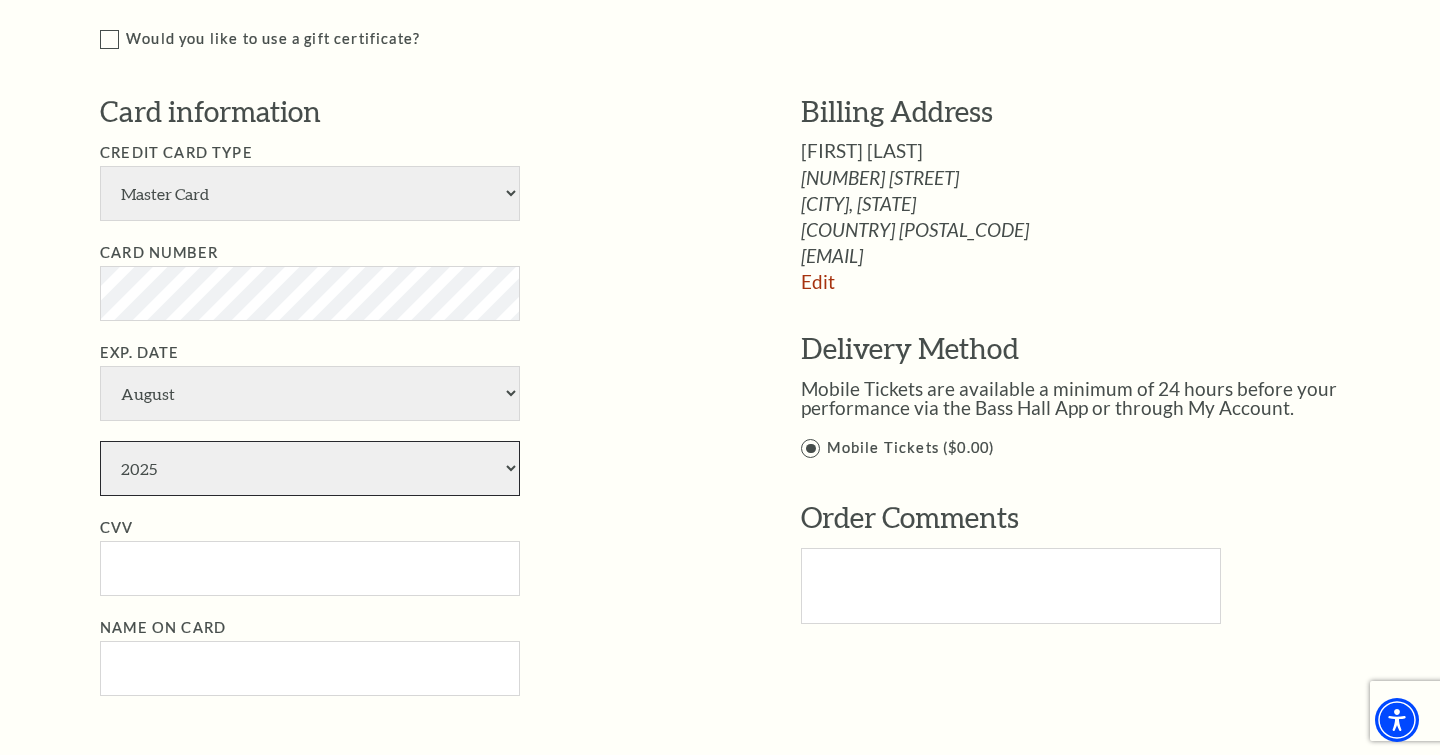 select on "2028" 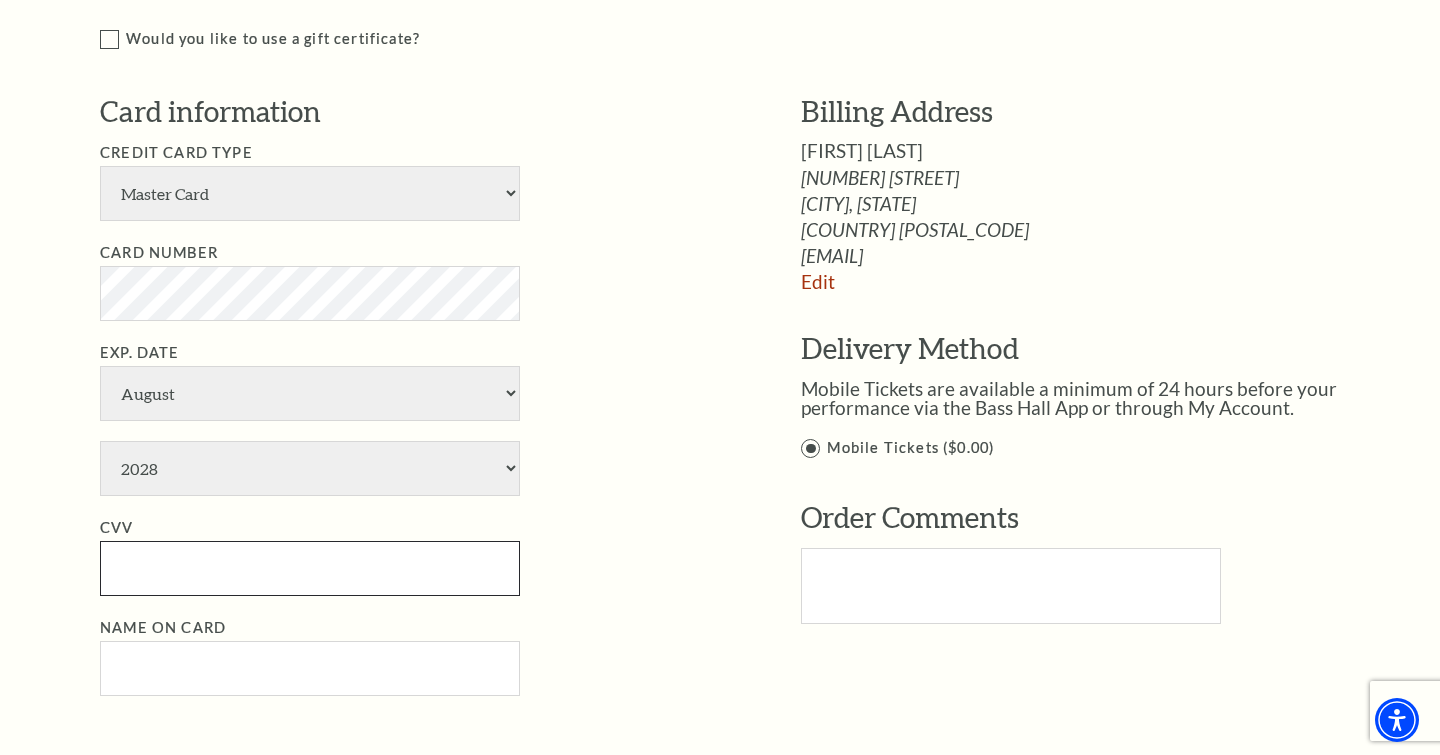 click on "CVV" at bounding box center (310, 568) 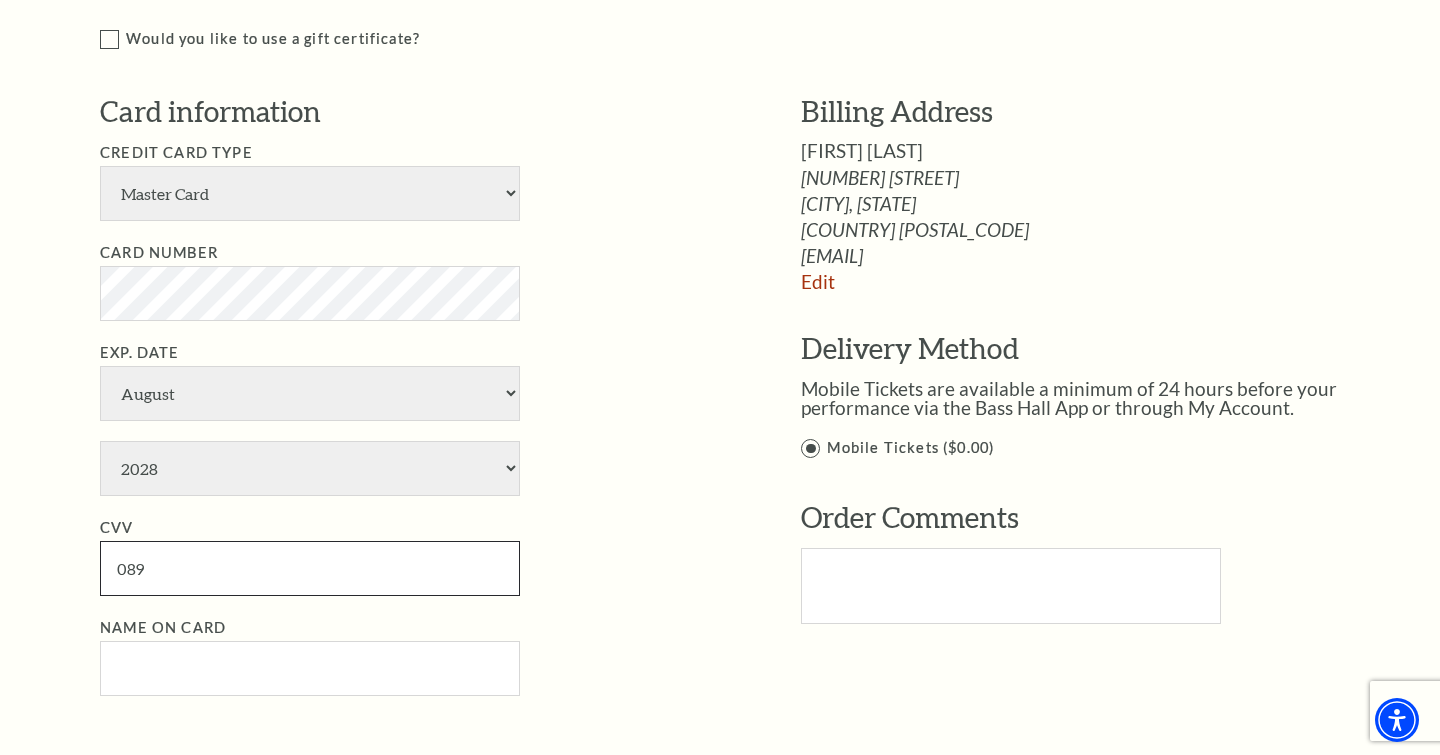 type on "089" 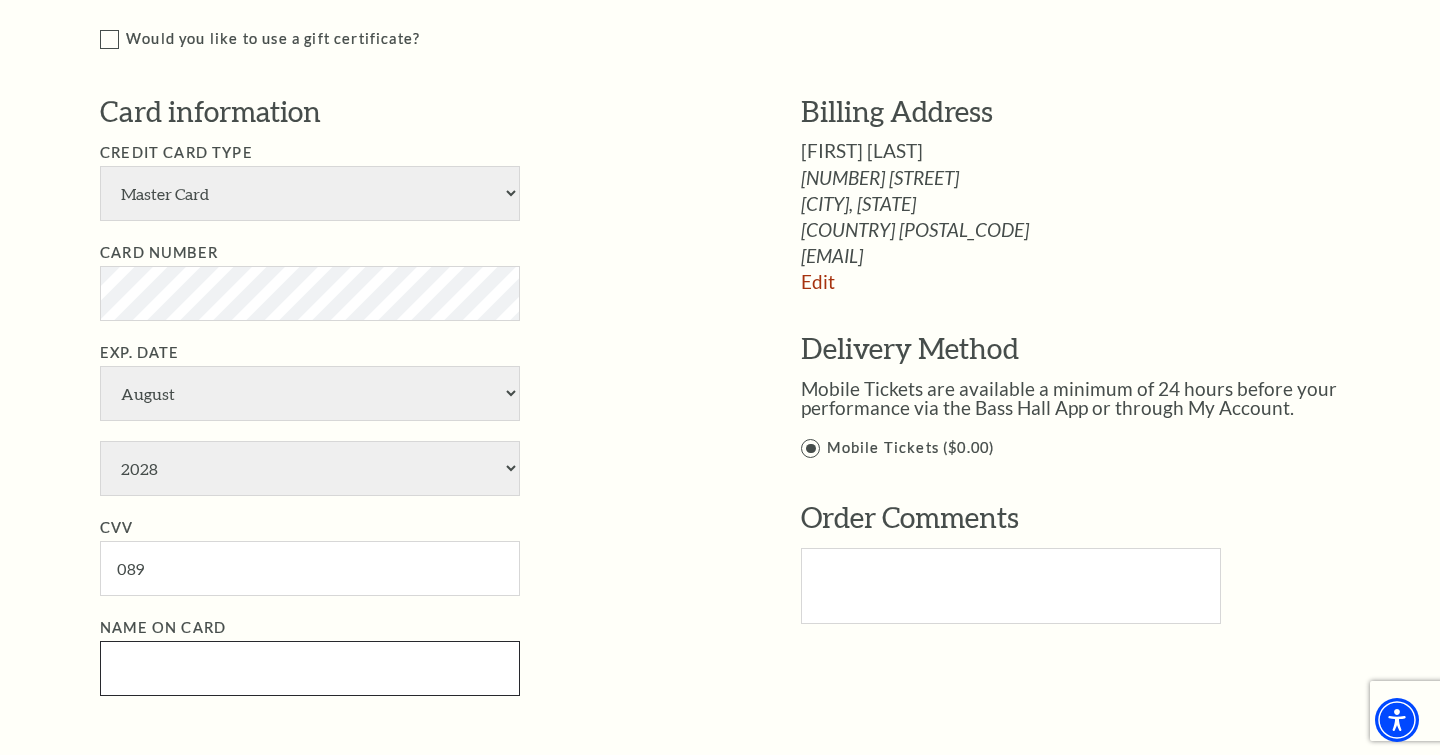 click on "Name on Card" at bounding box center (310, 668) 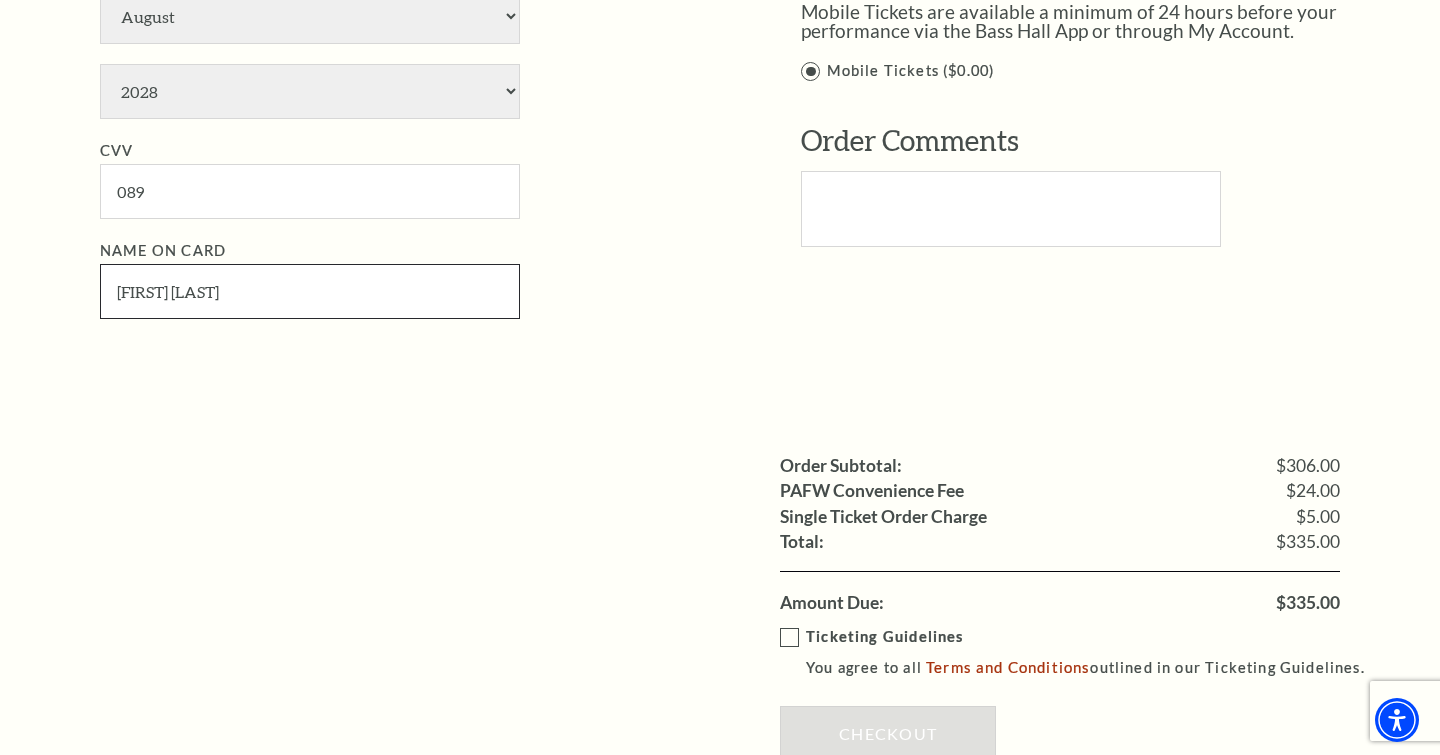 scroll, scrollTop: 1678, scrollLeft: 0, axis: vertical 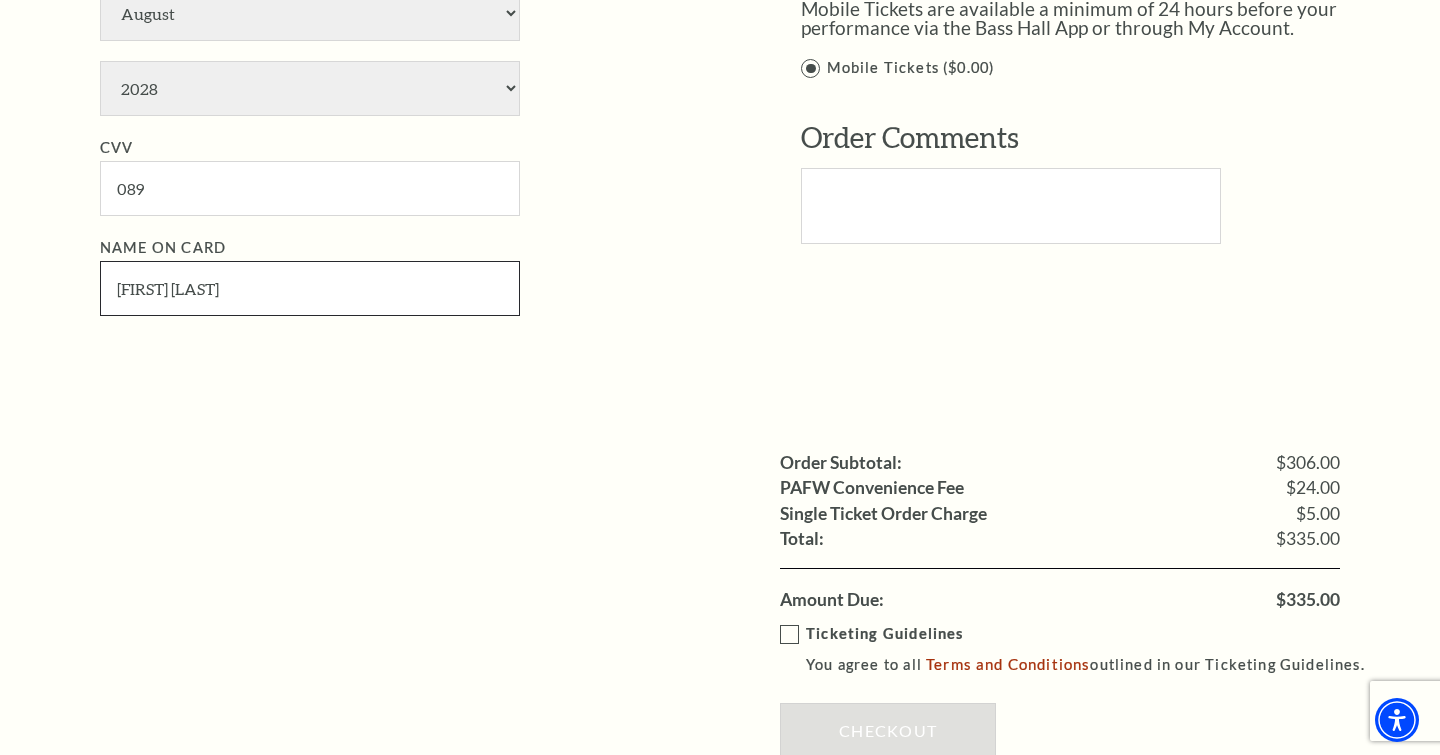 type on "LISA M BROUSSARD" 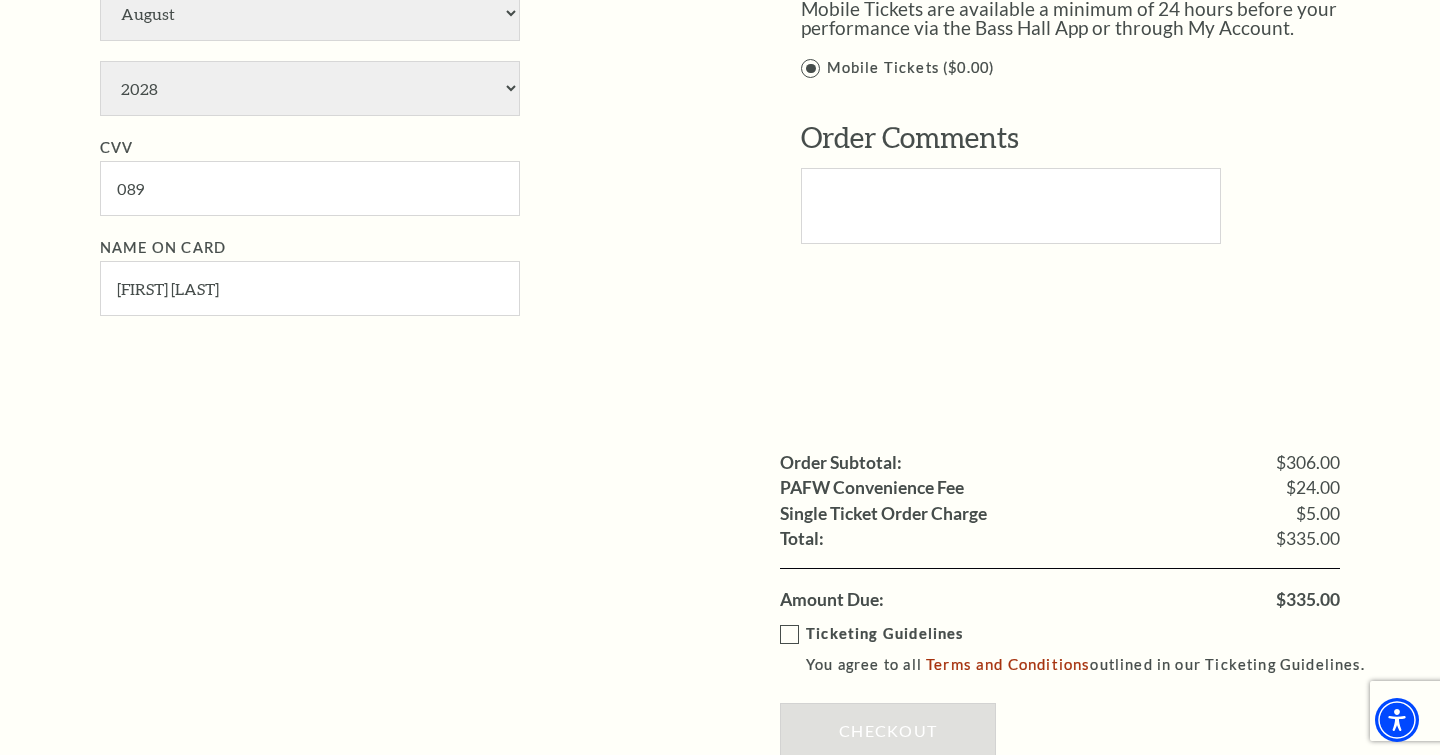 click on "Ticketing Guidelines
You agree to all   Terms and Conditions  outlined in our Ticketing Guidelines." at bounding box center [1081, 649] 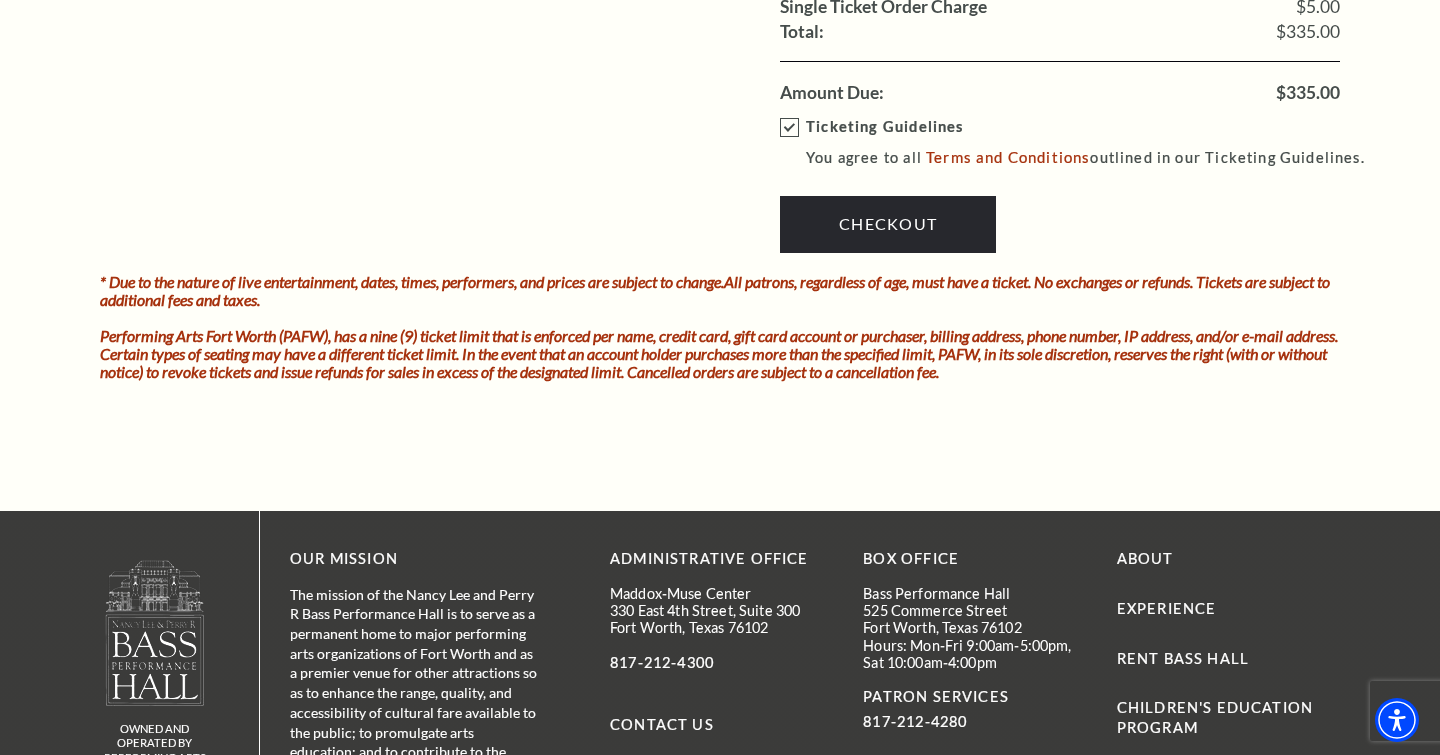 scroll, scrollTop: 2203, scrollLeft: 0, axis: vertical 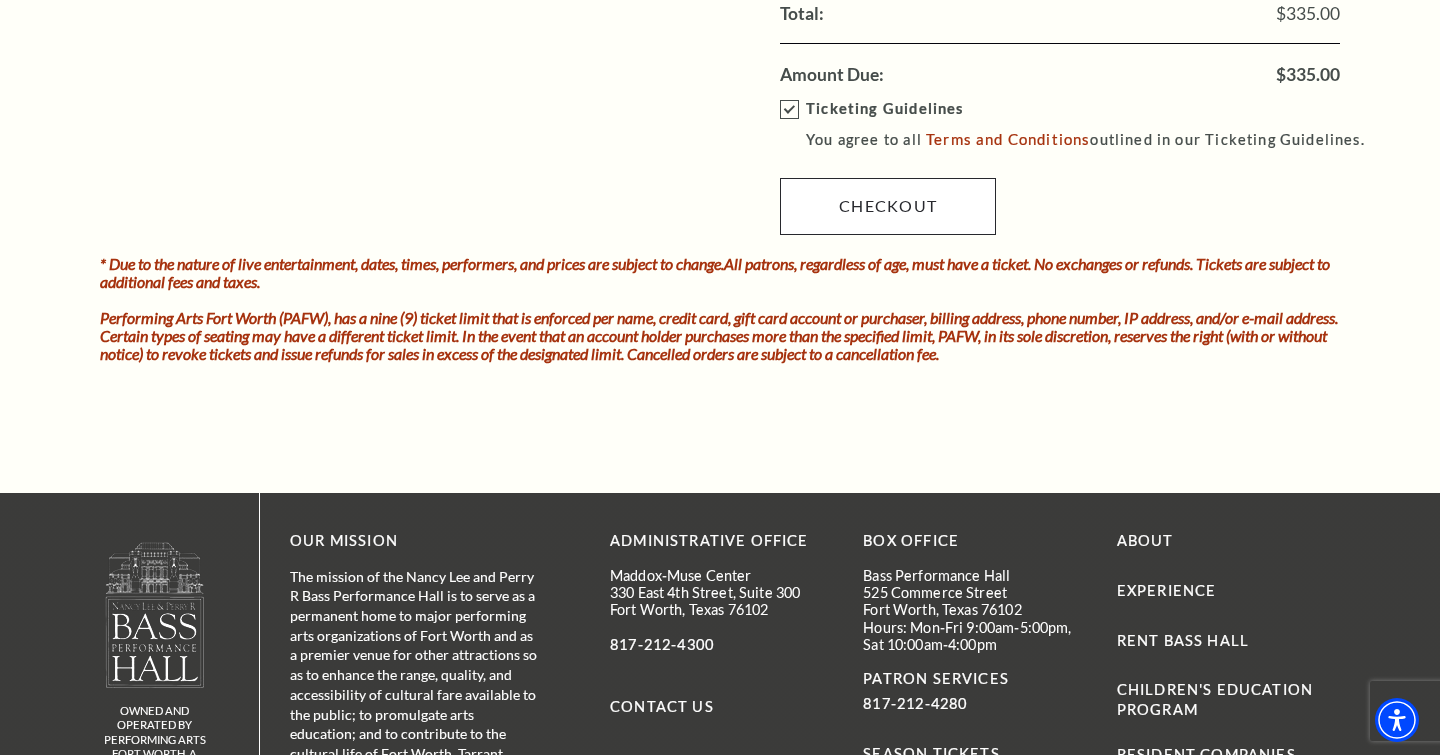 click on "Checkout" at bounding box center (888, 206) 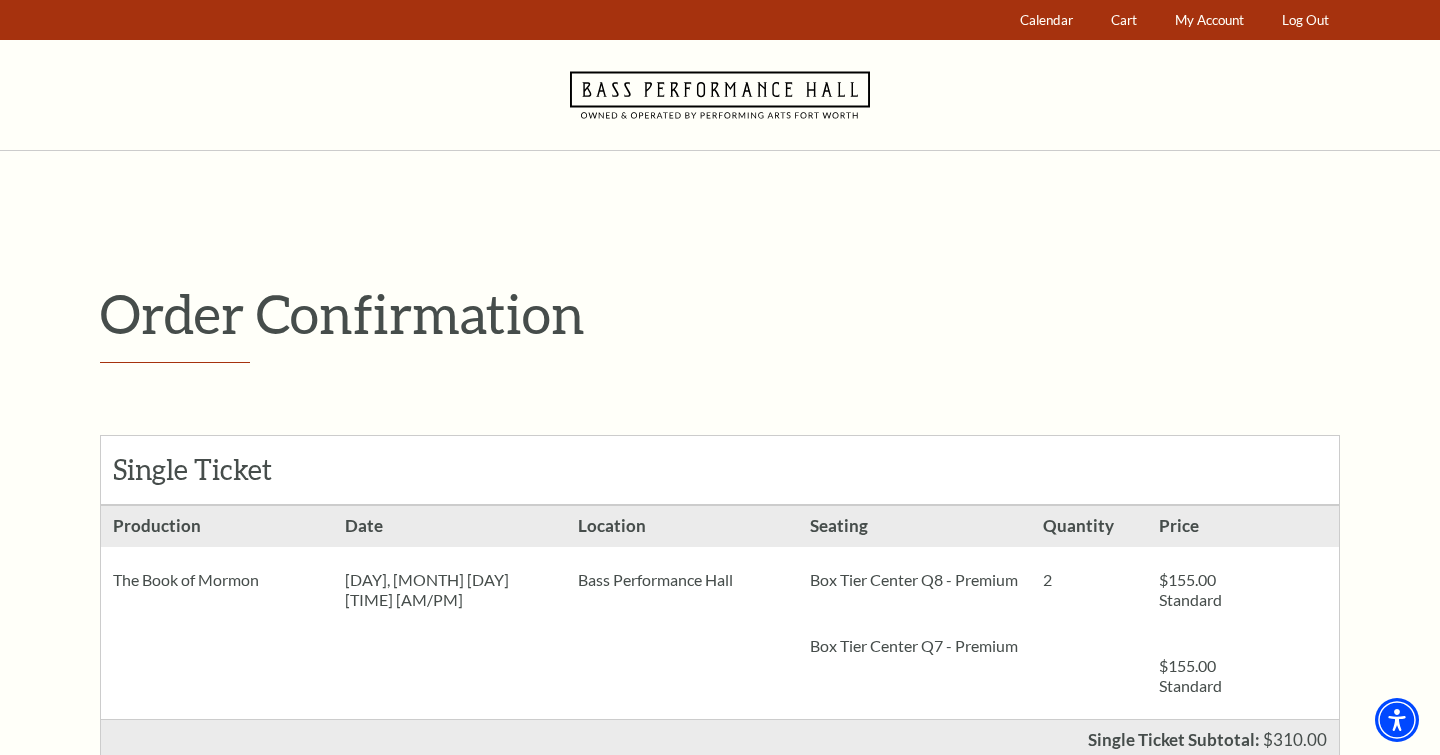 scroll, scrollTop: 0, scrollLeft: 0, axis: both 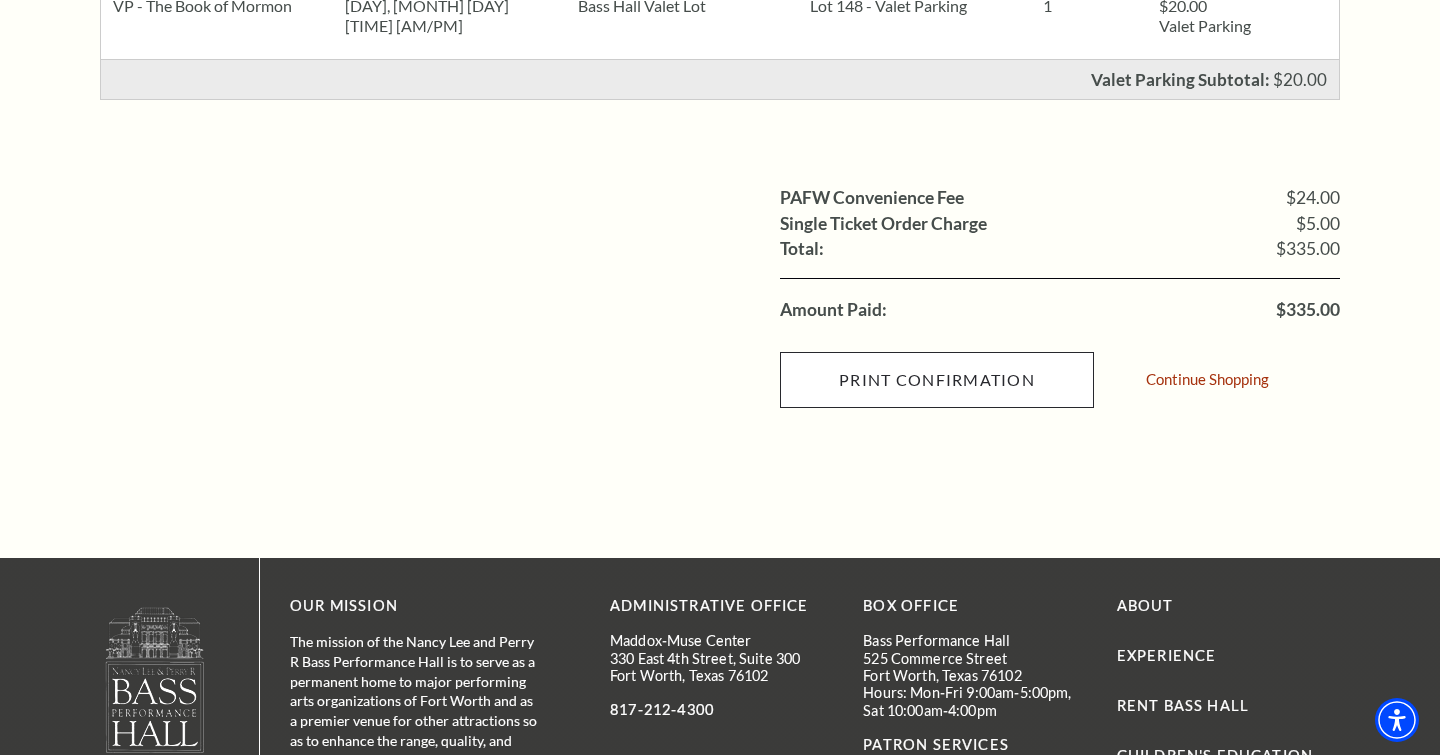 click on "Print Confirmation" at bounding box center (937, 380) 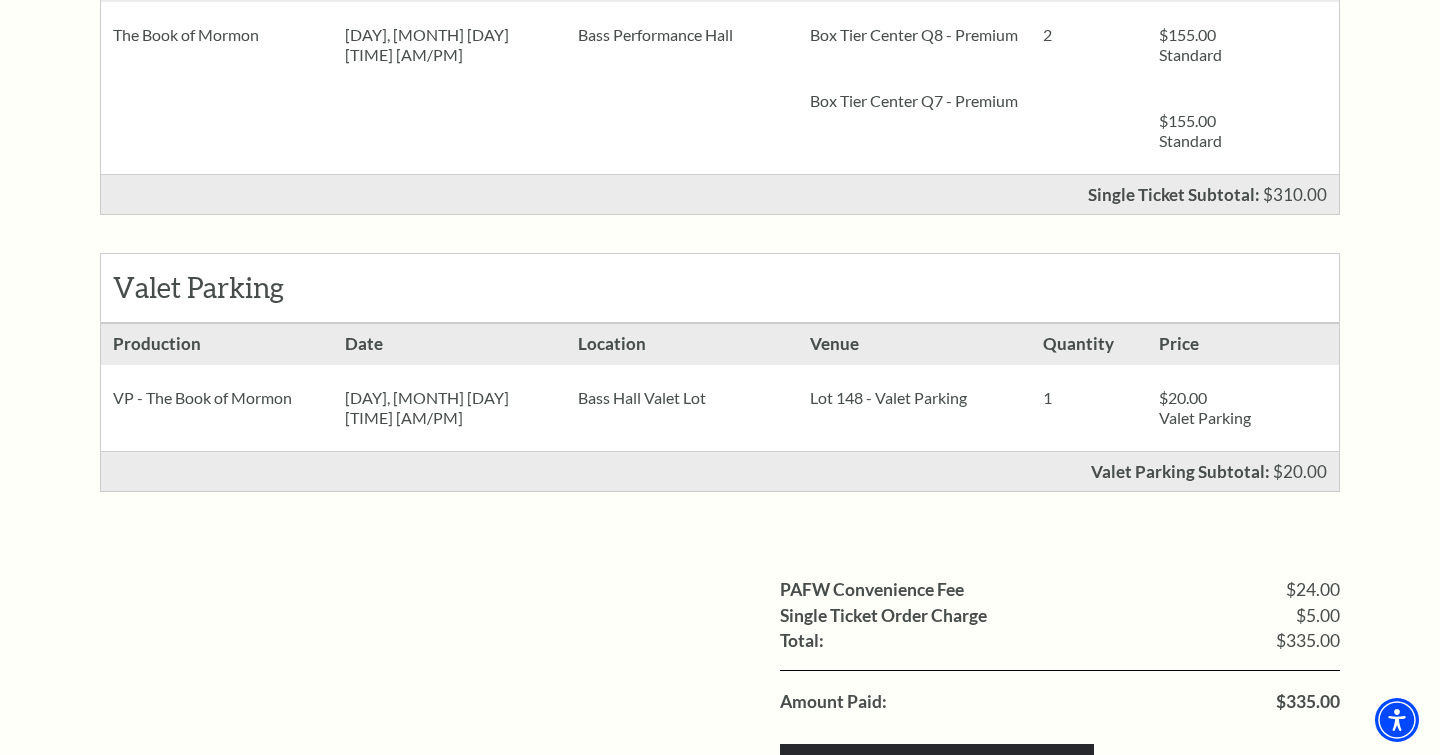 scroll, scrollTop: 503, scrollLeft: 0, axis: vertical 